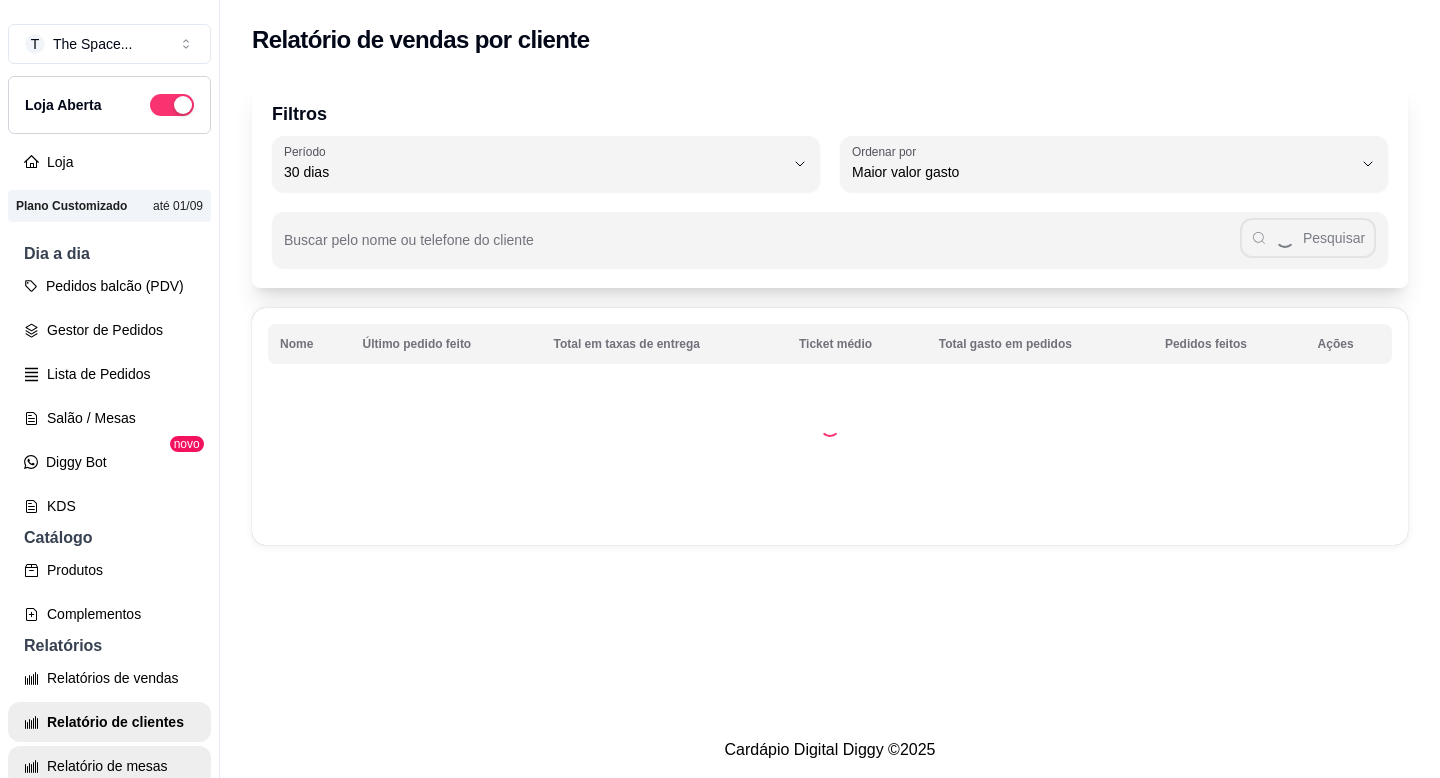 select on "30" 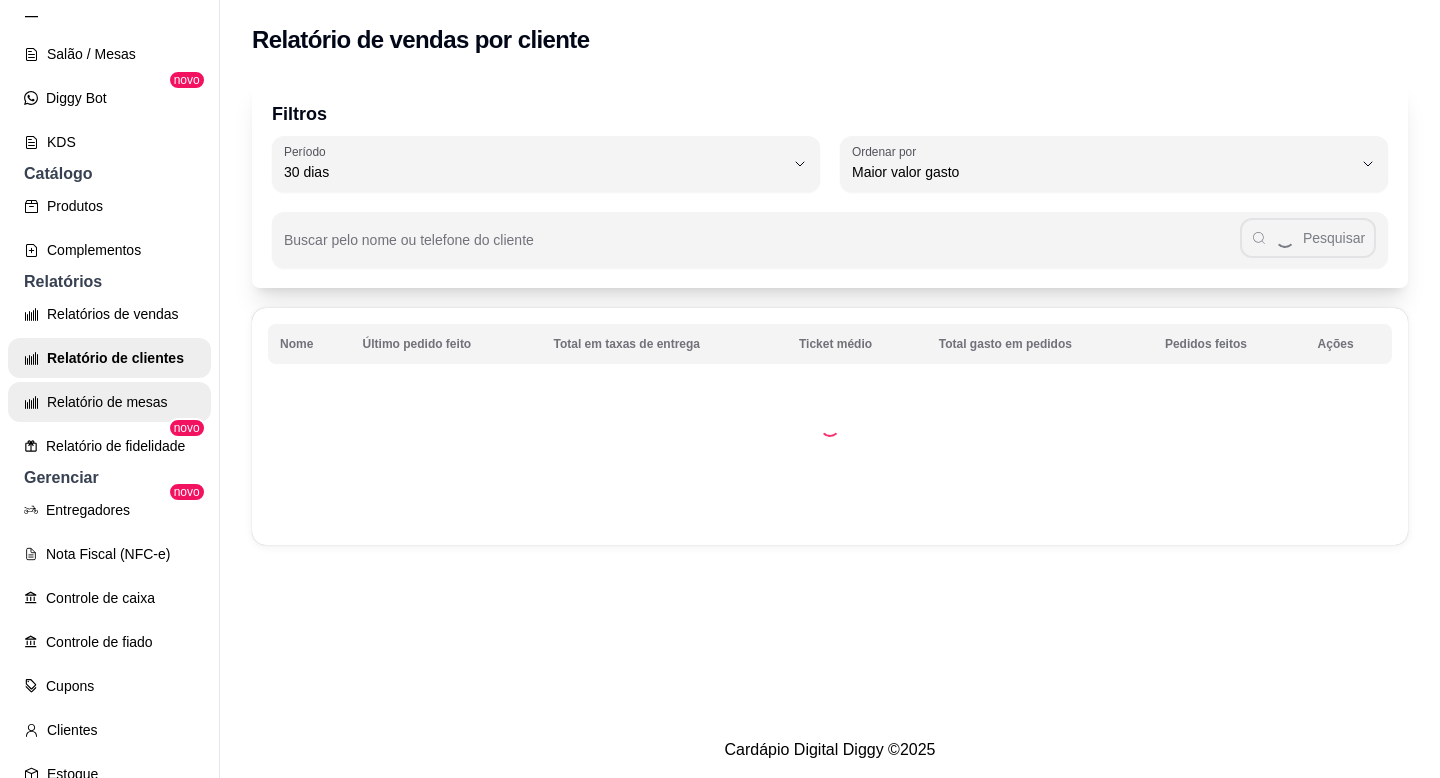 scroll, scrollTop: 396, scrollLeft: 0, axis: vertical 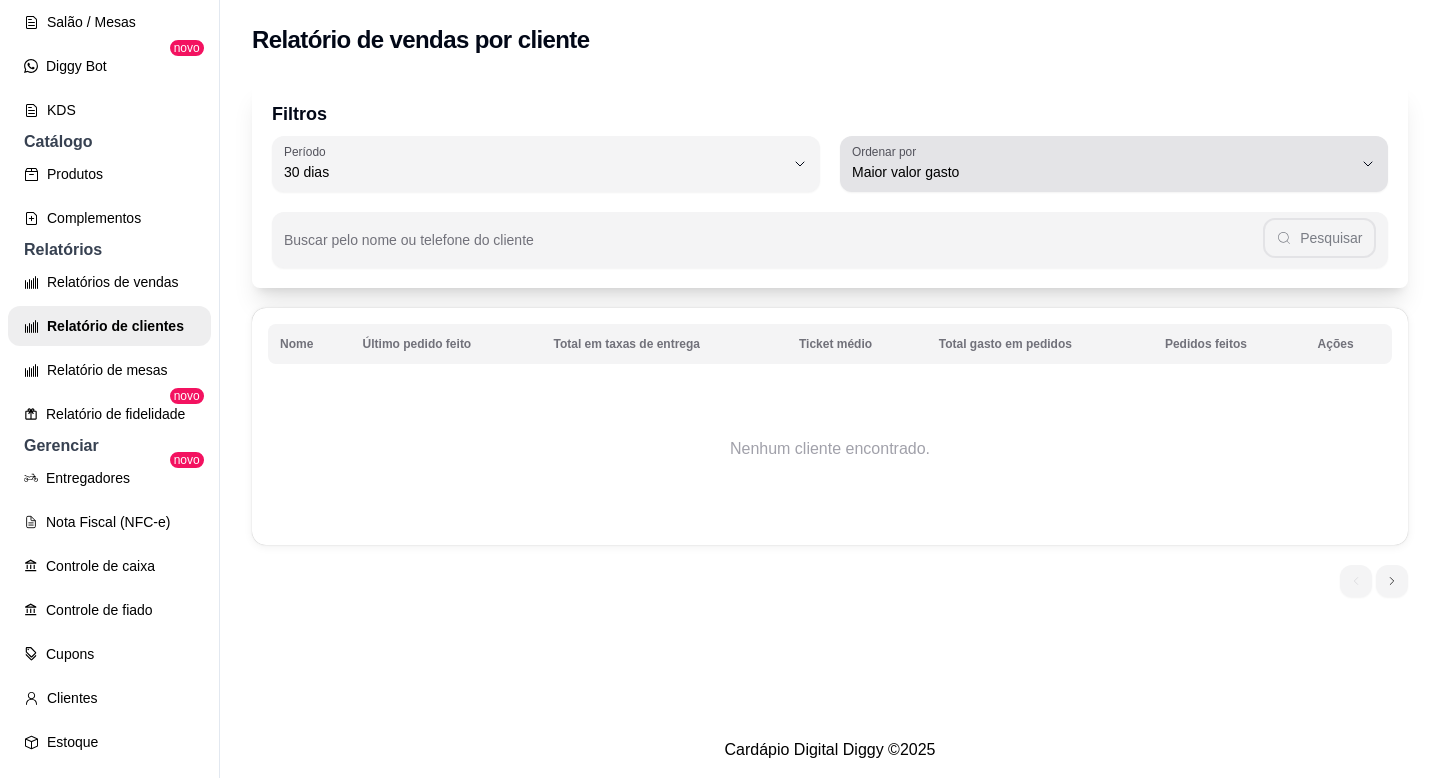 click on "Maior valor gasto" at bounding box center [1102, 164] 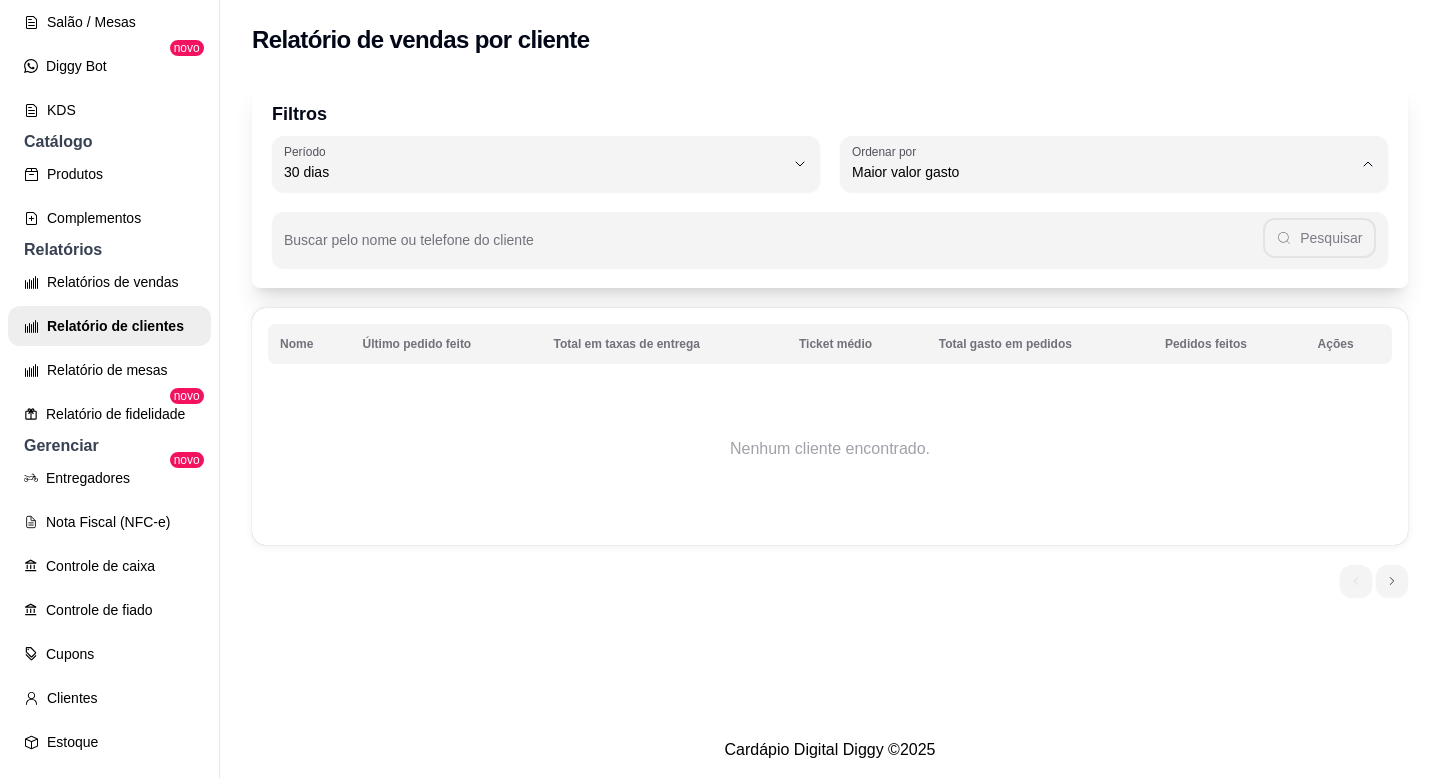 click on "Último pedido feito" at bounding box center (1114, 318) 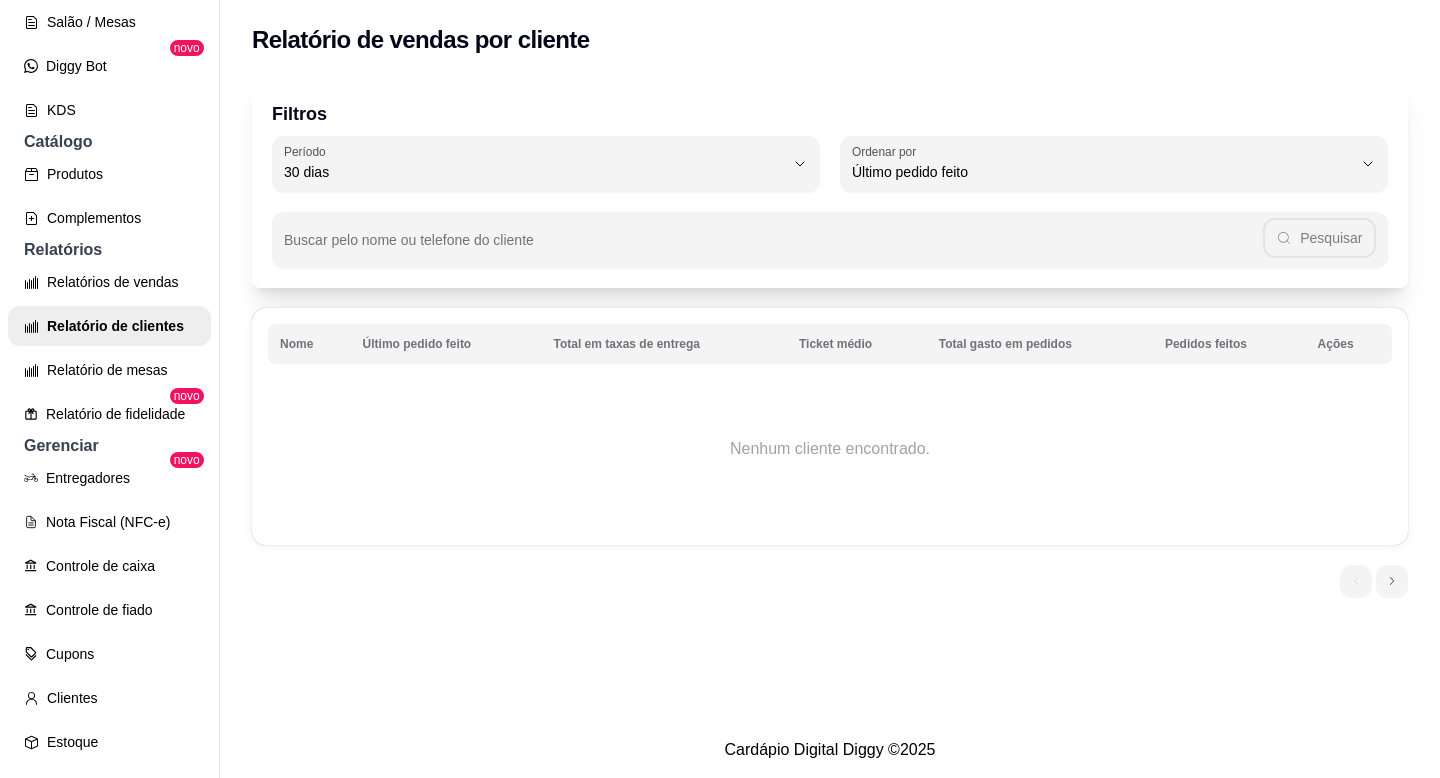 click on "Filtros 30 Período Hoje Ontem 7 dias 15 dias 30 dias 45 dias 60 dias Período 30 dias LAST_ORDER_MADE_AT Ordenar por Maior número de pedidos Maior ticket médio Maior valor gasto Último pedido feito Ordenar por Último pedido feito Buscar pelo nome ou telefone do cliente Pesquisar" at bounding box center (830, 184) 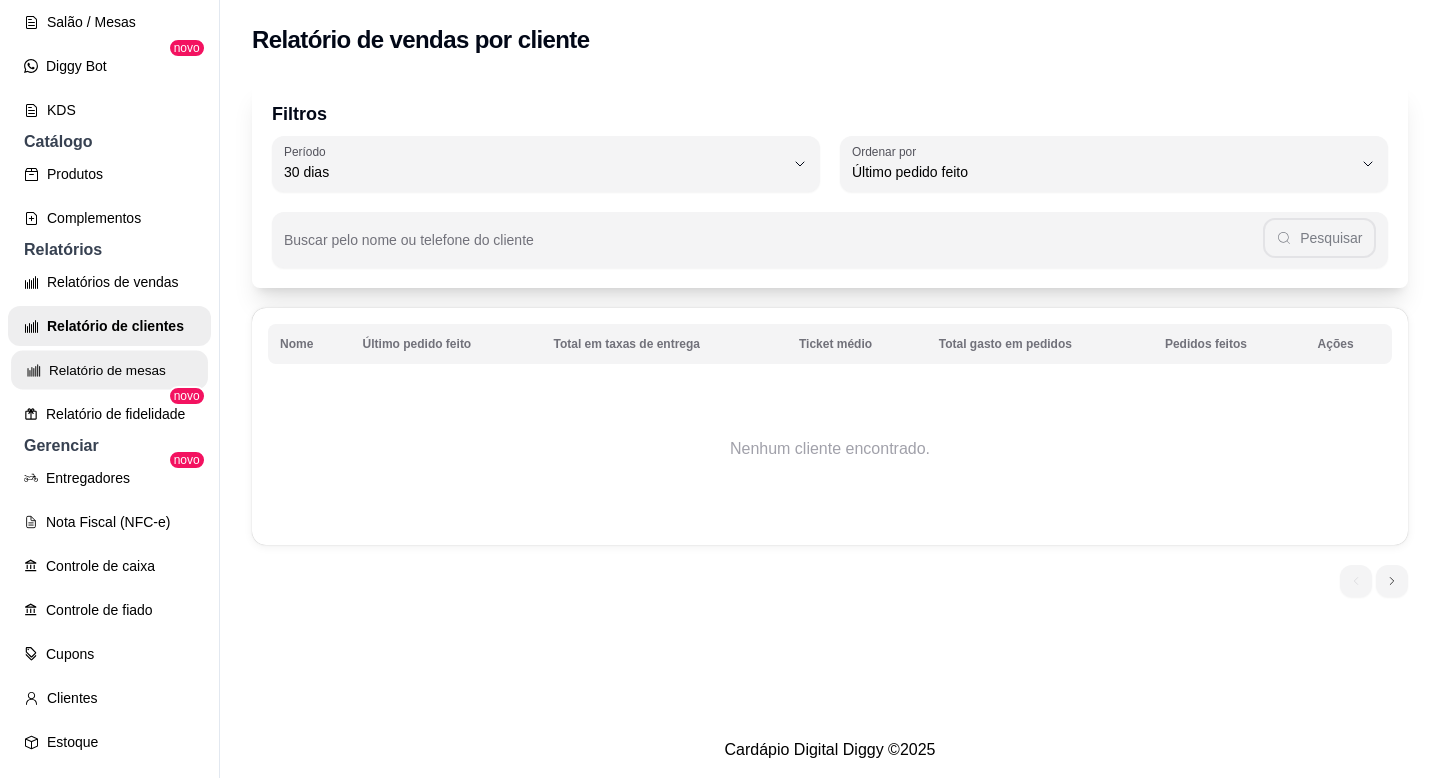 click on "Relatório de mesas" at bounding box center [109, 370] 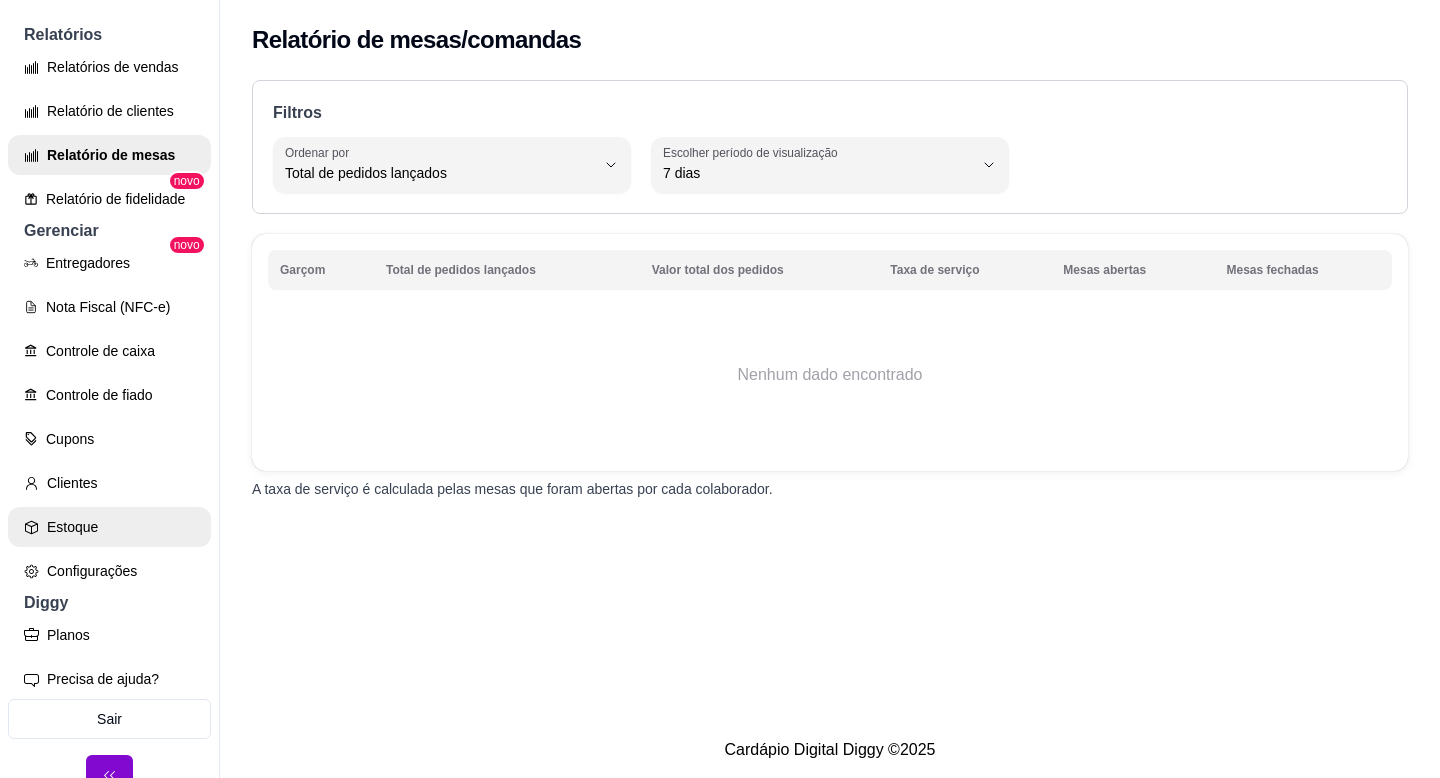 scroll, scrollTop: 612, scrollLeft: 0, axis: vertical 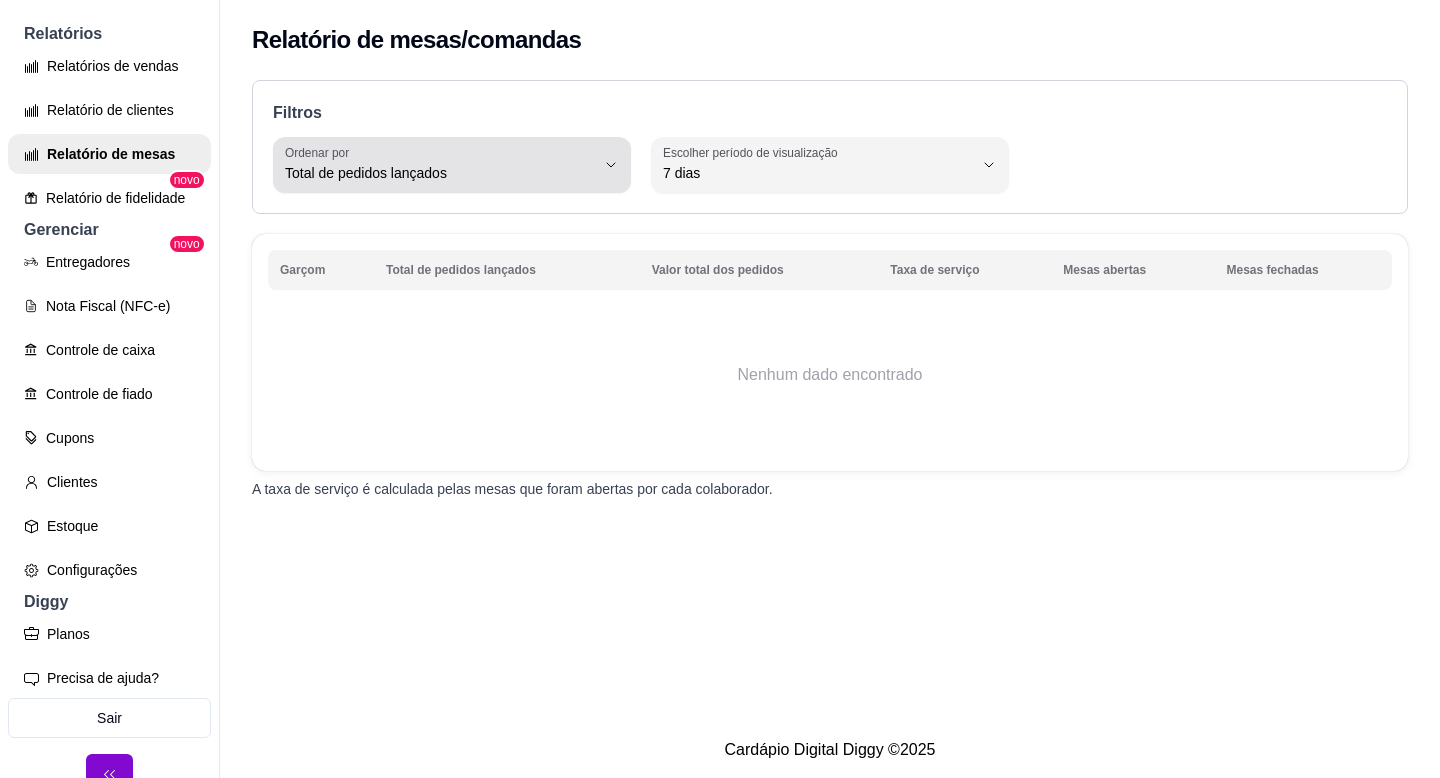 click on "Ordenar por Total de pedidos lançados" at bounding box center (452, 165) 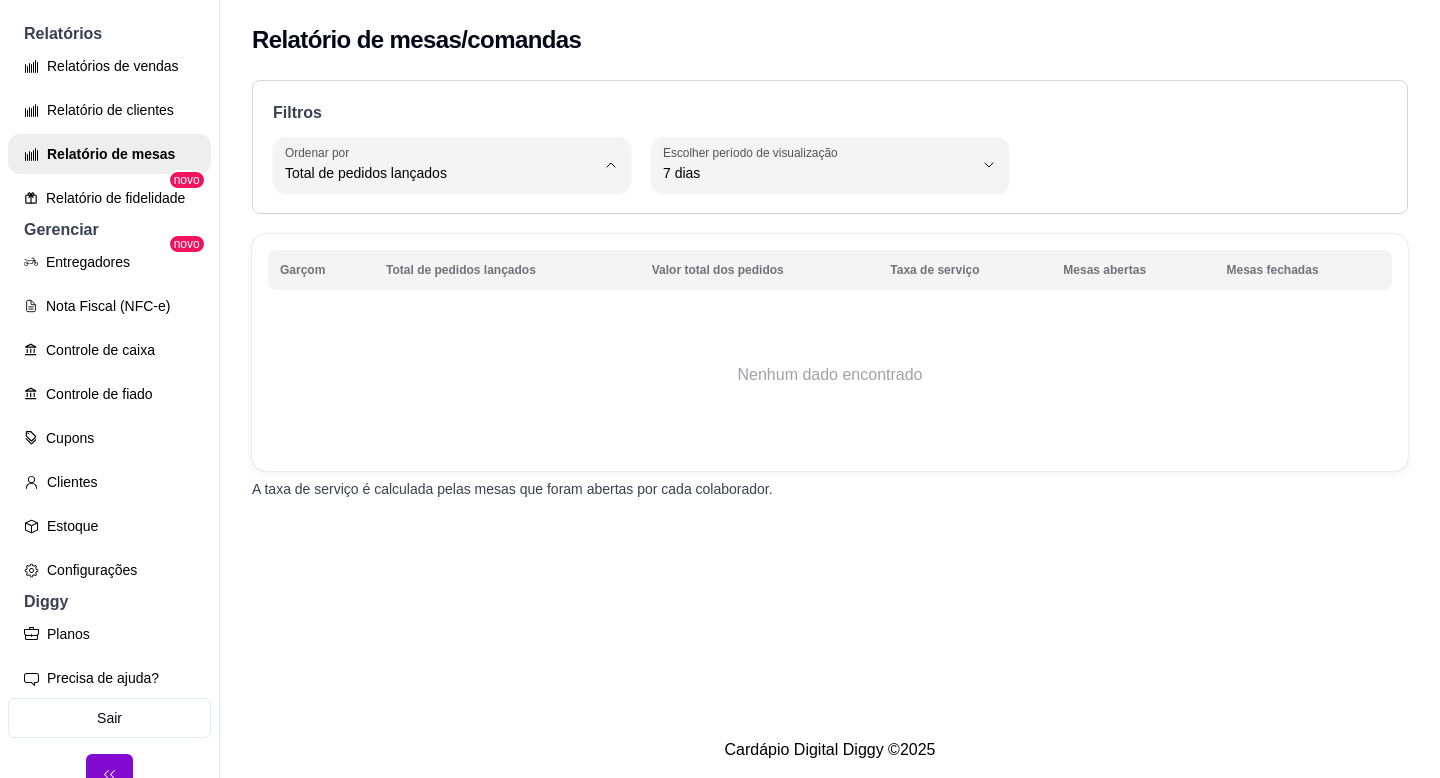 click on "Valor total dos pedidos" at bounding box center (443, 253) 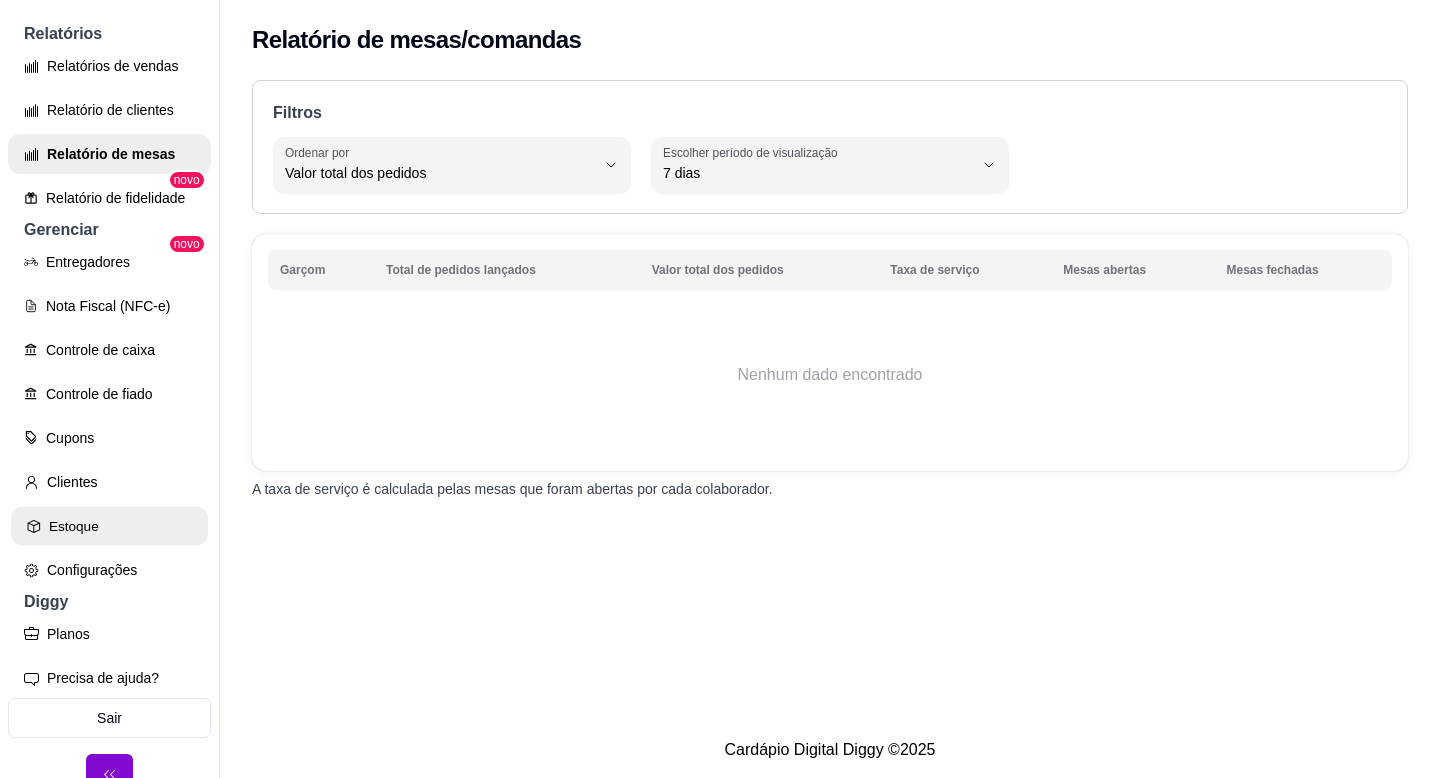 click on "Estoque" at bounding box center (109, 526) 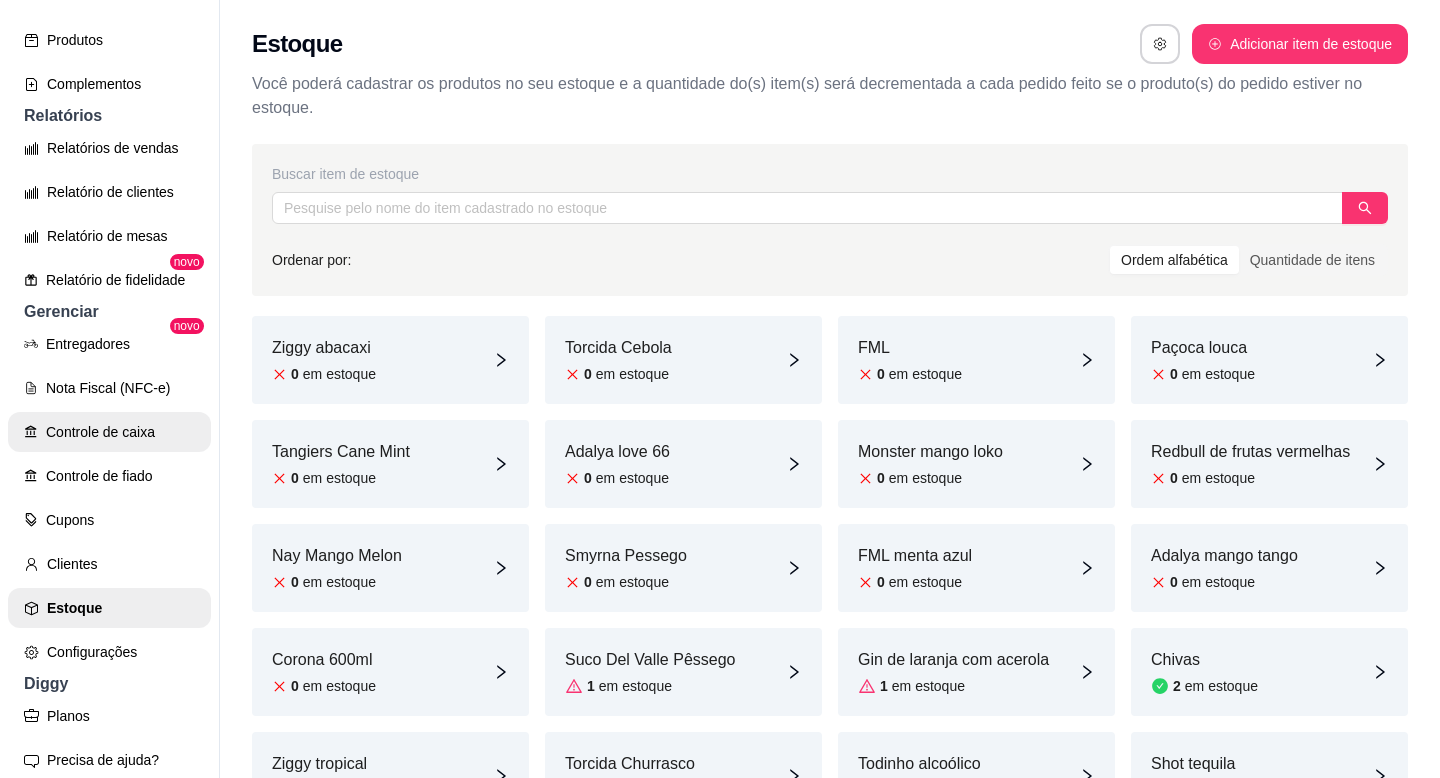 scroll, scrollTop: 528, scrollLeft: 0, axis: vertical 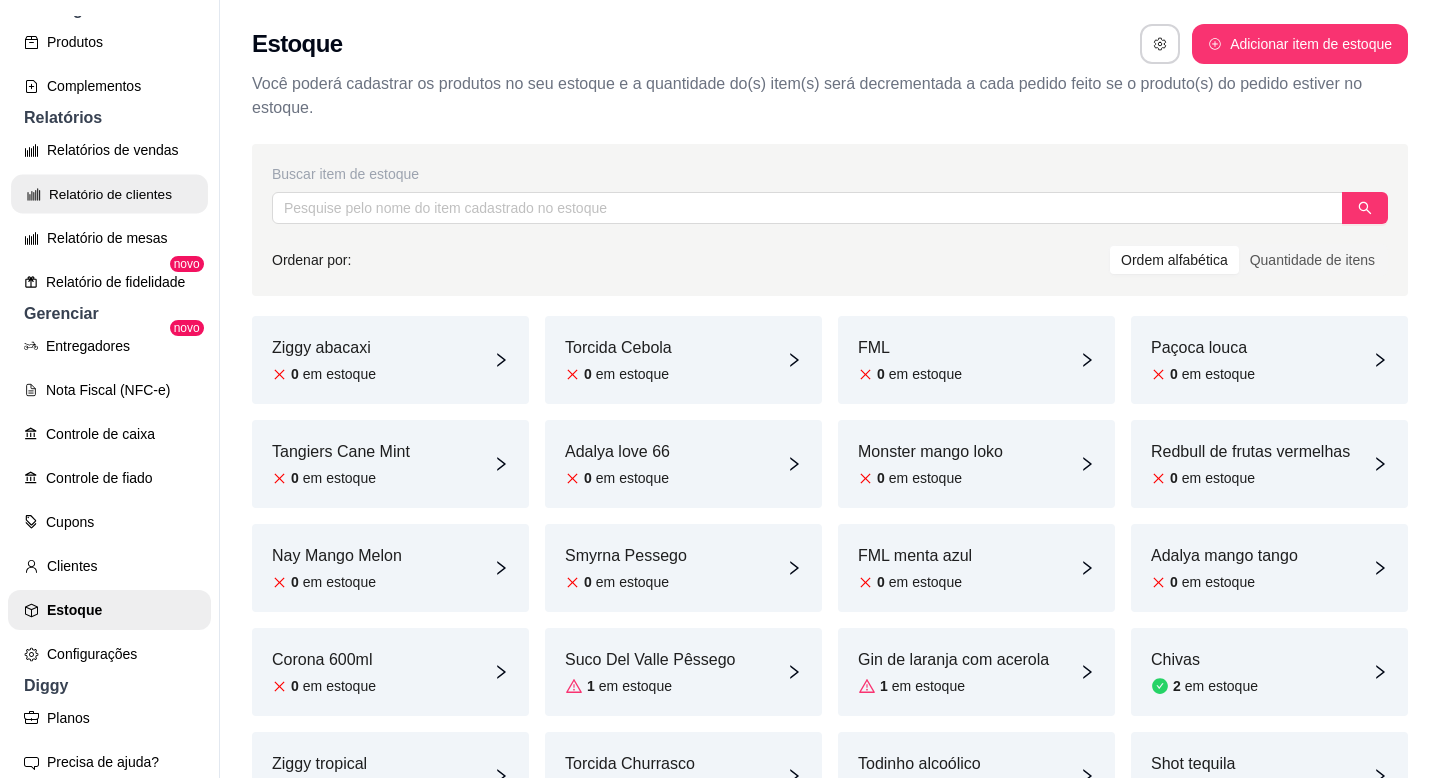 click on "Relatório de clientes" at bounding box center [109, 194] 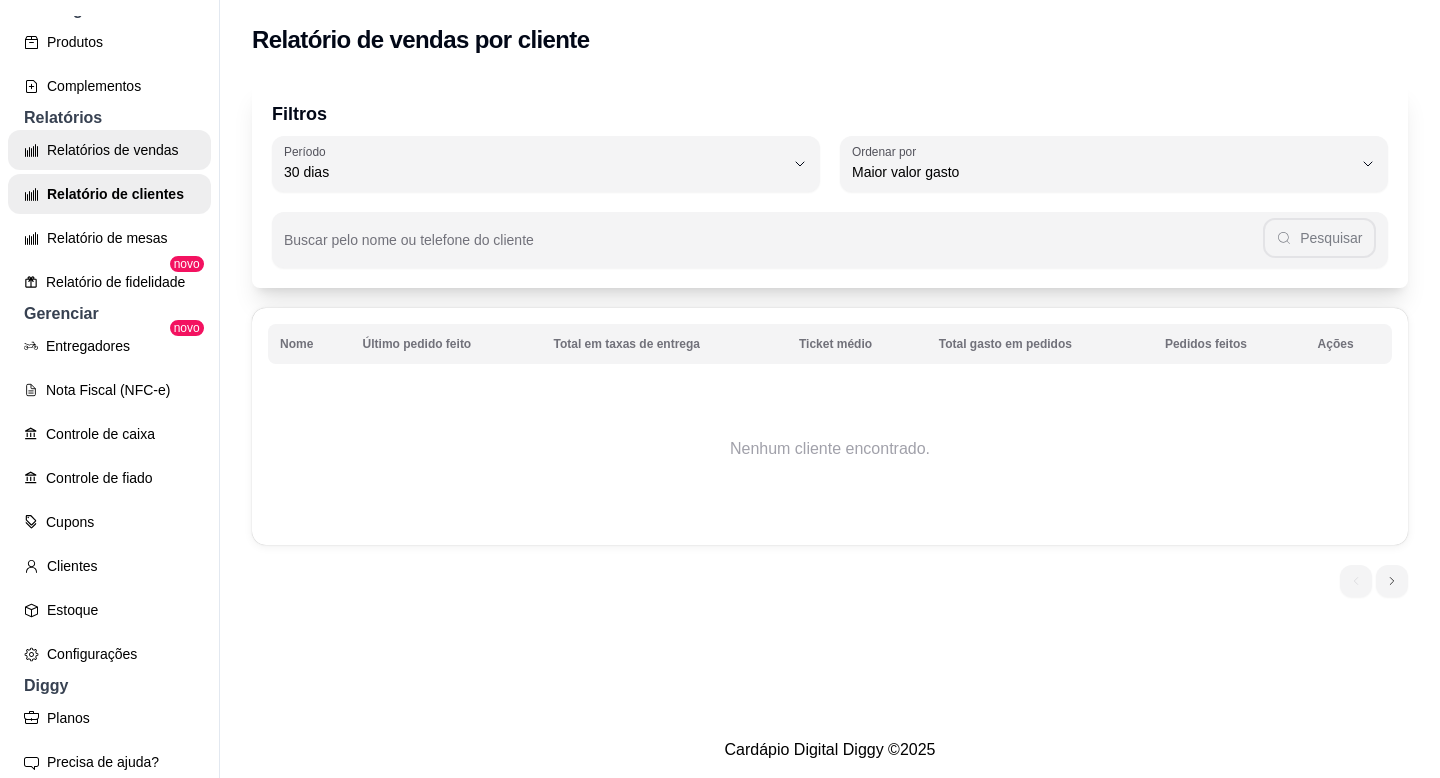 click on "Relatórios de vendas" at bounding box center [109, 150] 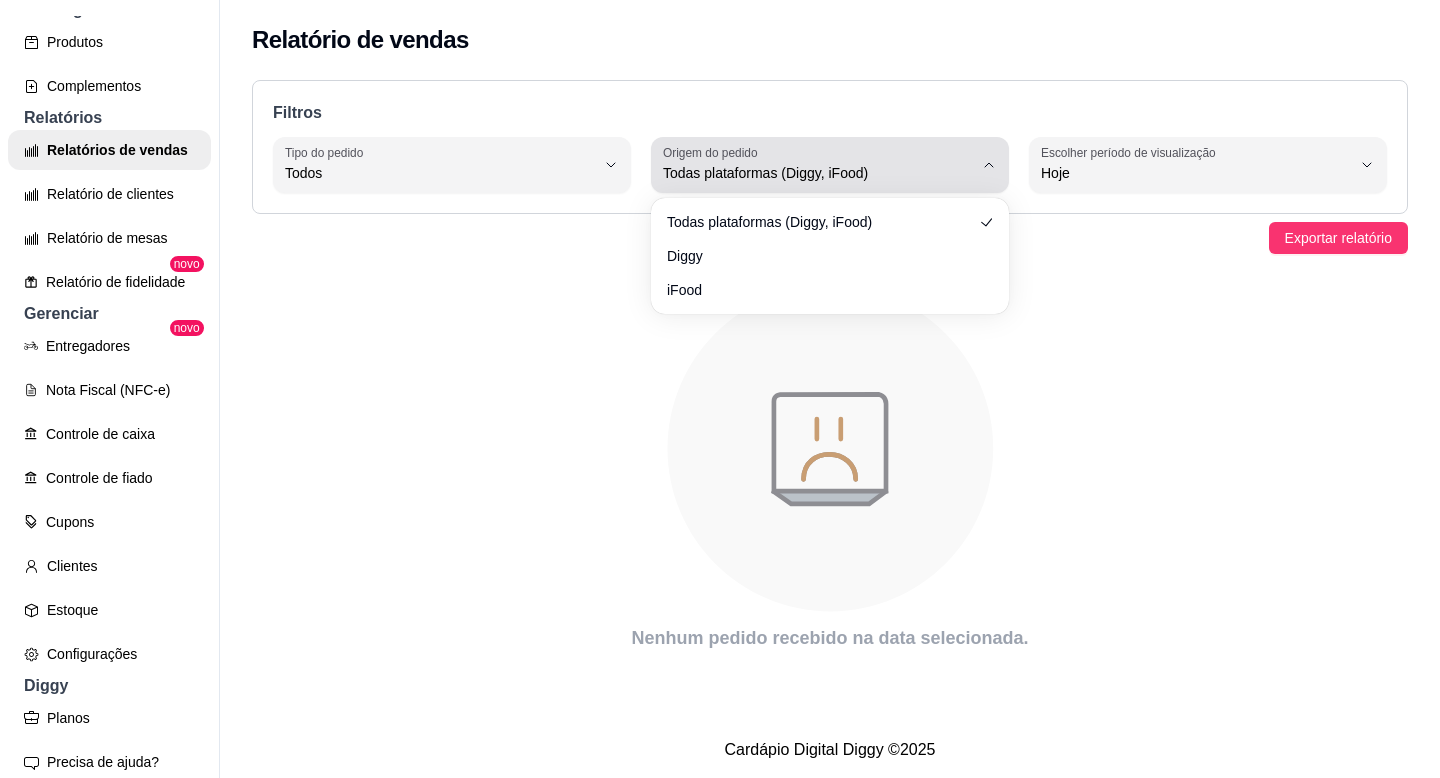 click on "Todas plataformas (Diggy, iFood)" at bounding box center [818, 165] 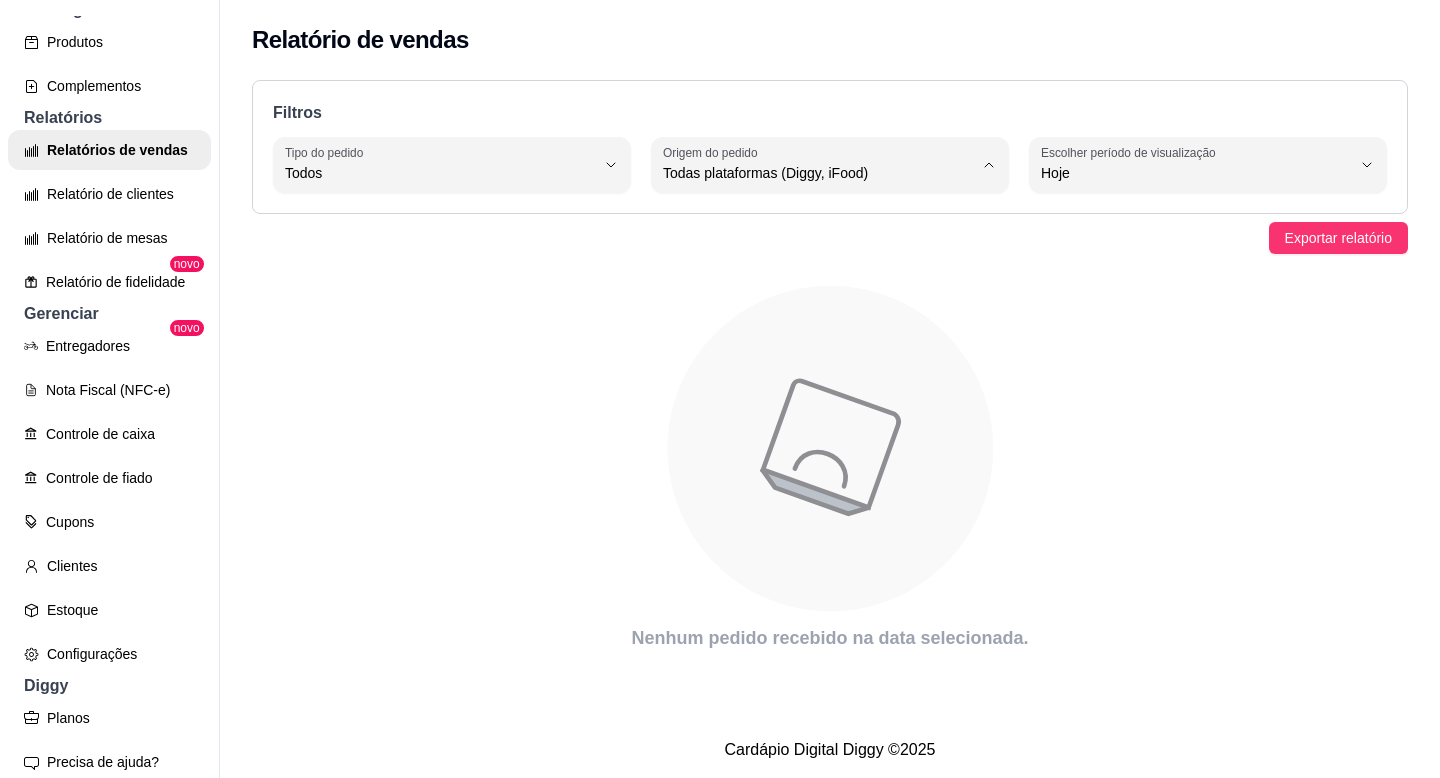 click on "Diggy" at bounding box center (821, 253) 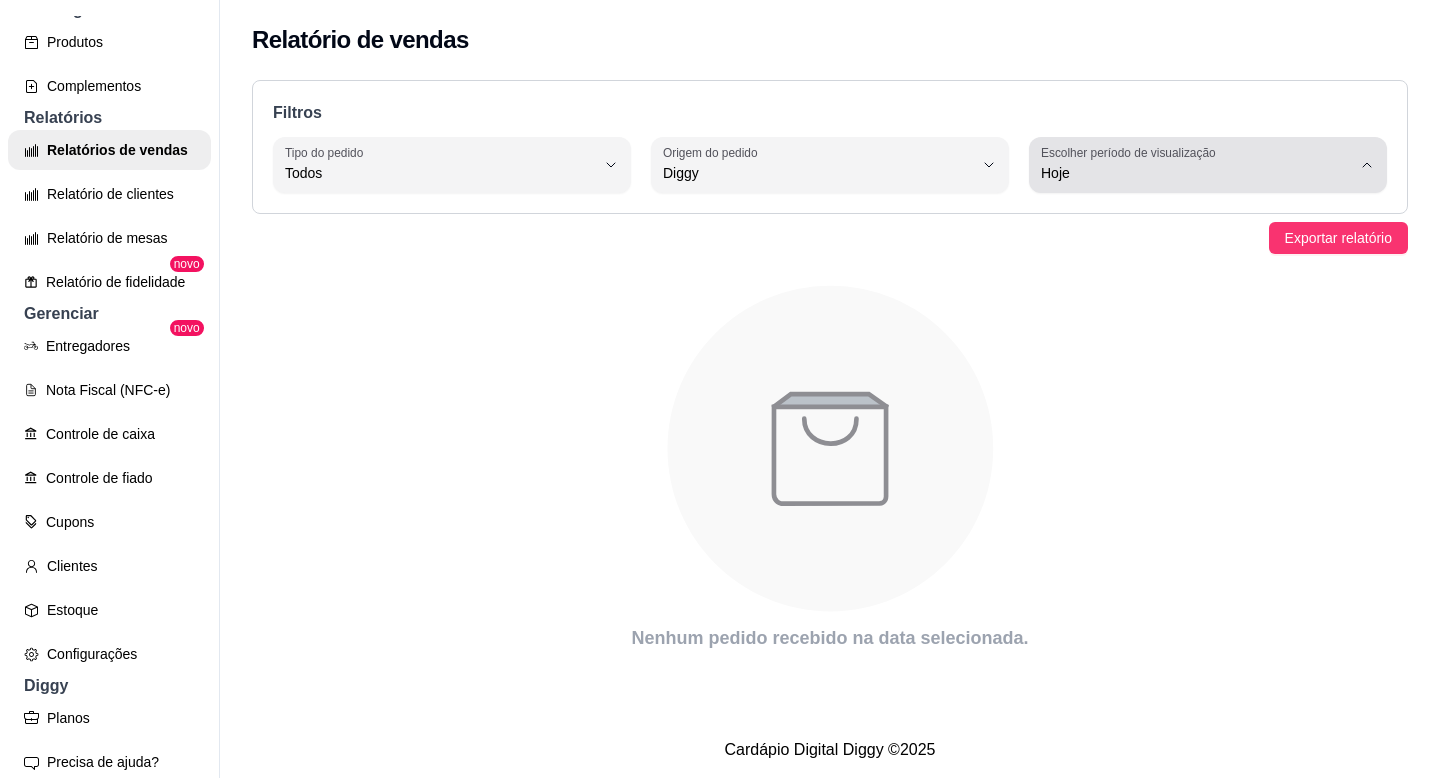 click on "Hoje" at bounding box center [1196, 165] 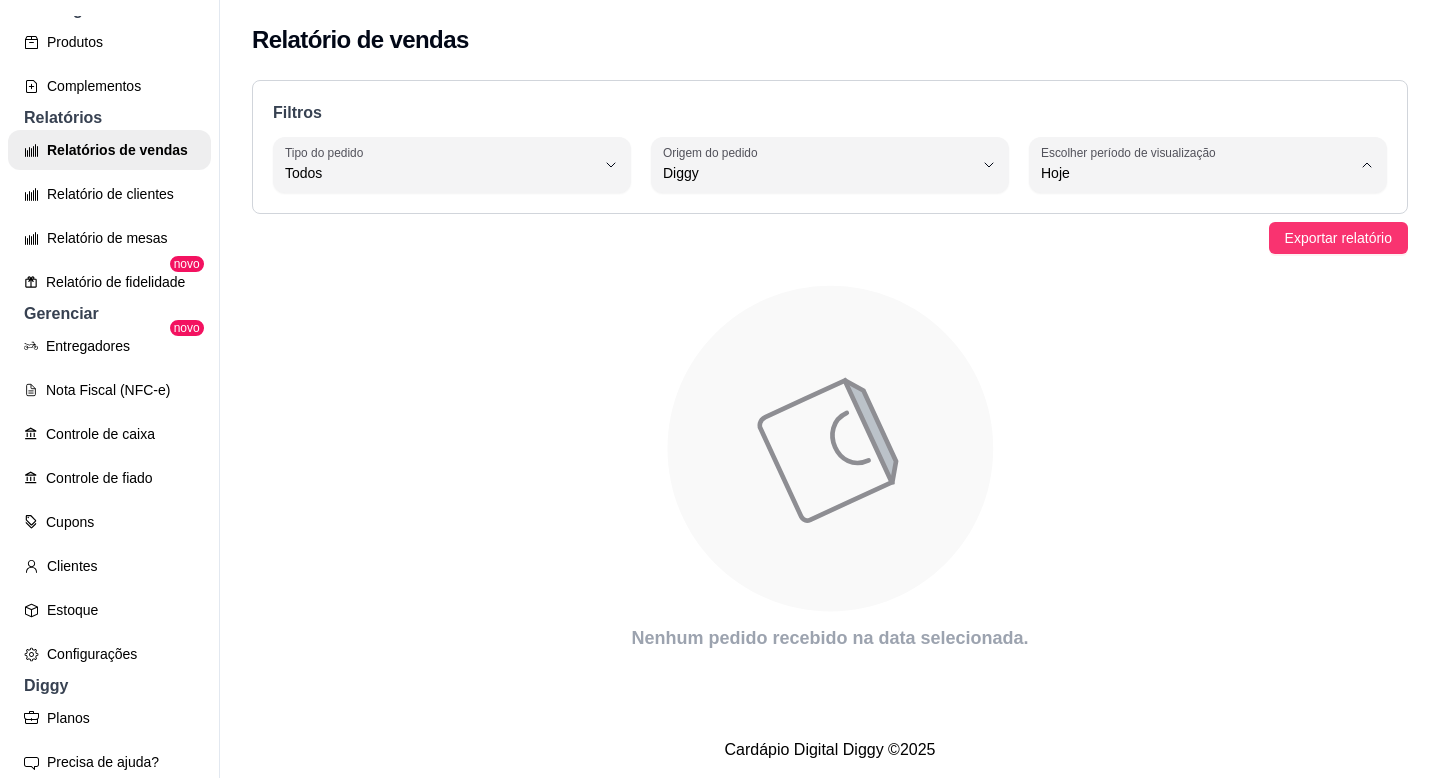 click on "Customizado" at bounding box center [1199, 416] 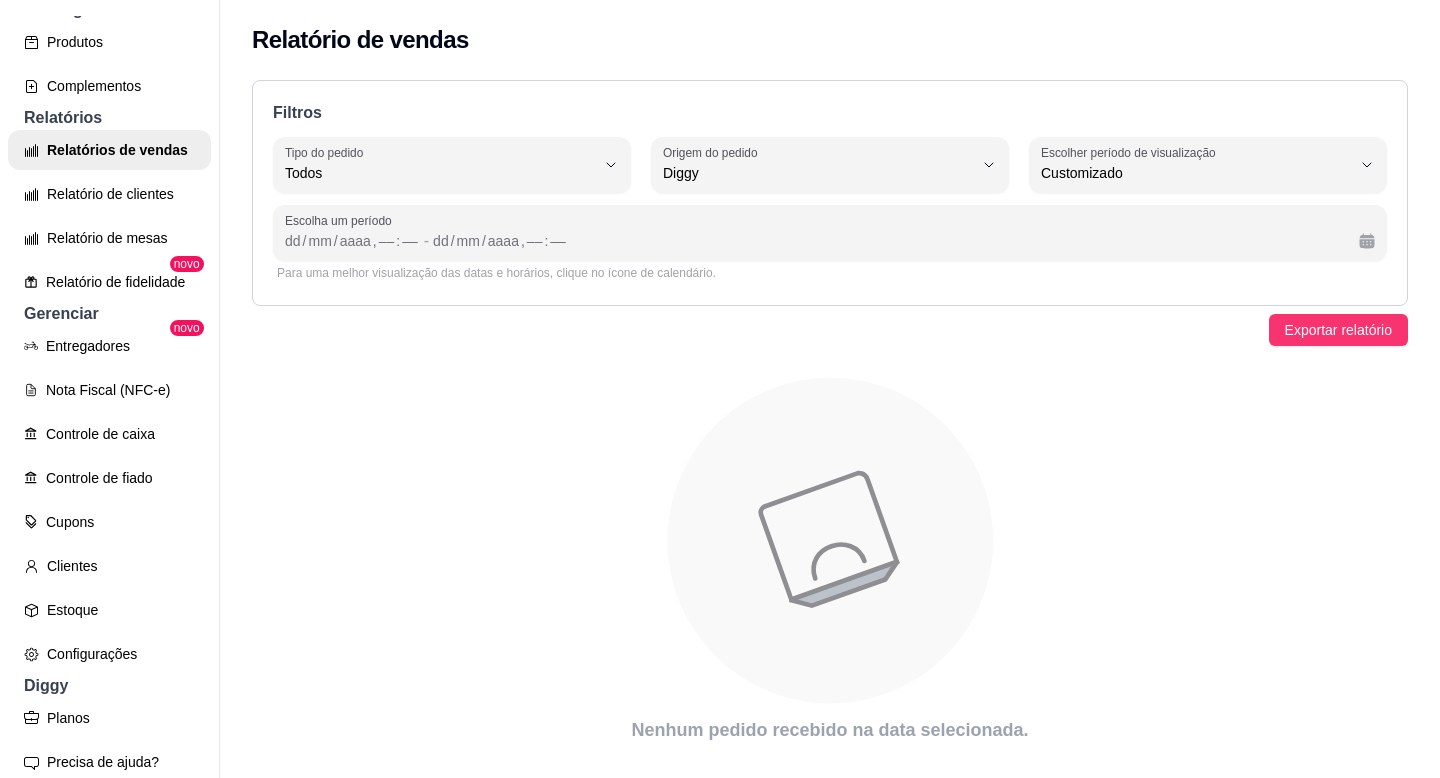 scroll, scrollTop: 19, scrollLeft: 0, axis: vertical 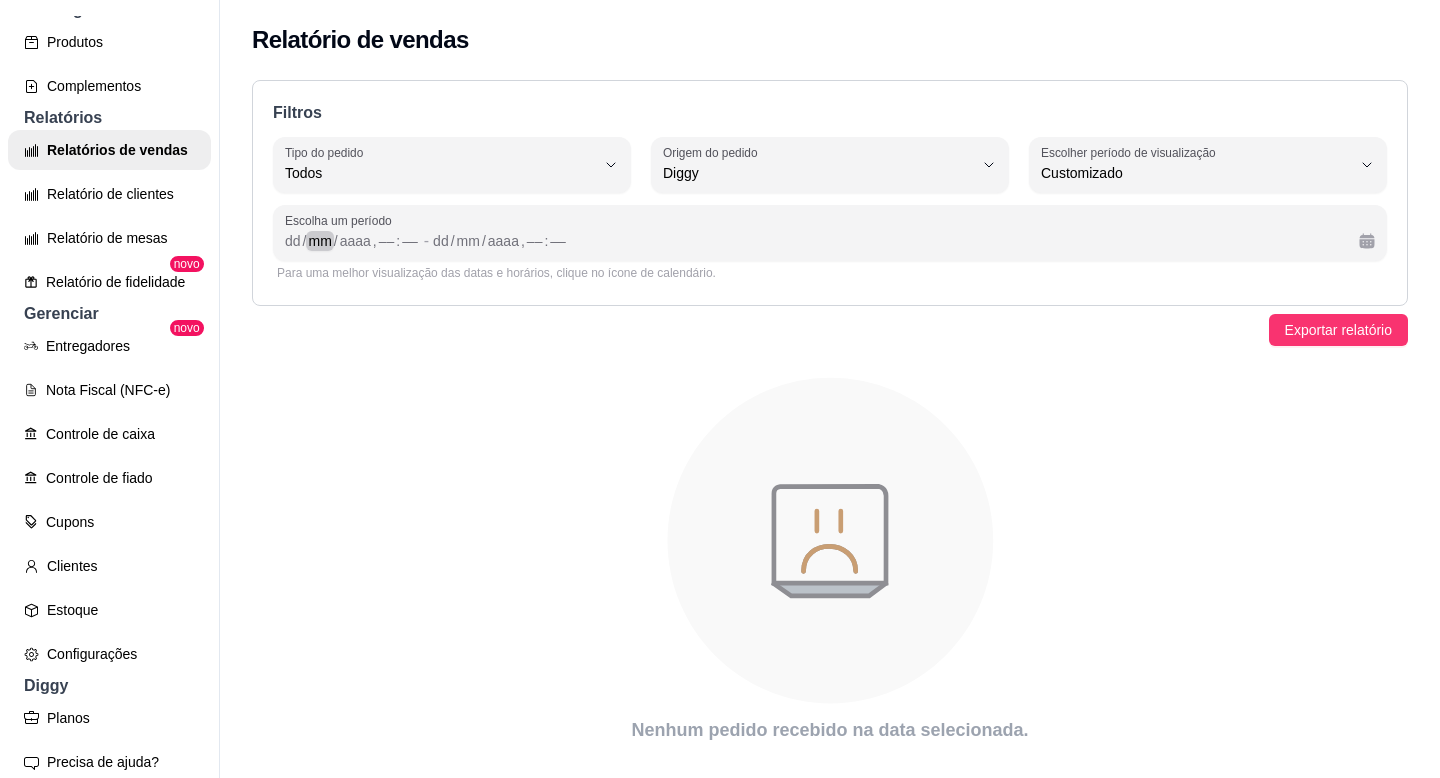 click on "mm" at bounding box center [319, 241] 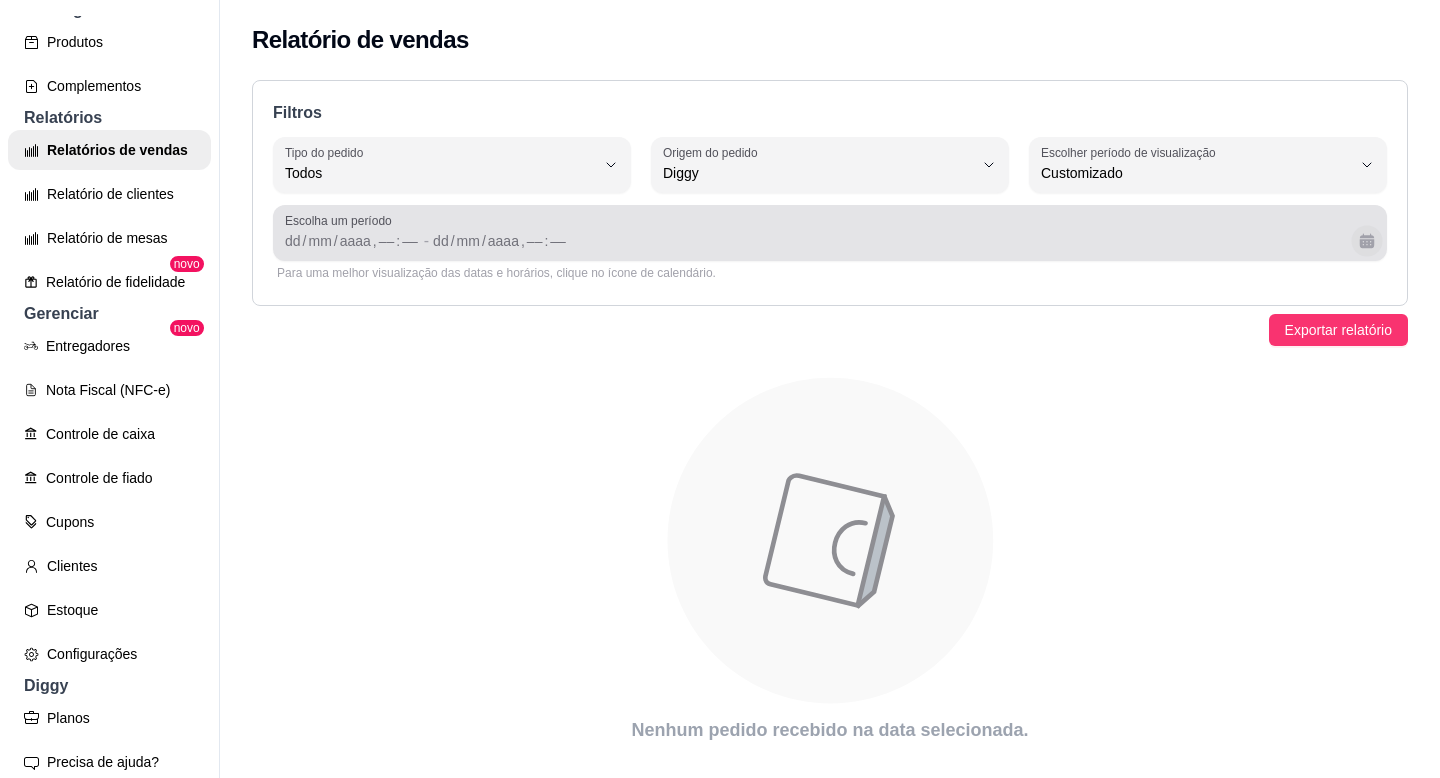 click at bounding box center (1366, 240) 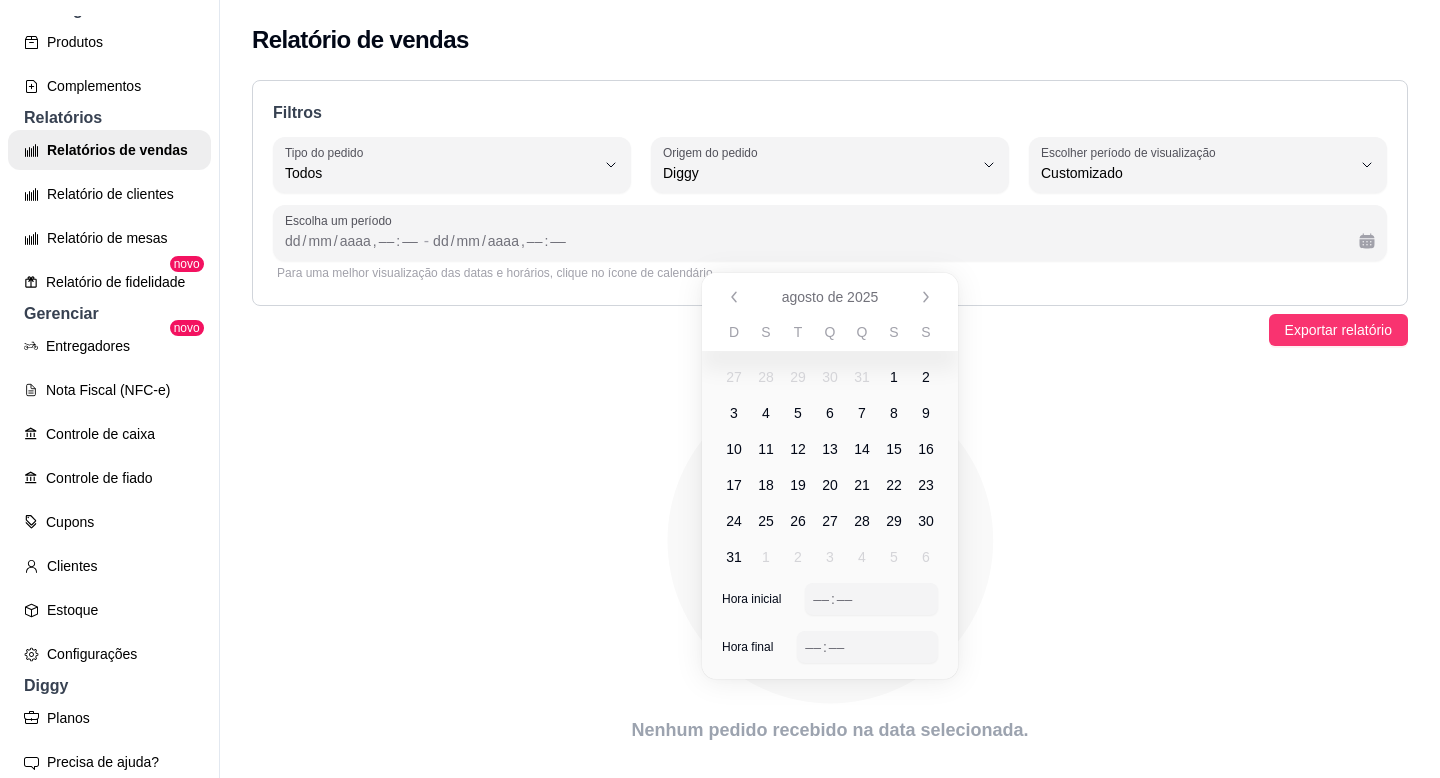 click on "28" at bounding box center (766, 377) 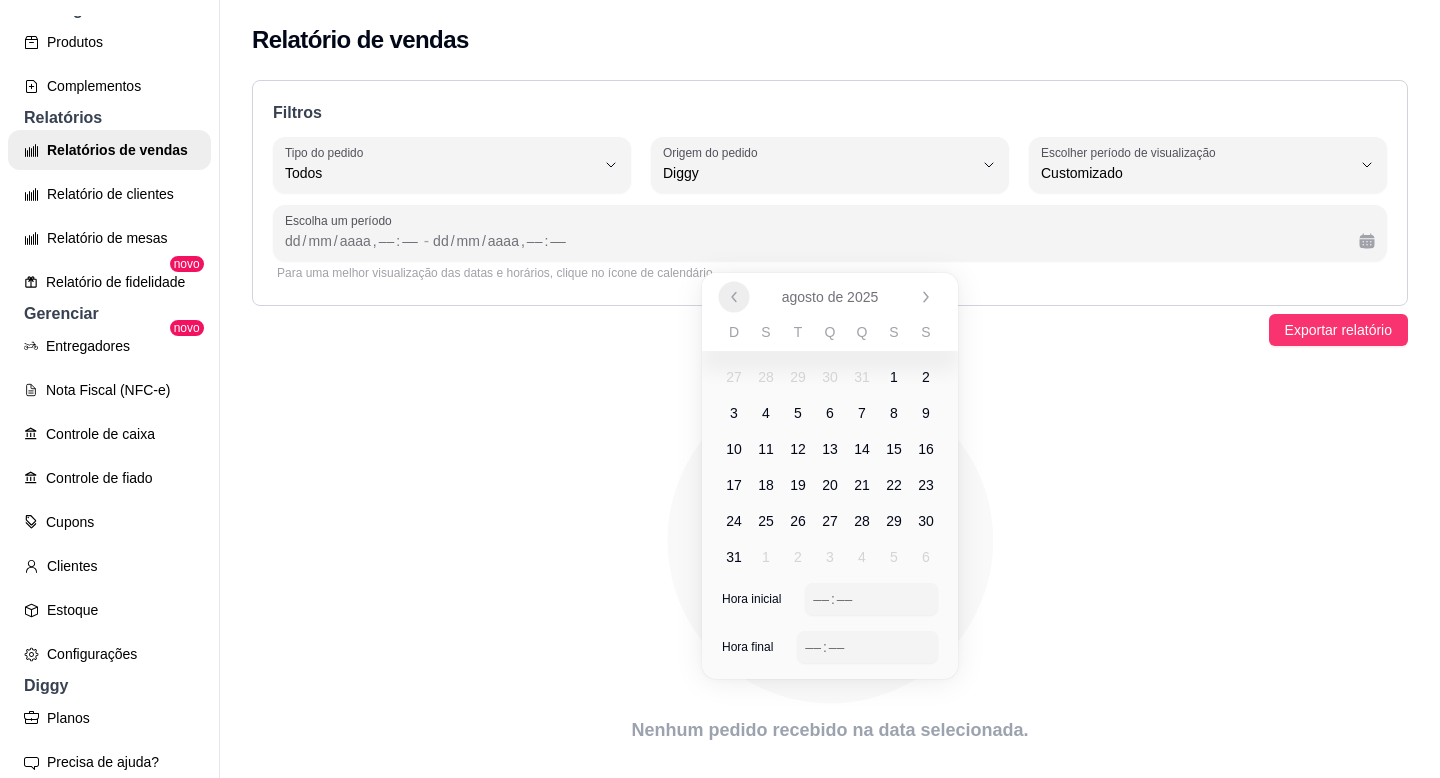 click 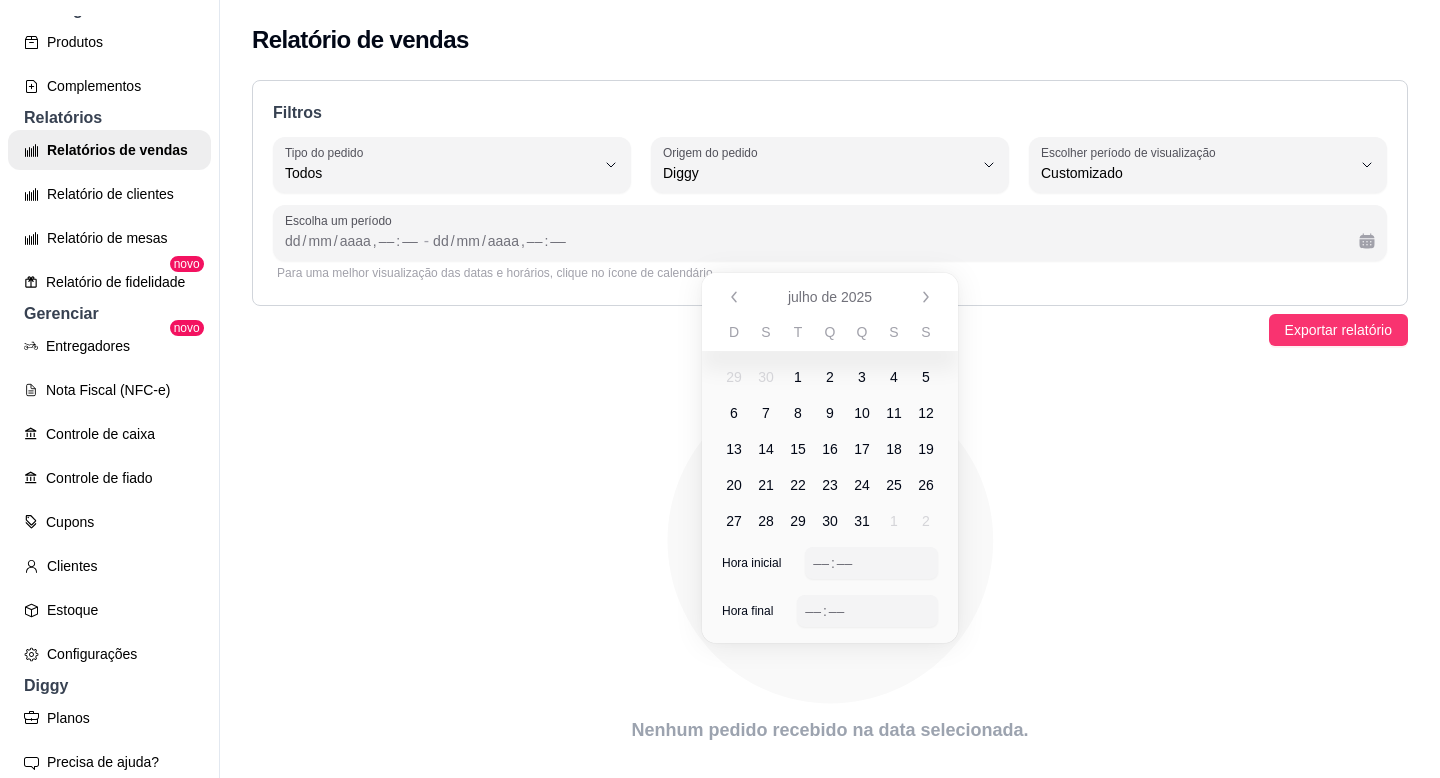 click on "28" at bounding box center (766, 521) 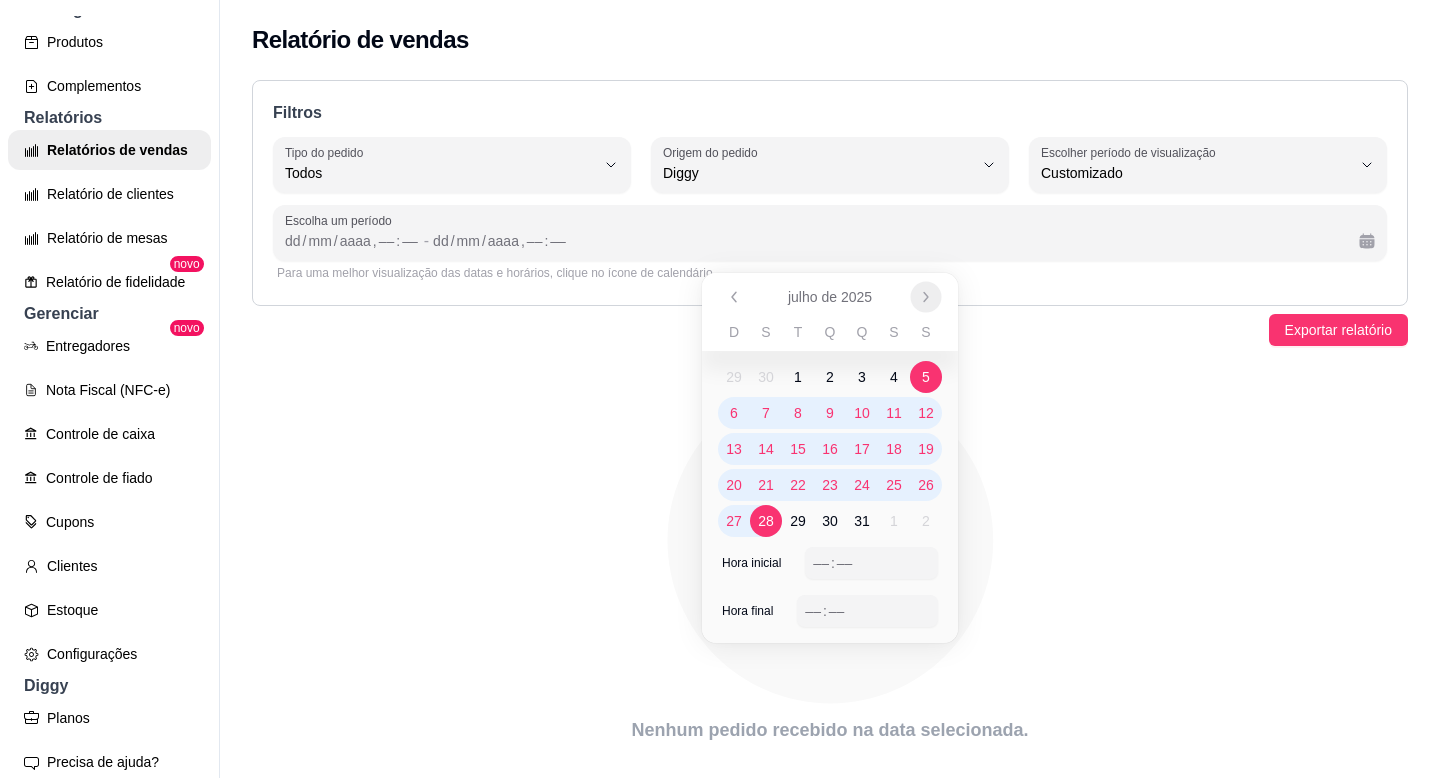 click 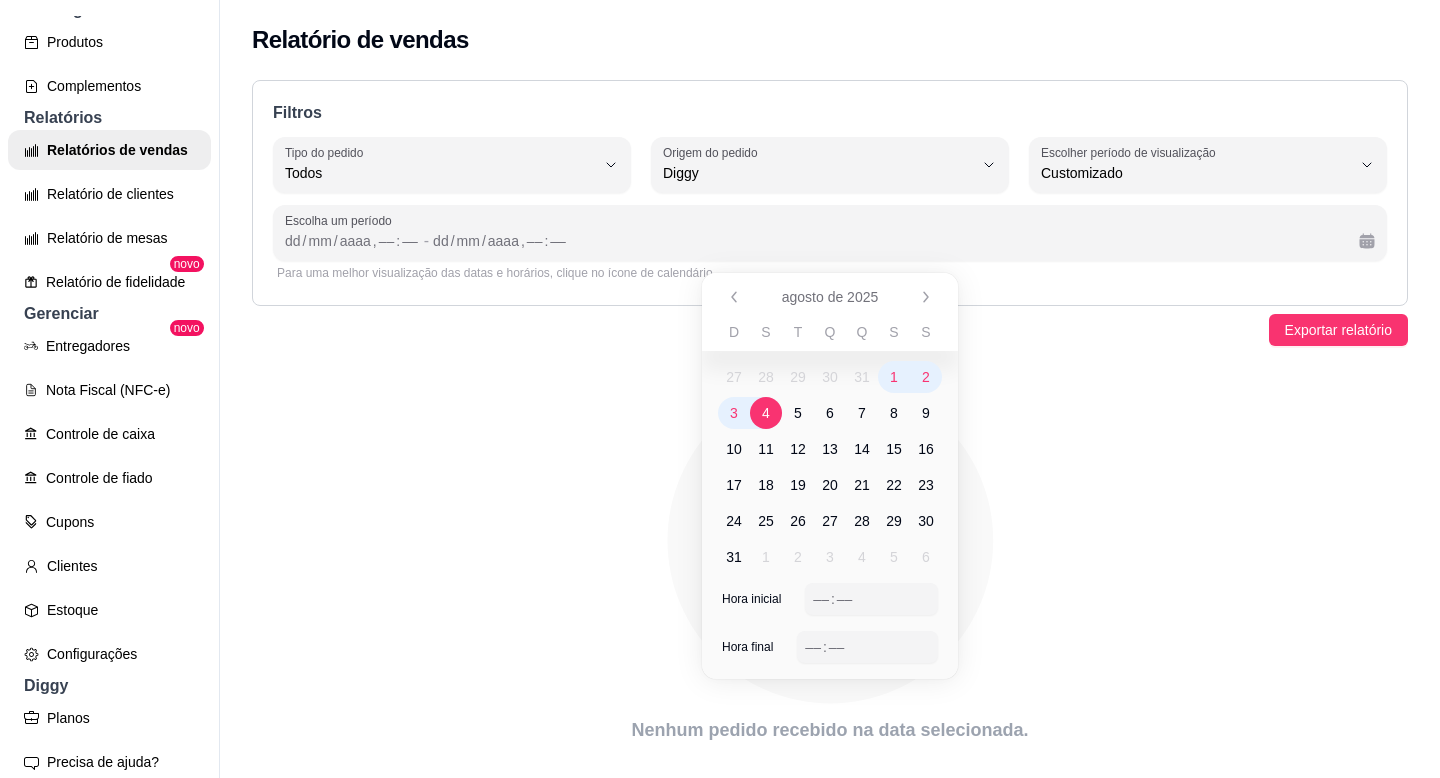 click on "4" at bounding box center (766, 413) 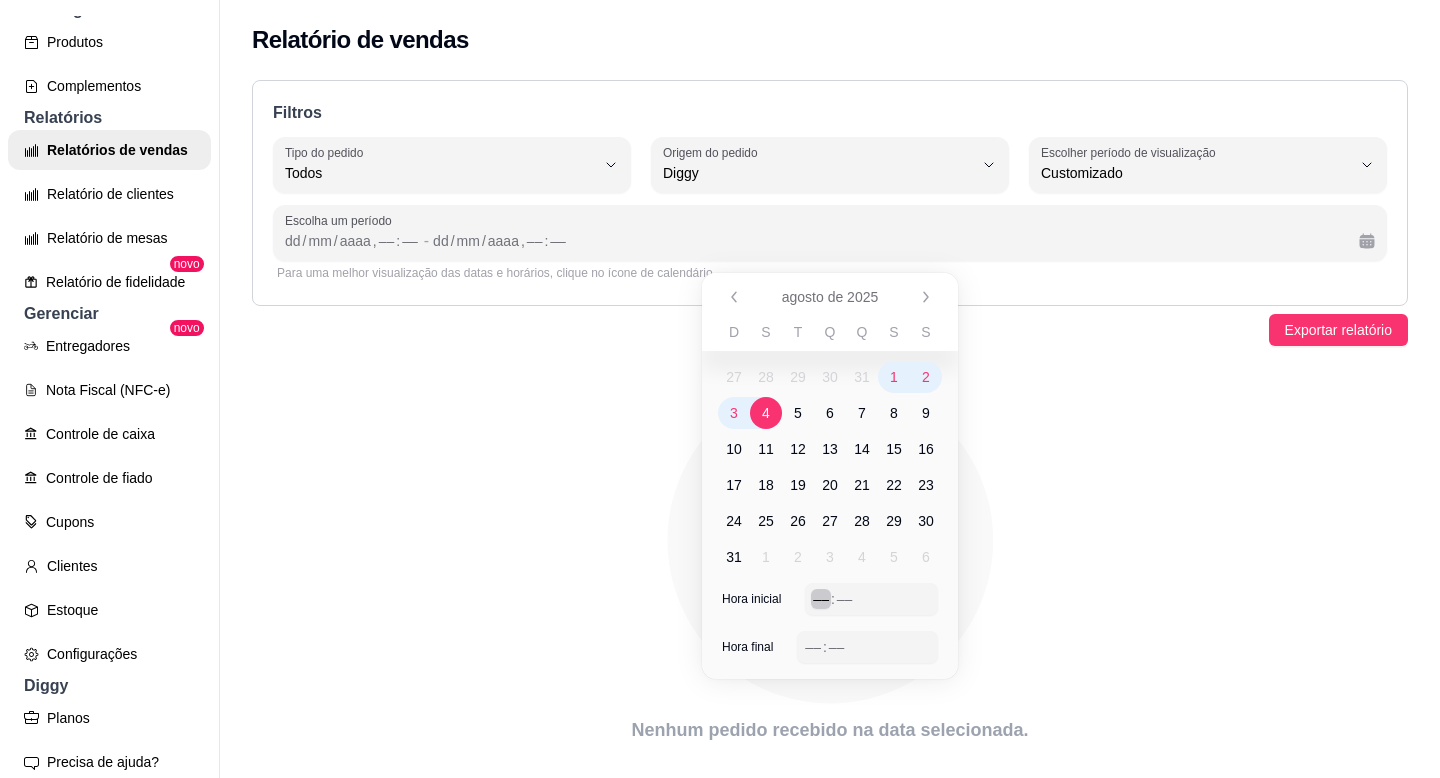 click on "–– : ––" at bounding box center [871, 599] 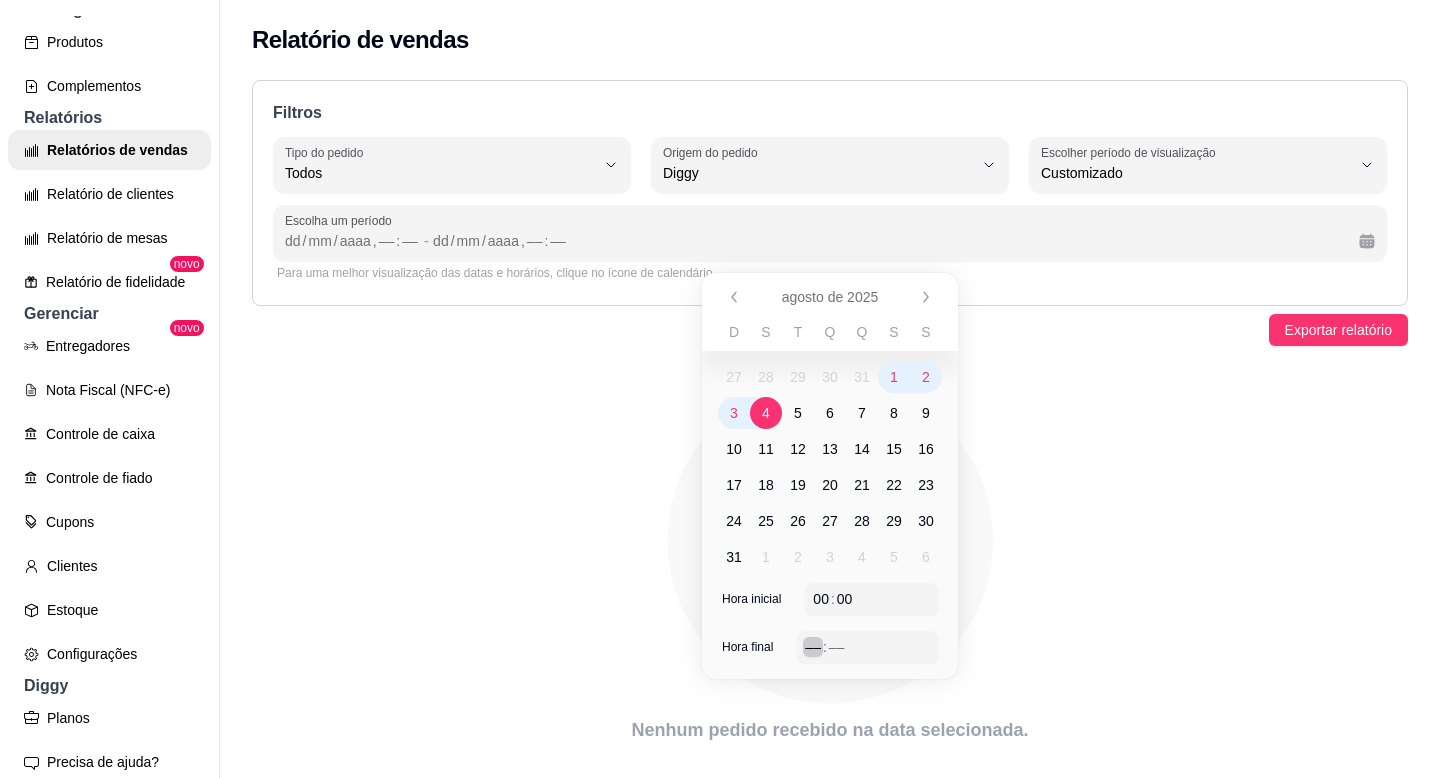 click on "––" at bounding box center (813, 647) 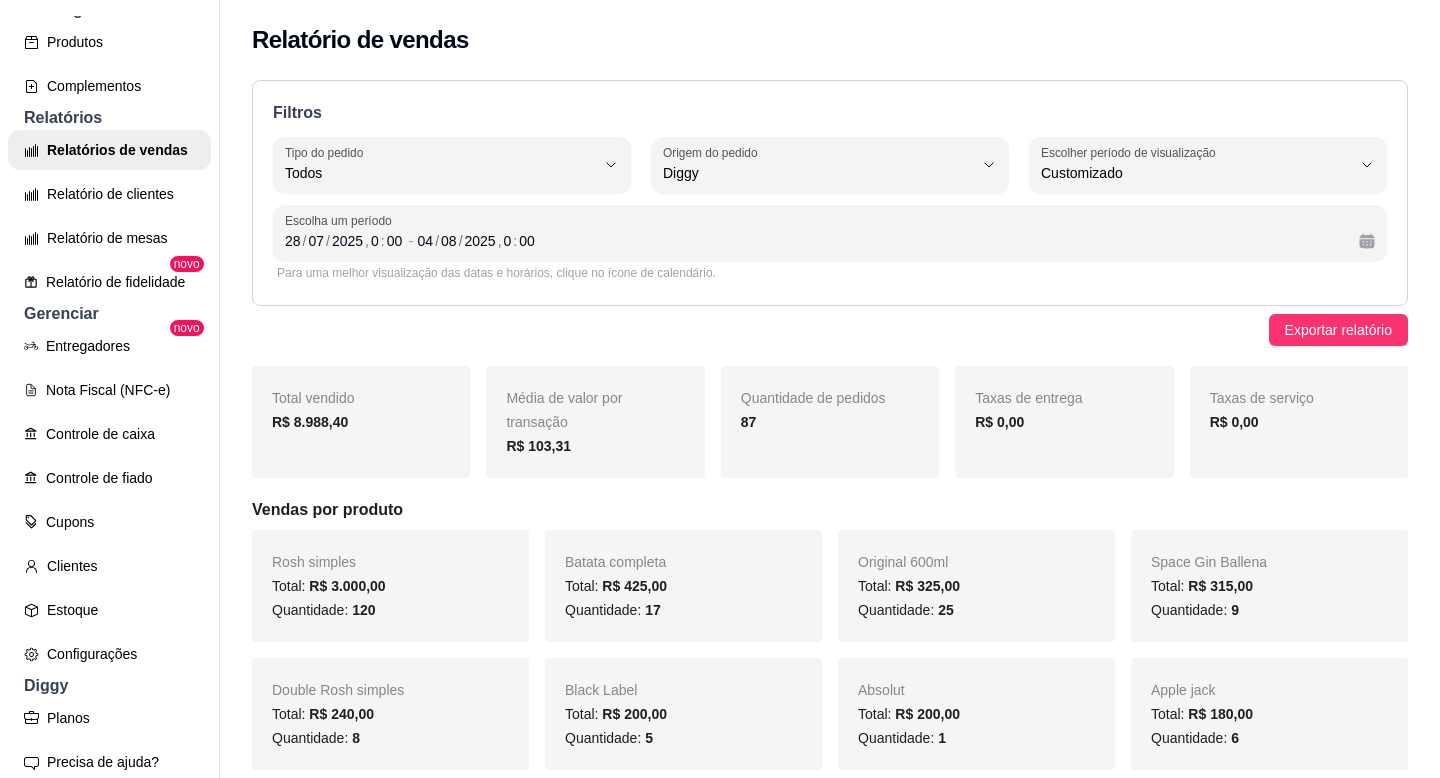 click on "Exportar relatório" at bounding box center [830, 330] 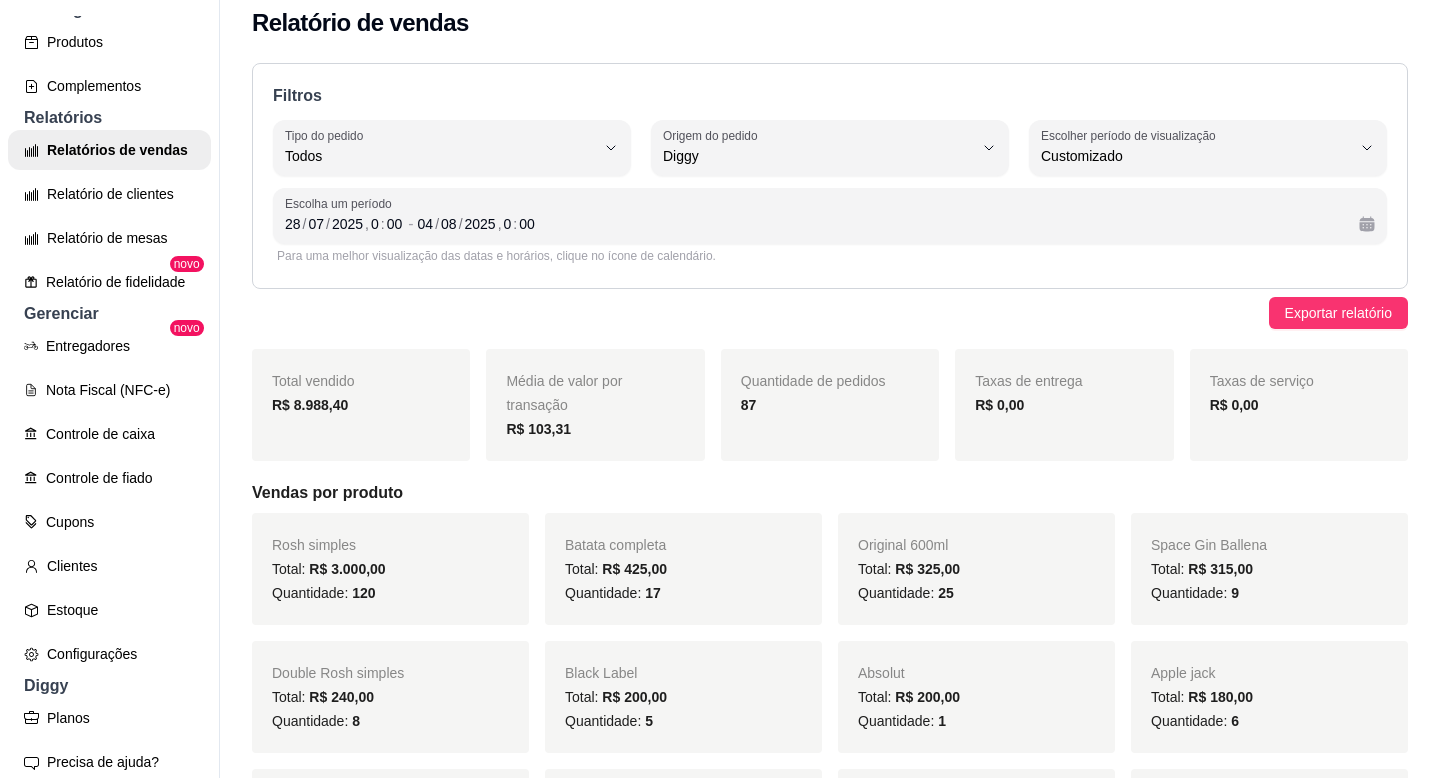 scroll, scrollTop: 21, scrollLeft: 0, axis: vertical 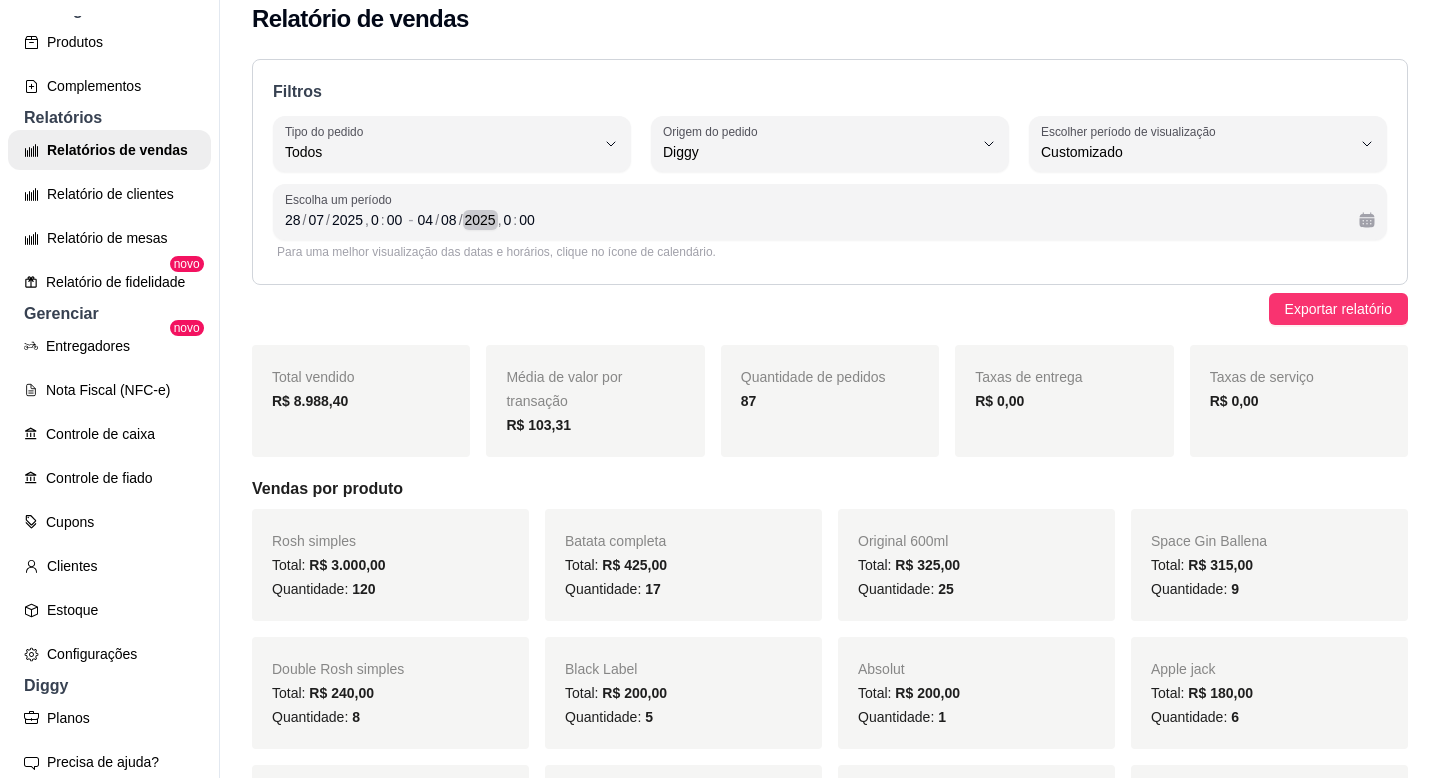 click on "2025" at bounding box center (480, 220) 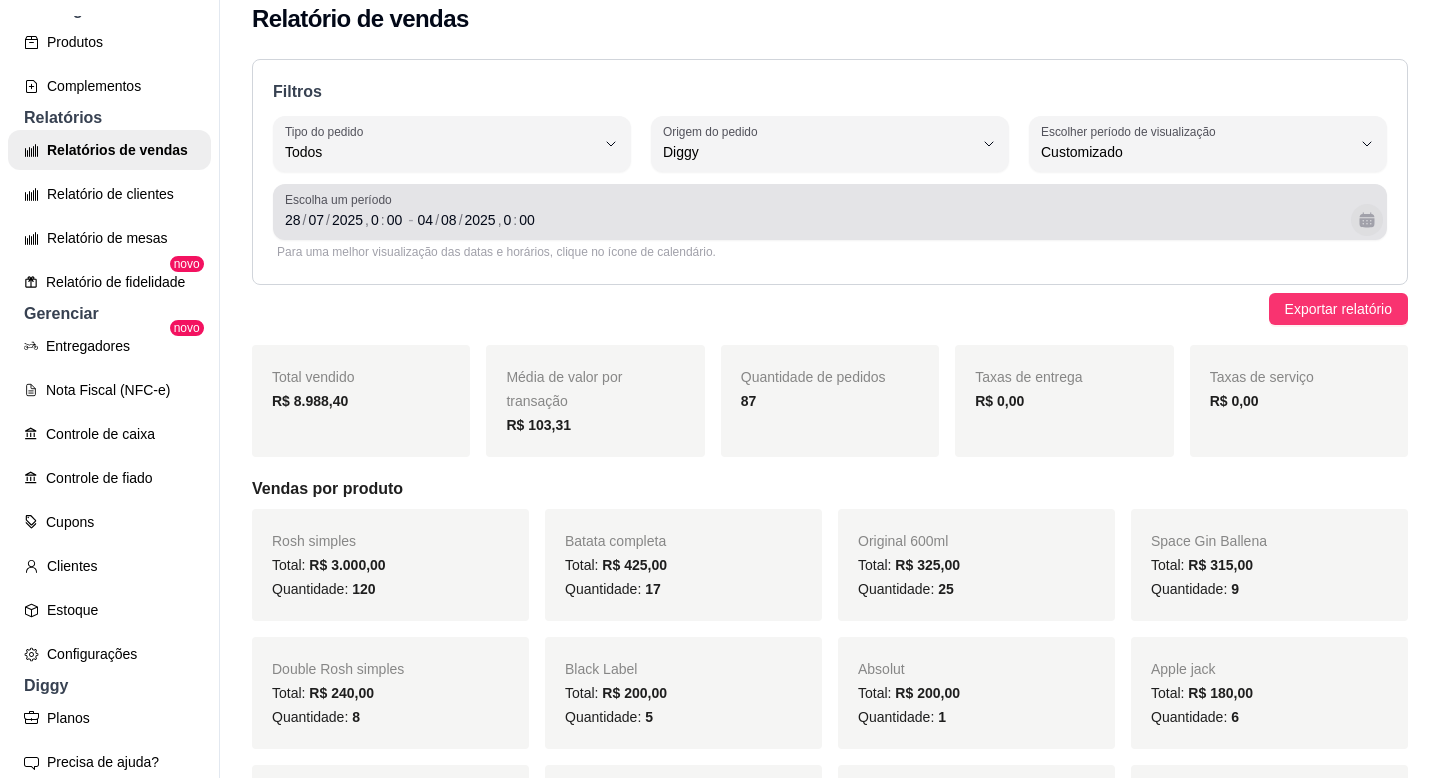 click at bounding box center [1367, 220] 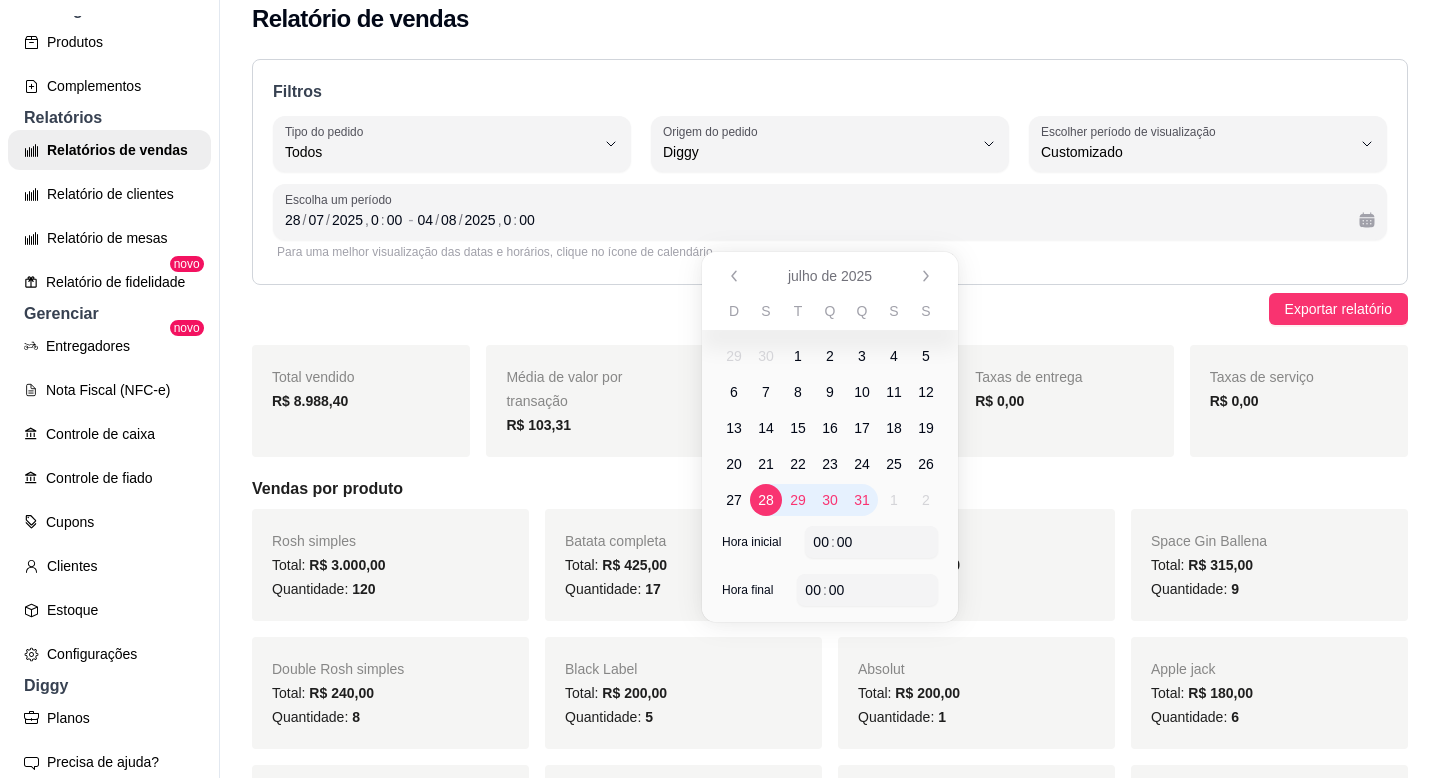 click on "1" at bounding box center (798, 356) 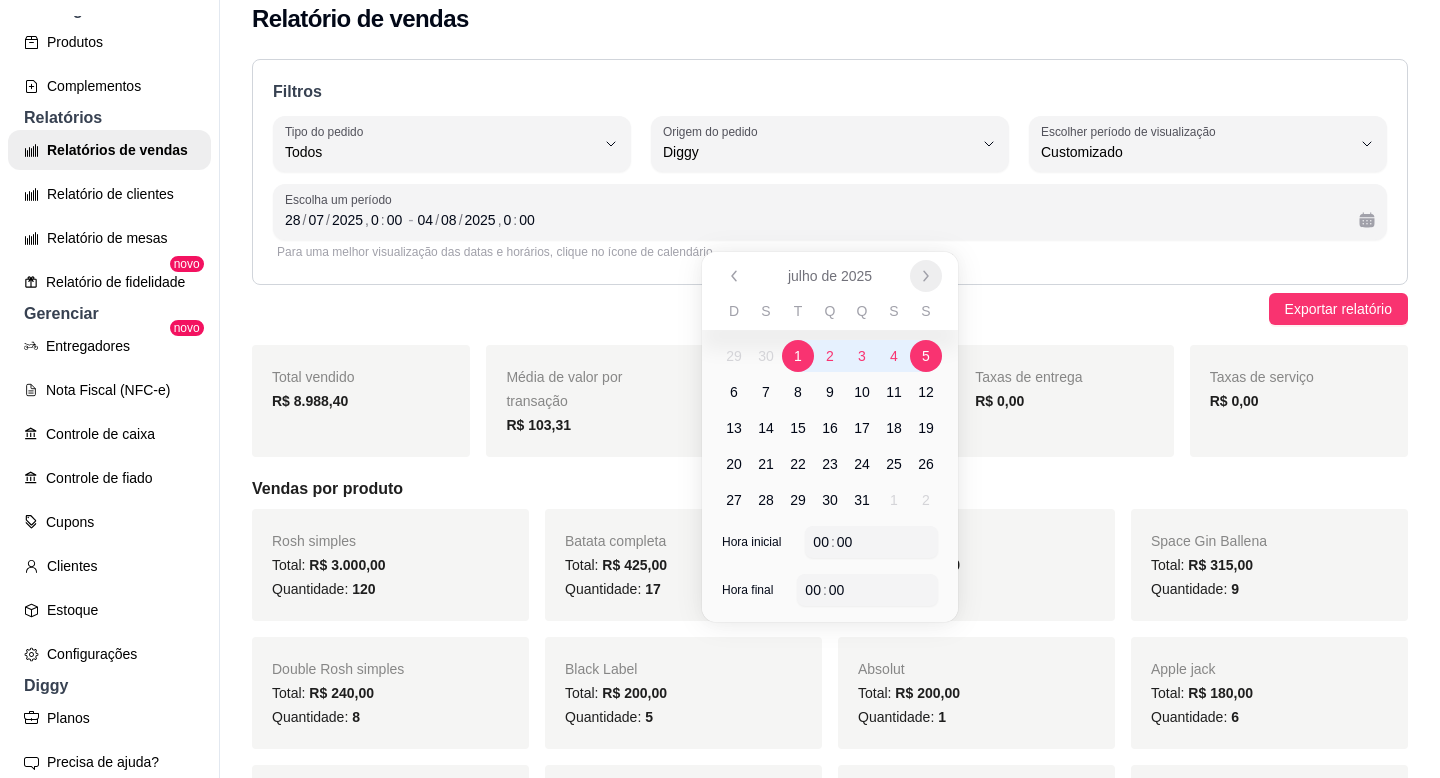 click 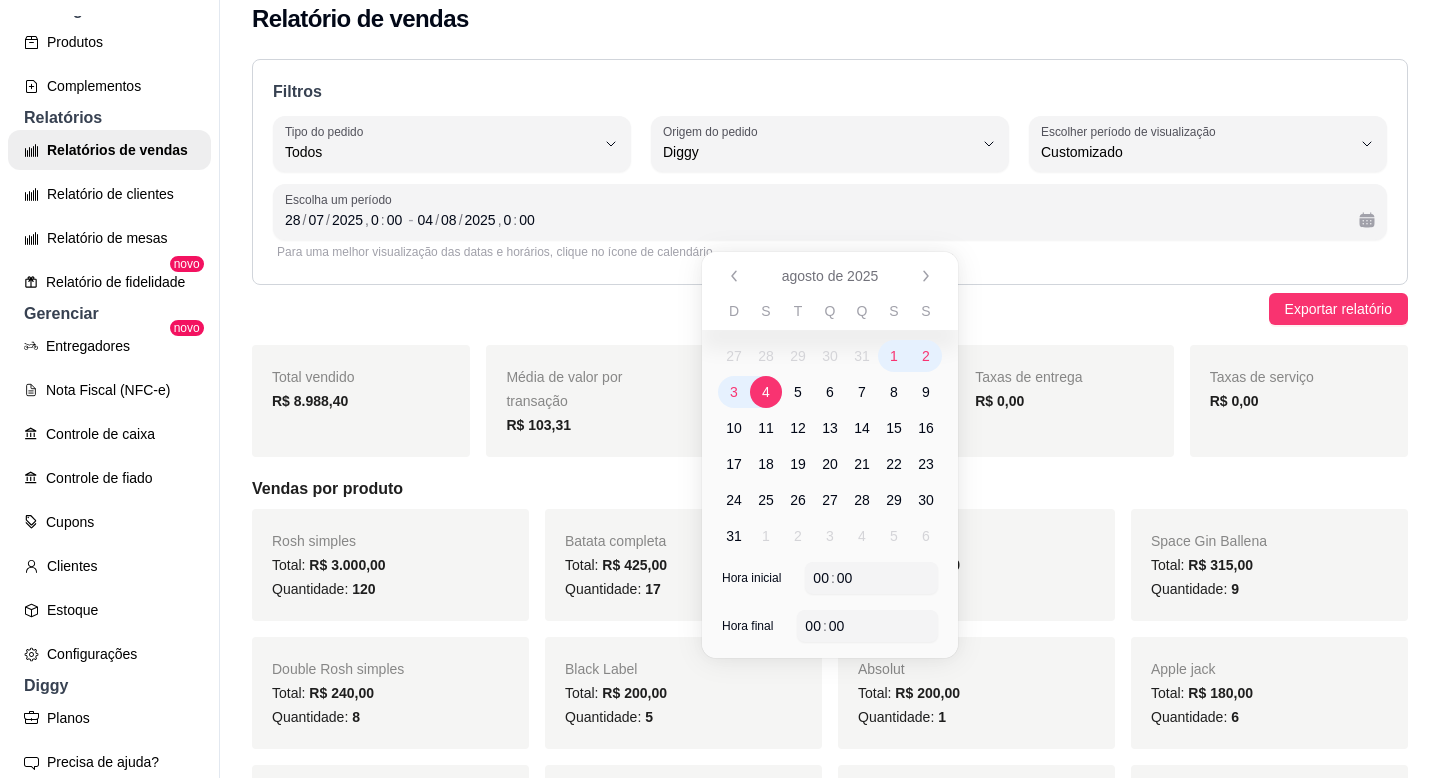 click on "4" at bounding box center [766, 392] 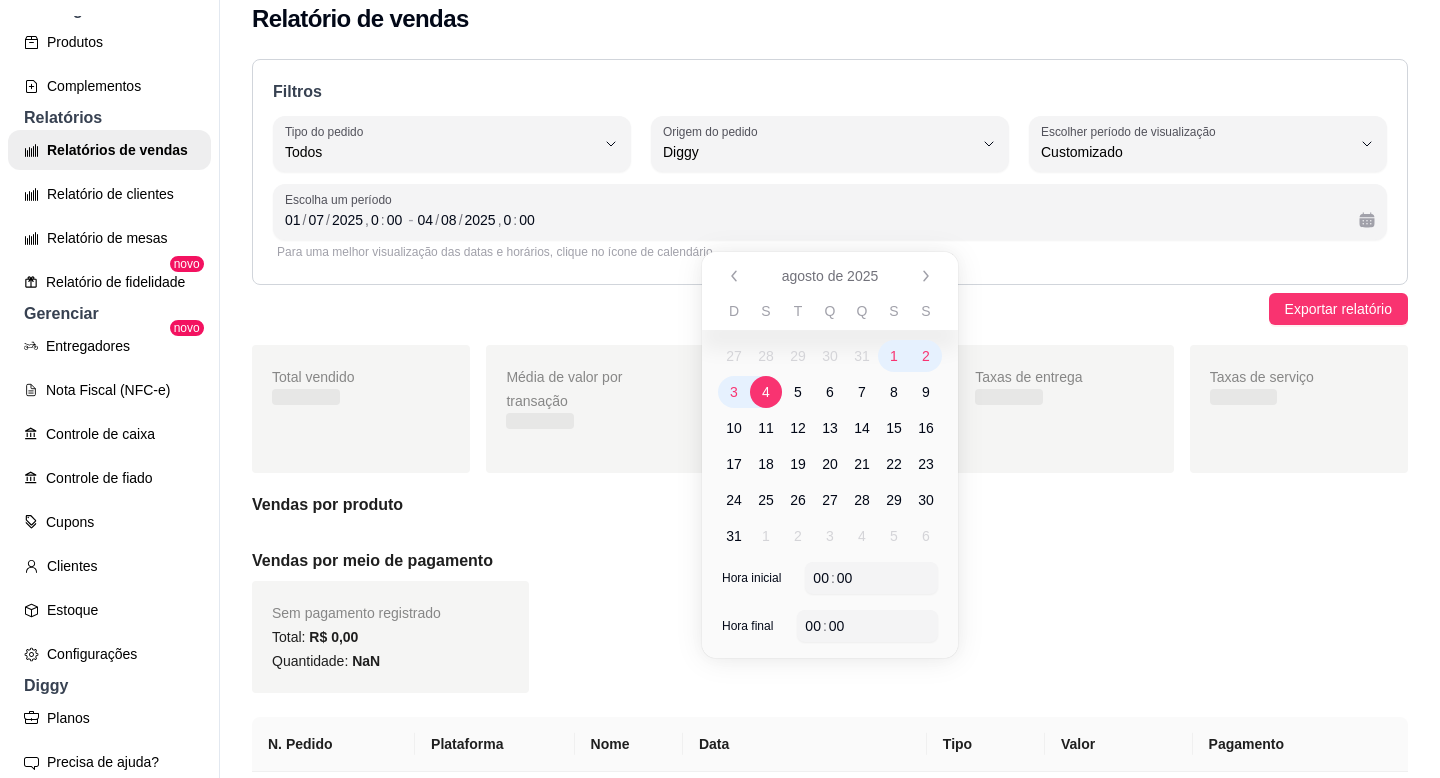 click on "Filtros ALL Tipo do pedido Todos Entrega Retirada Mesa Consumo local Tipo do pedido Todos DIGGY Origem do pedido Todas plataformas (Diggy, iFood) Diggy iFood Origem do pedido Diggy -1 Escolher período de visualização Hoje Ontem  7 dias 15 dias 30 dias 45 dias Customizado Escolher período de visualização Customizado Escolha um período [DATE] ,  0 : 00 - [DATE] ,  0 : 00 Para uma melhor visualização das datas e horários, clique no ícone de calendário. Exportar relatório Total vendido Média de valor por transação Quantidade de pedidos Taxas de entrega Taxas de serviço Vendas por produto Vendas por meio de pagamento Sem pagamento registrado Total:   R$ [VALUE] Quantidade:   NaN N. Pedido Plataforma Nome Data Tipo Valor Pagamento [UUID] [DATE] às [TIME] Mesa R$ [VALUE] Dinheiro [UUID] [DATE] às [TIME] Mesa R$ [VALUE] Dinheiro [UUID] [DATE] às [TIME] Mesa R$ [VALUE] Cartão de crédito" at bounding box center (830, 1698) 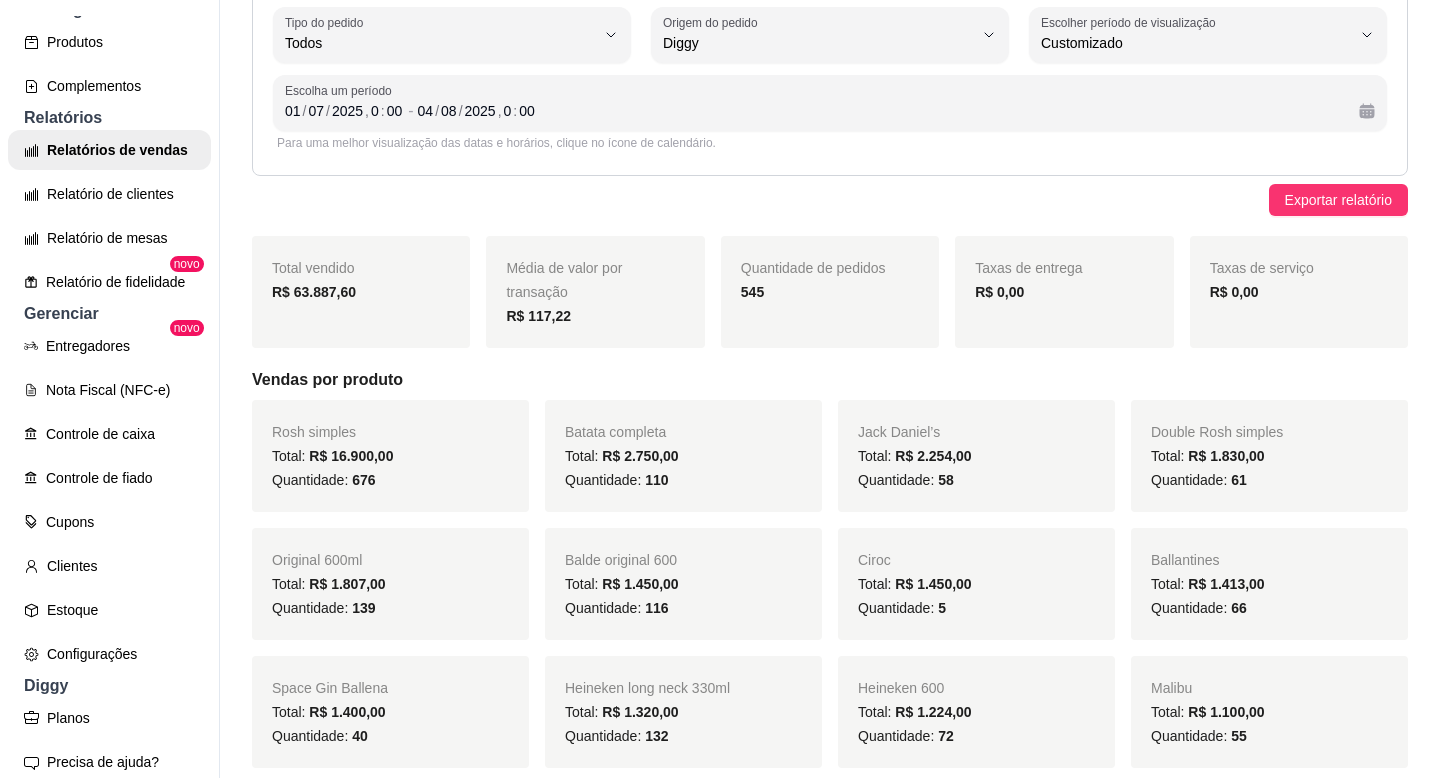 scroll, scrollTop: 131, scrollLeft: 0, axis: vertical 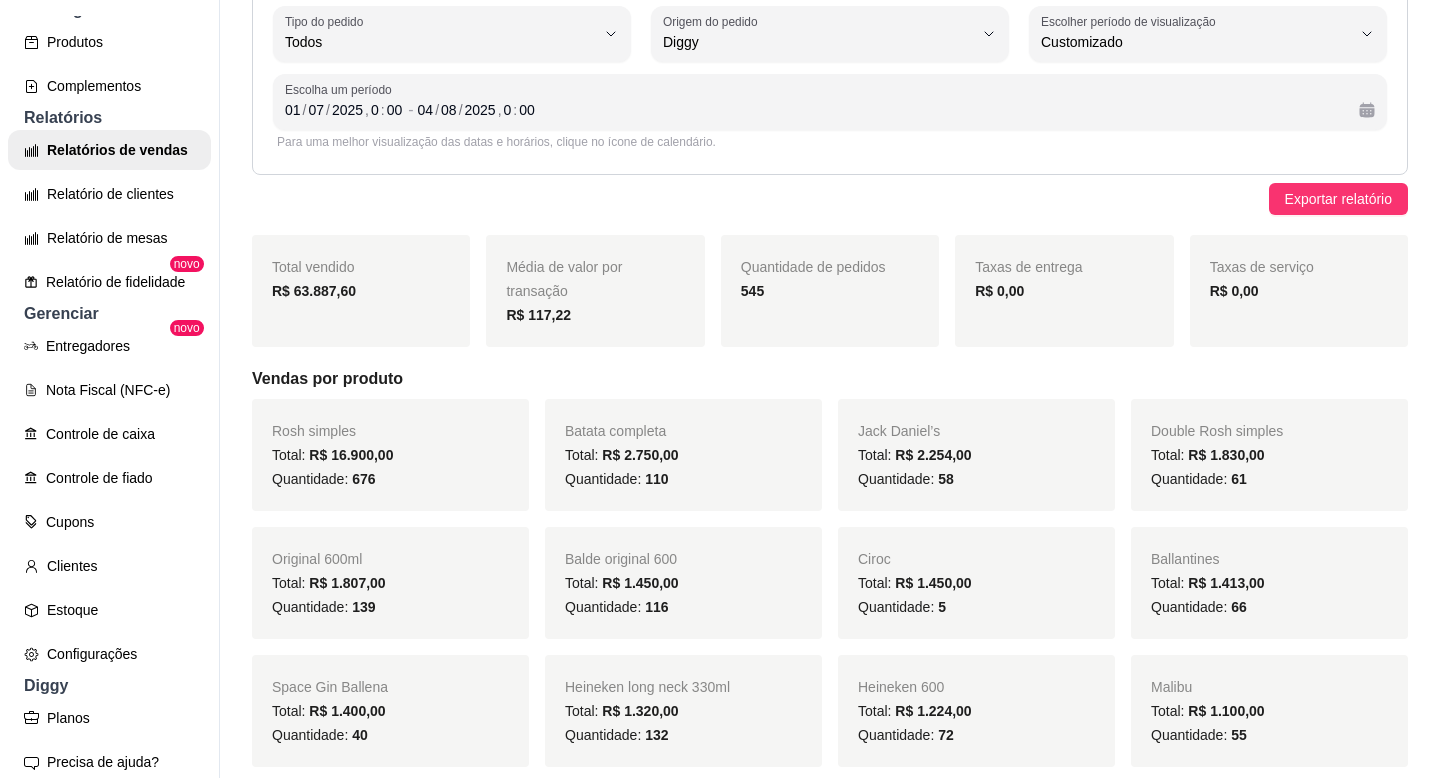 click on "676" at bounding box center [363, 479] 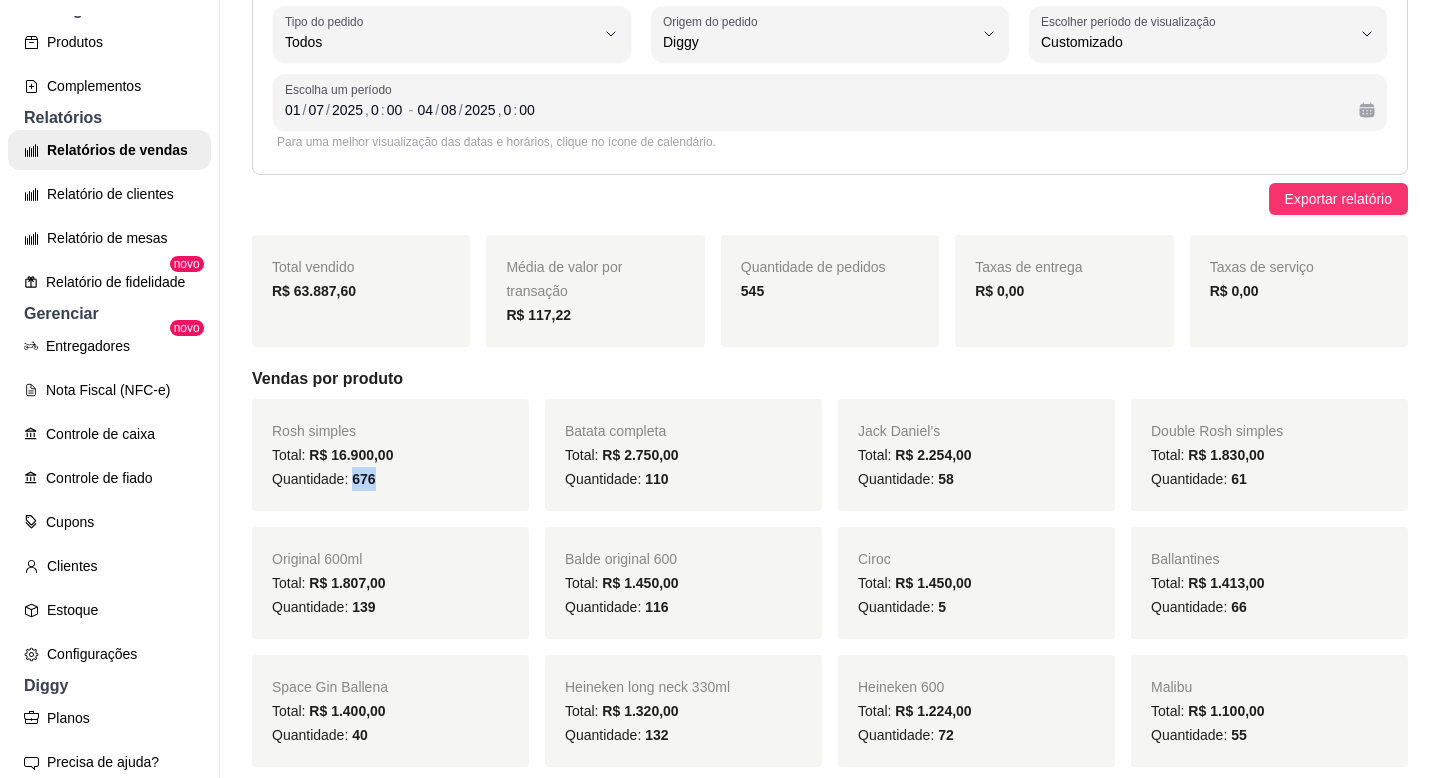 click on "676" at bounding box center [363, 479] 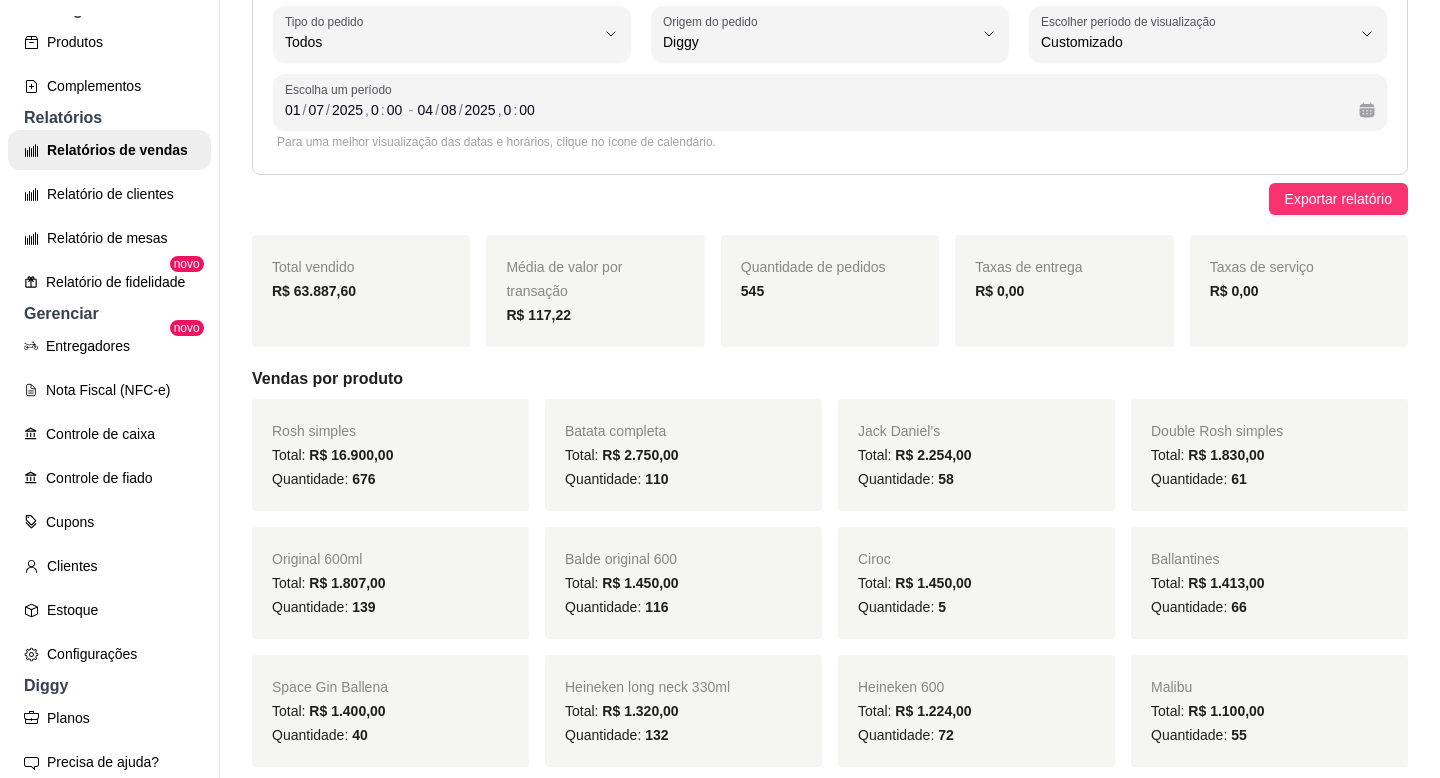 click on "110" at bounding box center (656, 479) 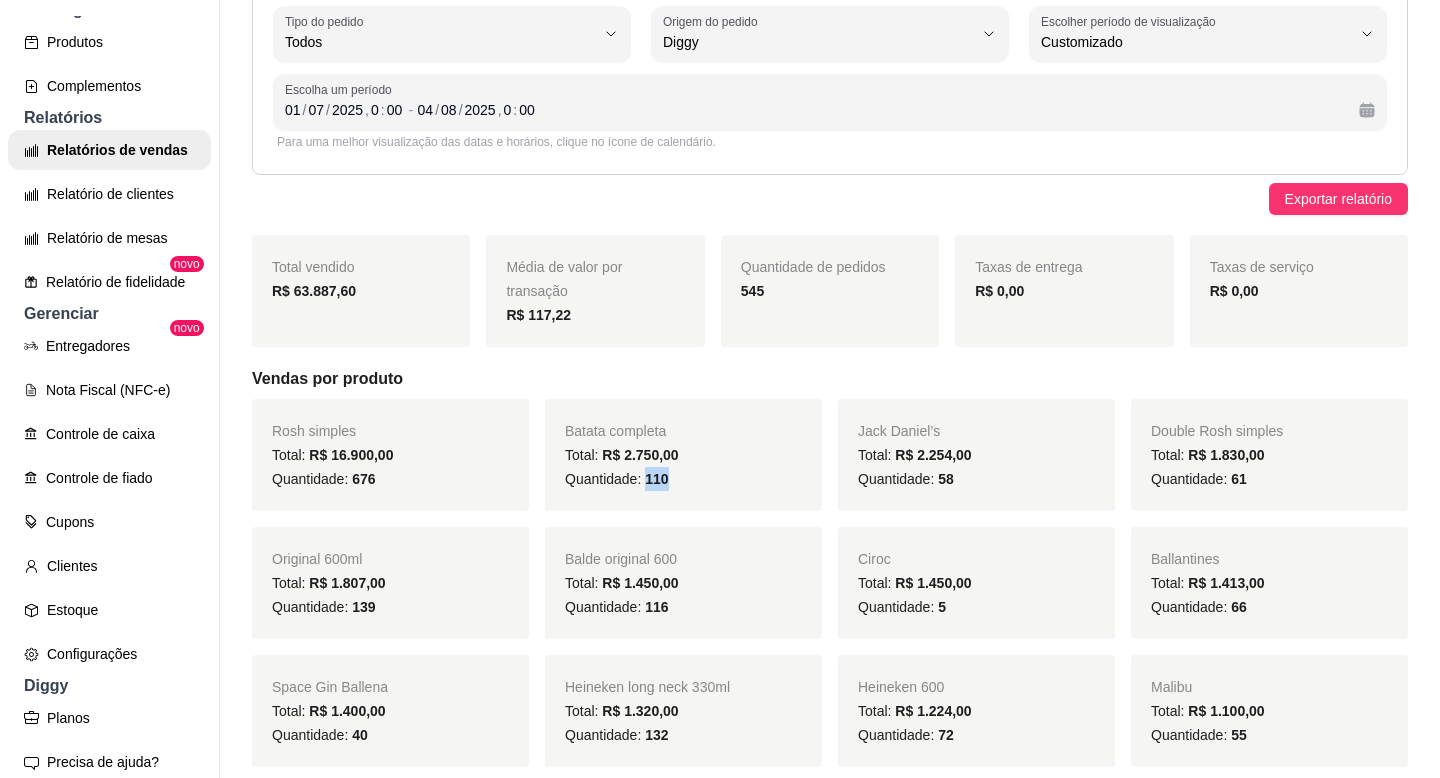 click on "110" at bounding box center [656, 479] 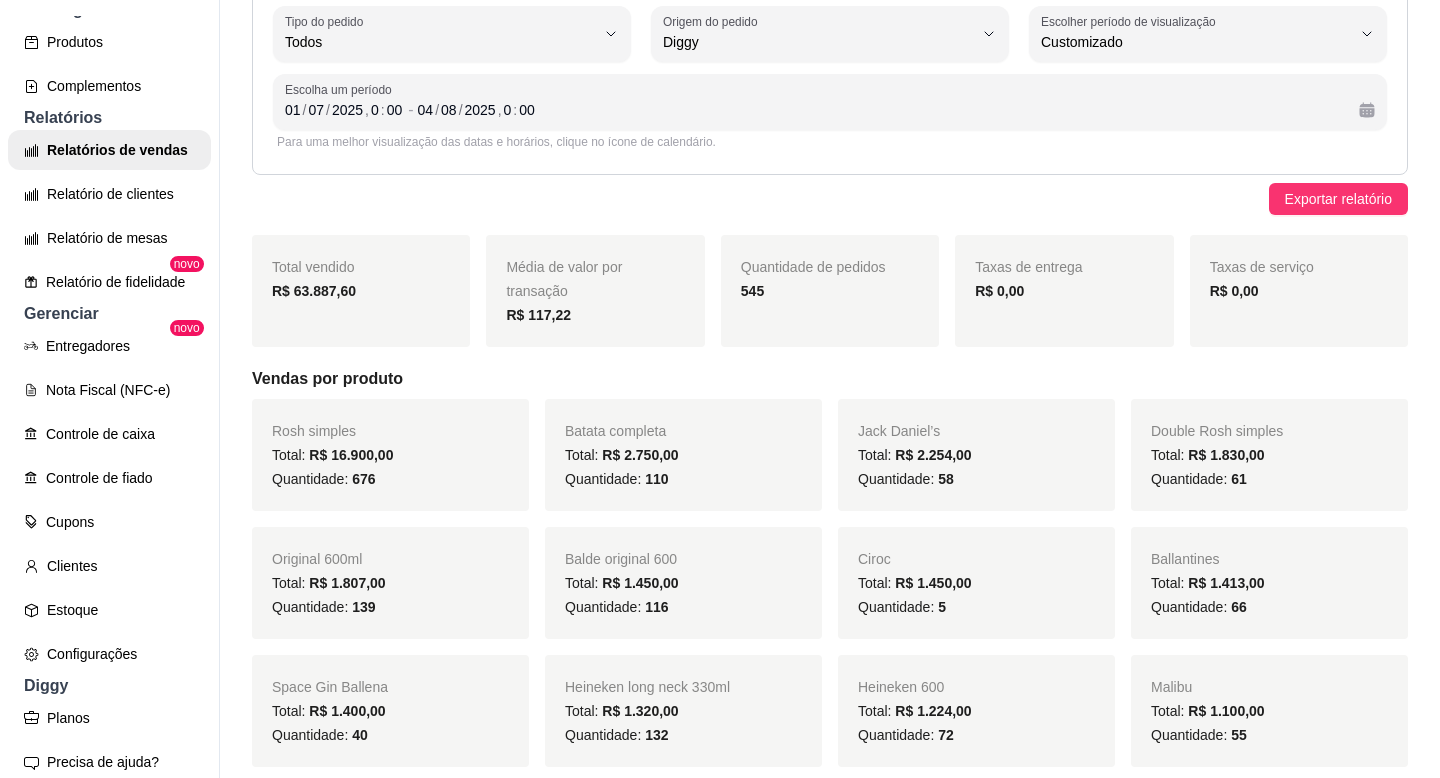 click on "58" at bounding box center [946, 479] 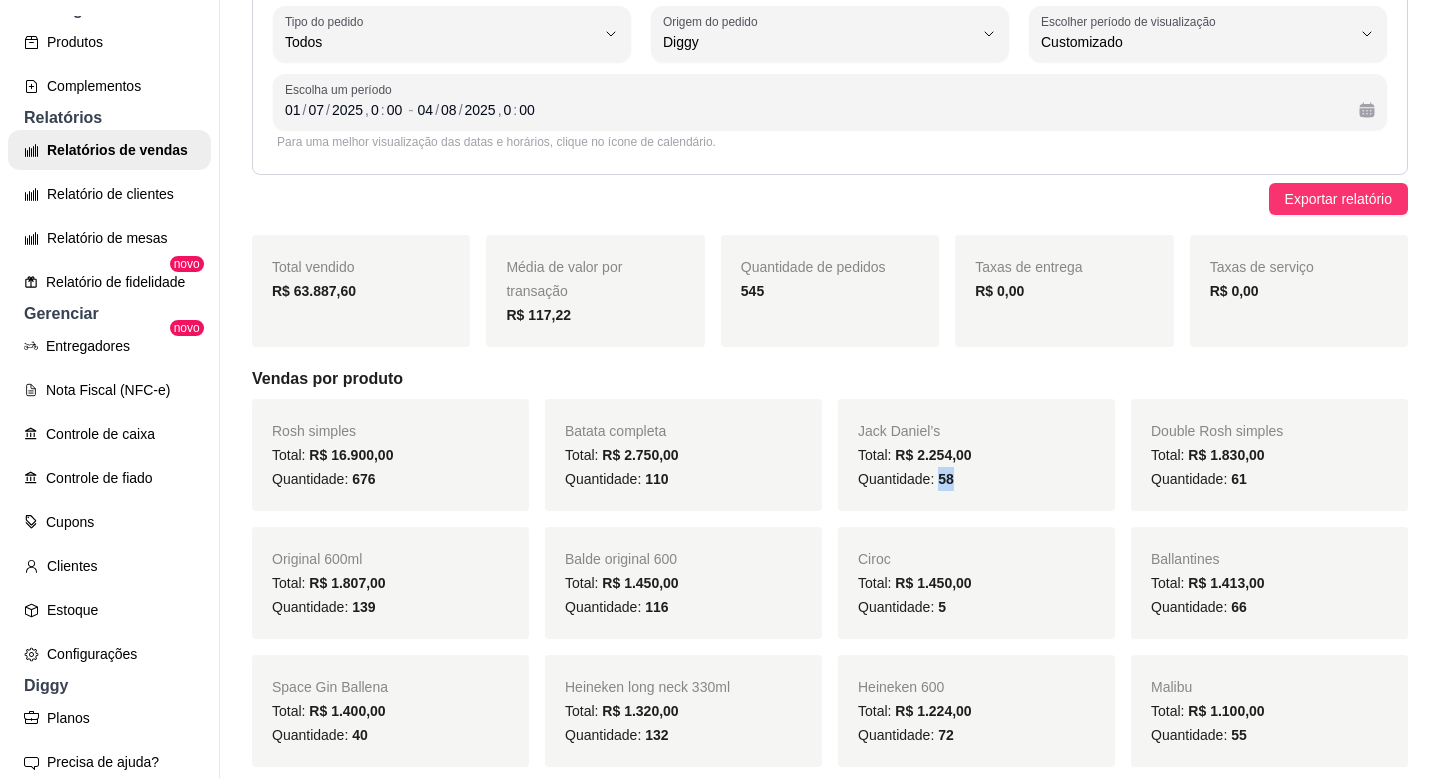 click on "58" at bounding box center (946, 479) 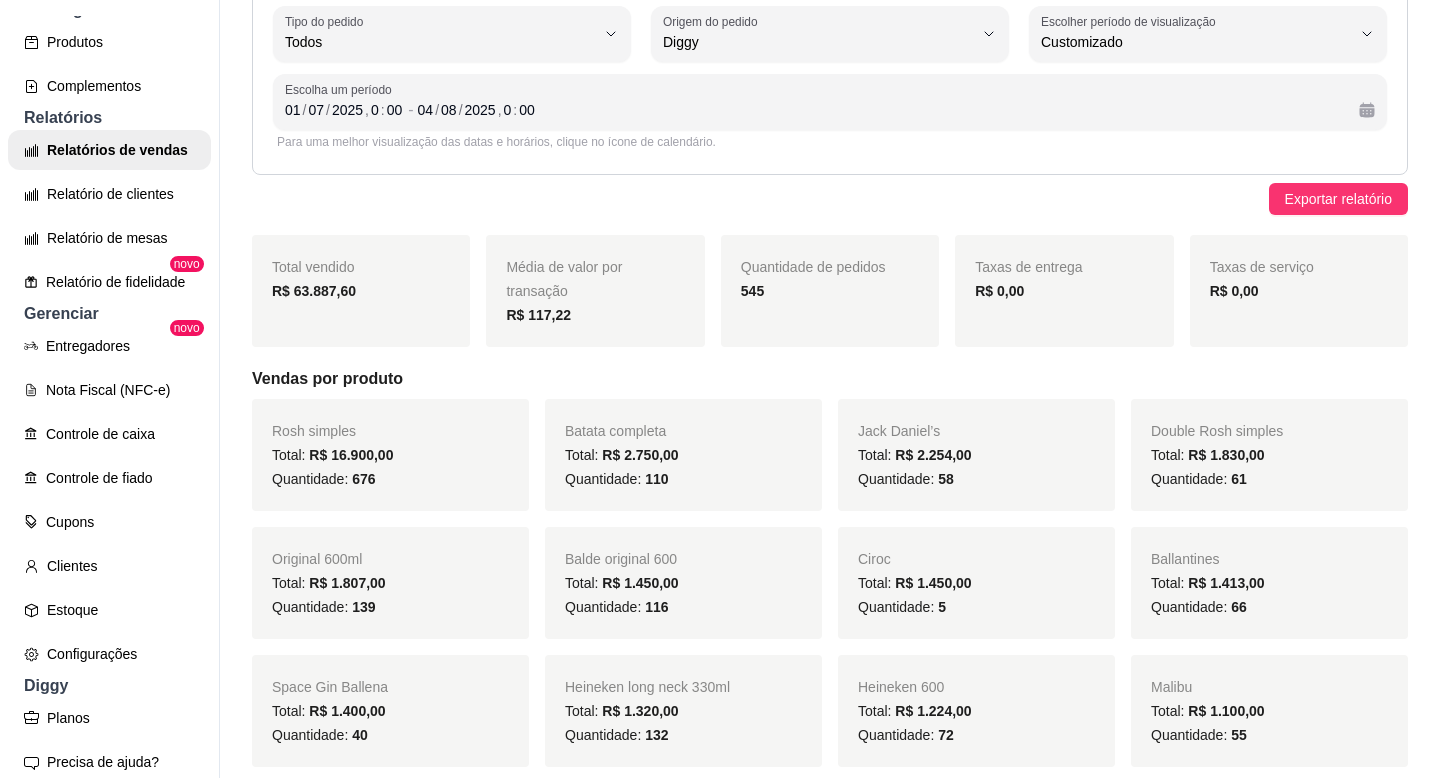 click on "61" at bounding box center [1239, 479] 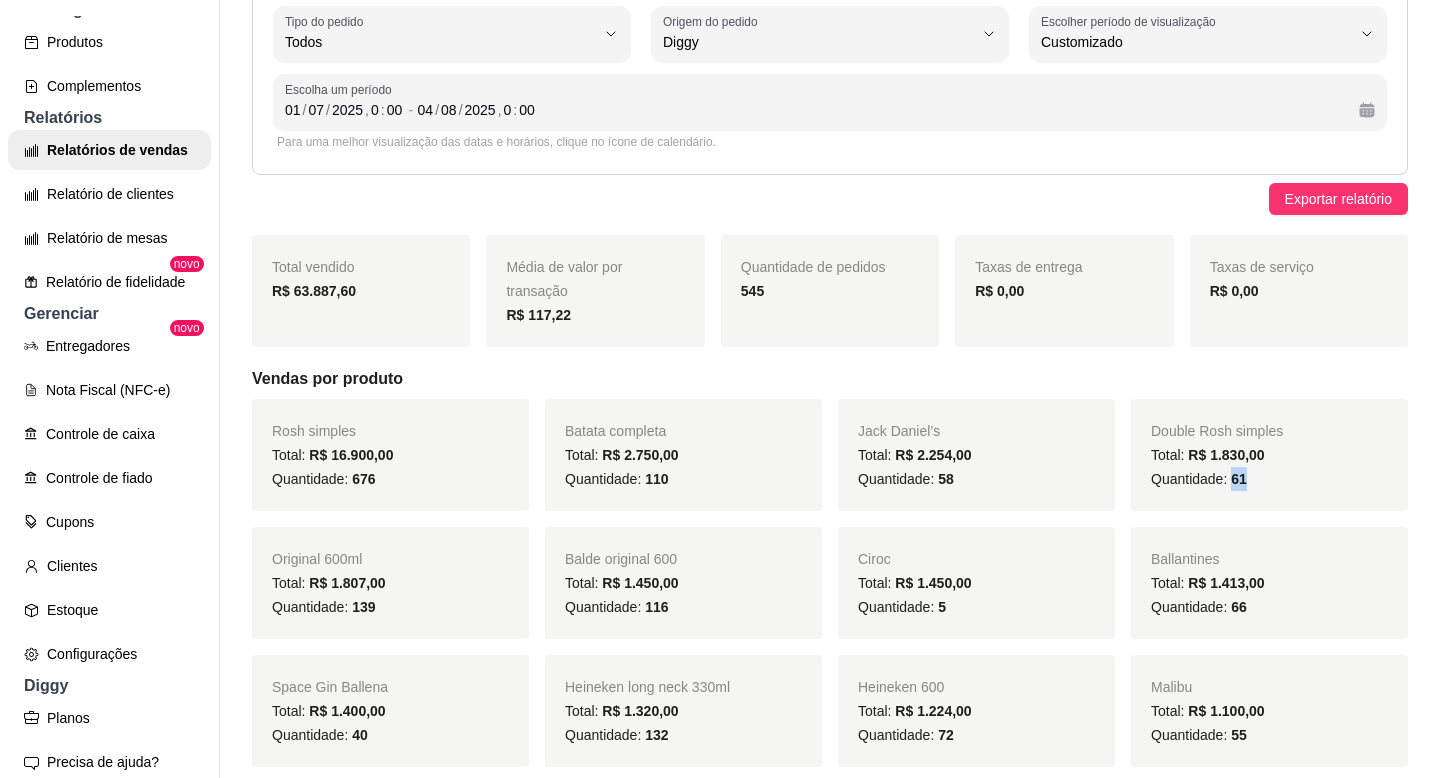 click on "61" at bounding box center [1239, 479] 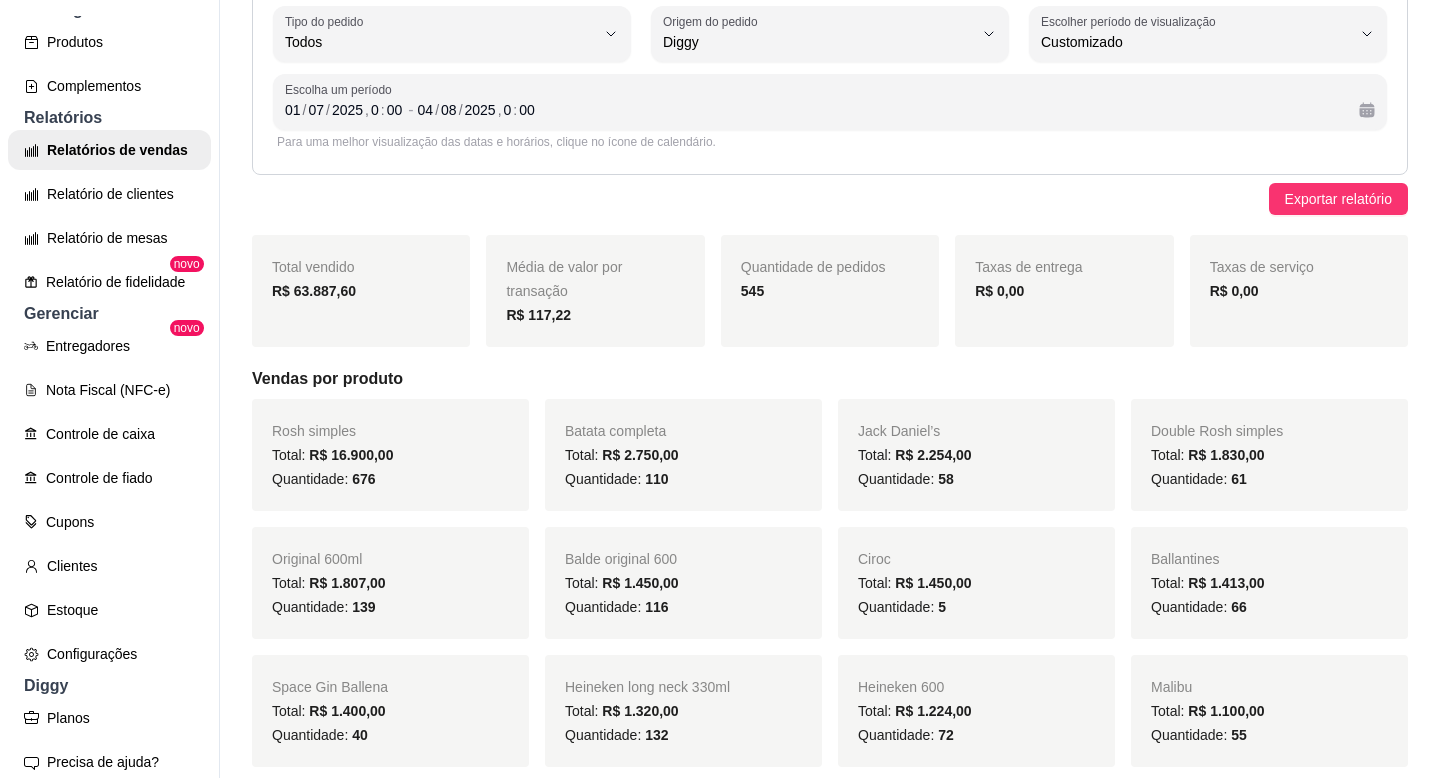 click on "139" at bounding box center (363, 607) 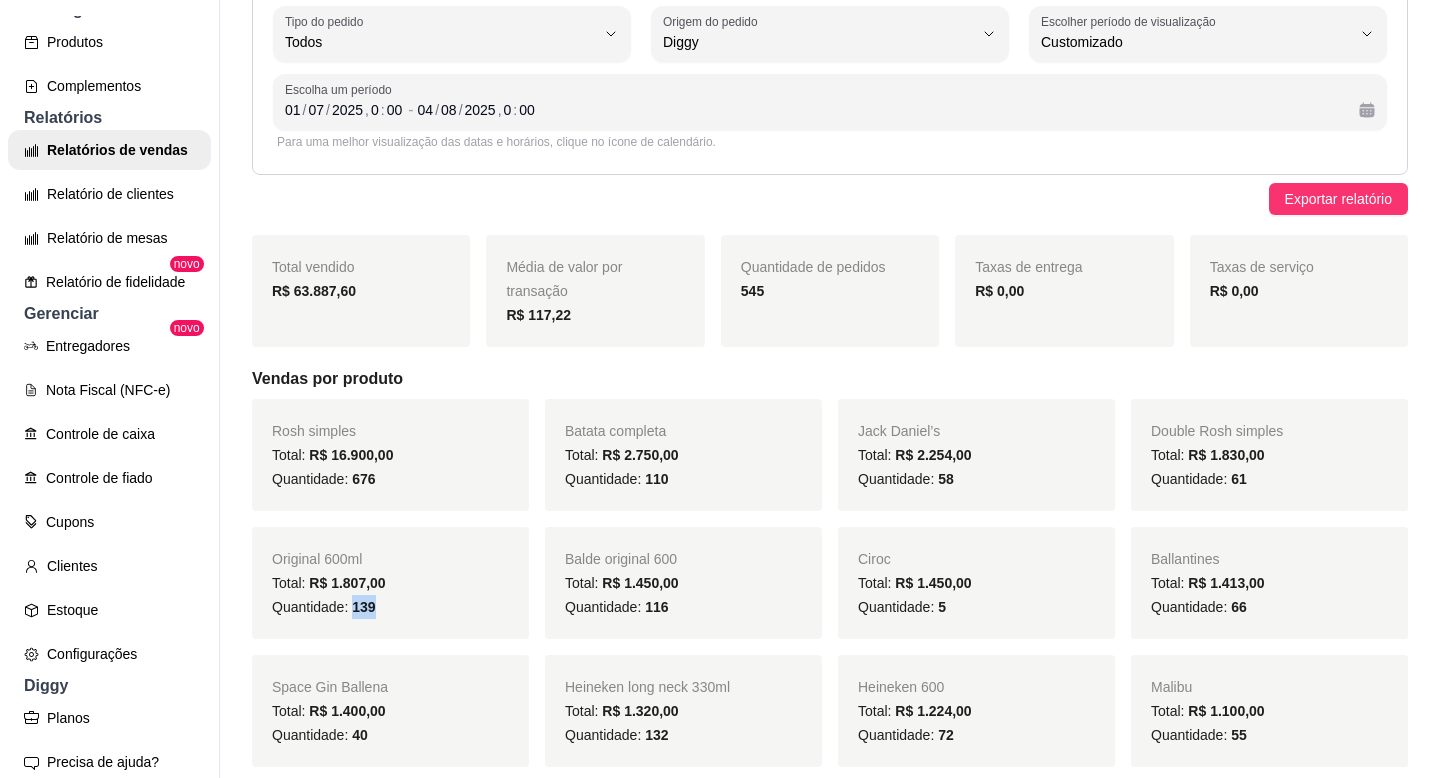 click on "139" at bounding box center [363, 607] 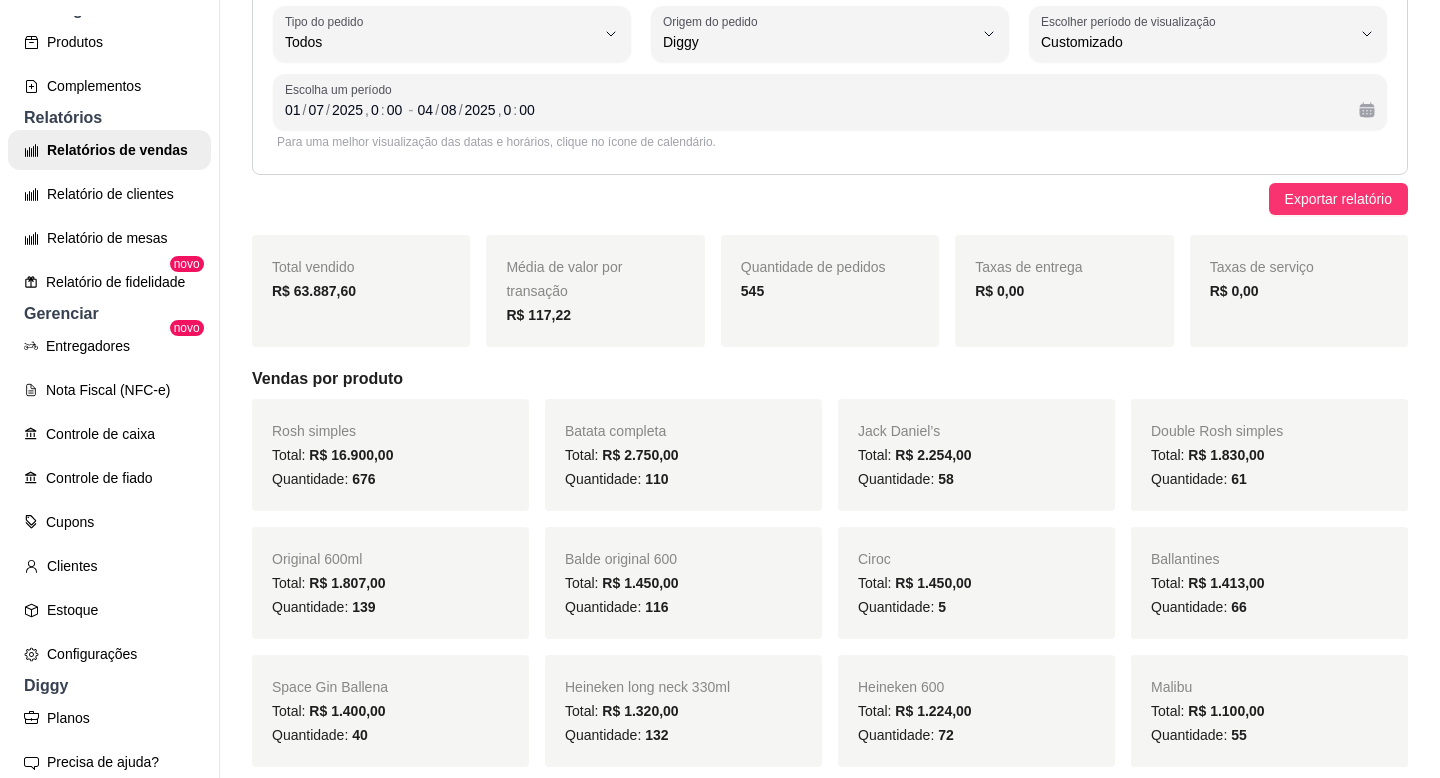 click on "116" at bounding box center (656, 607) 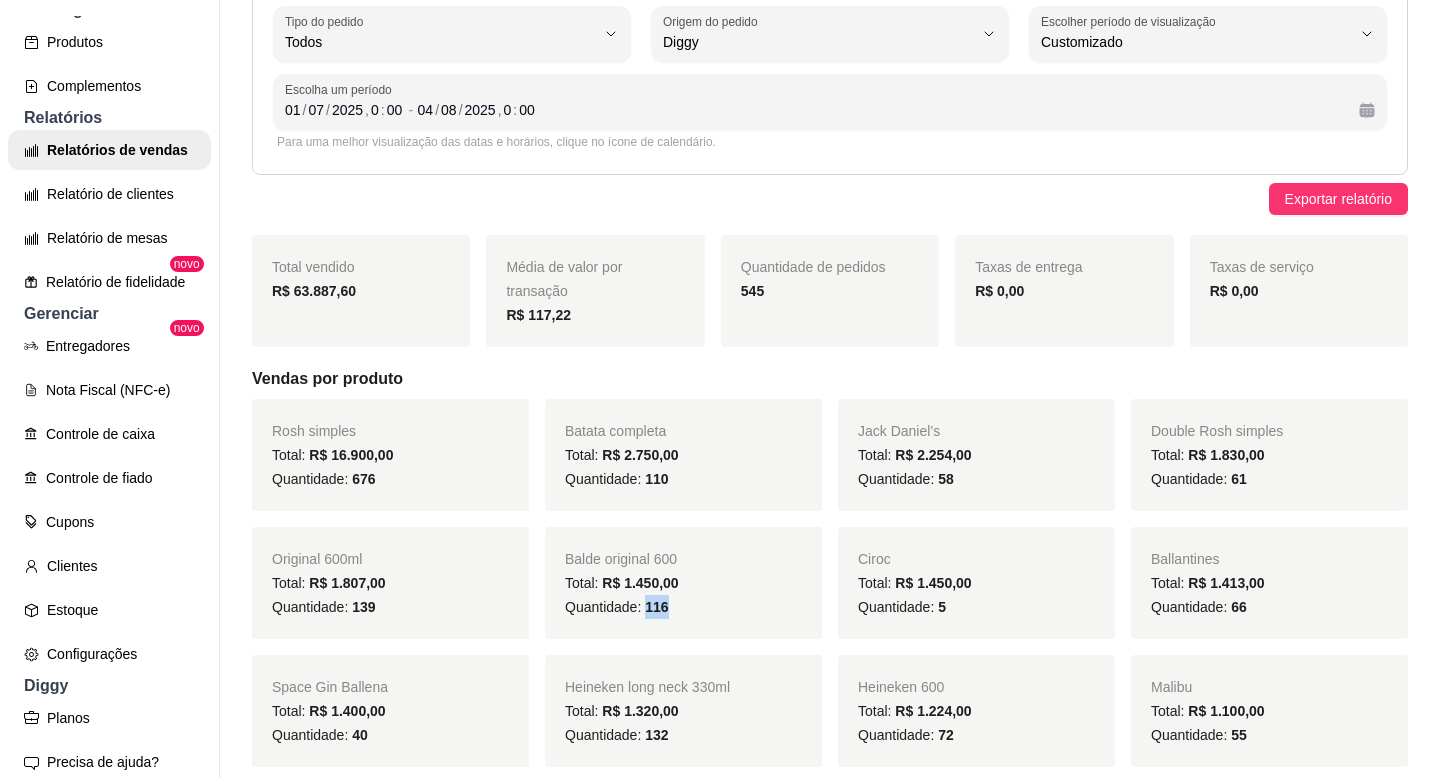 click on "116" at bounding box center (656, 607) 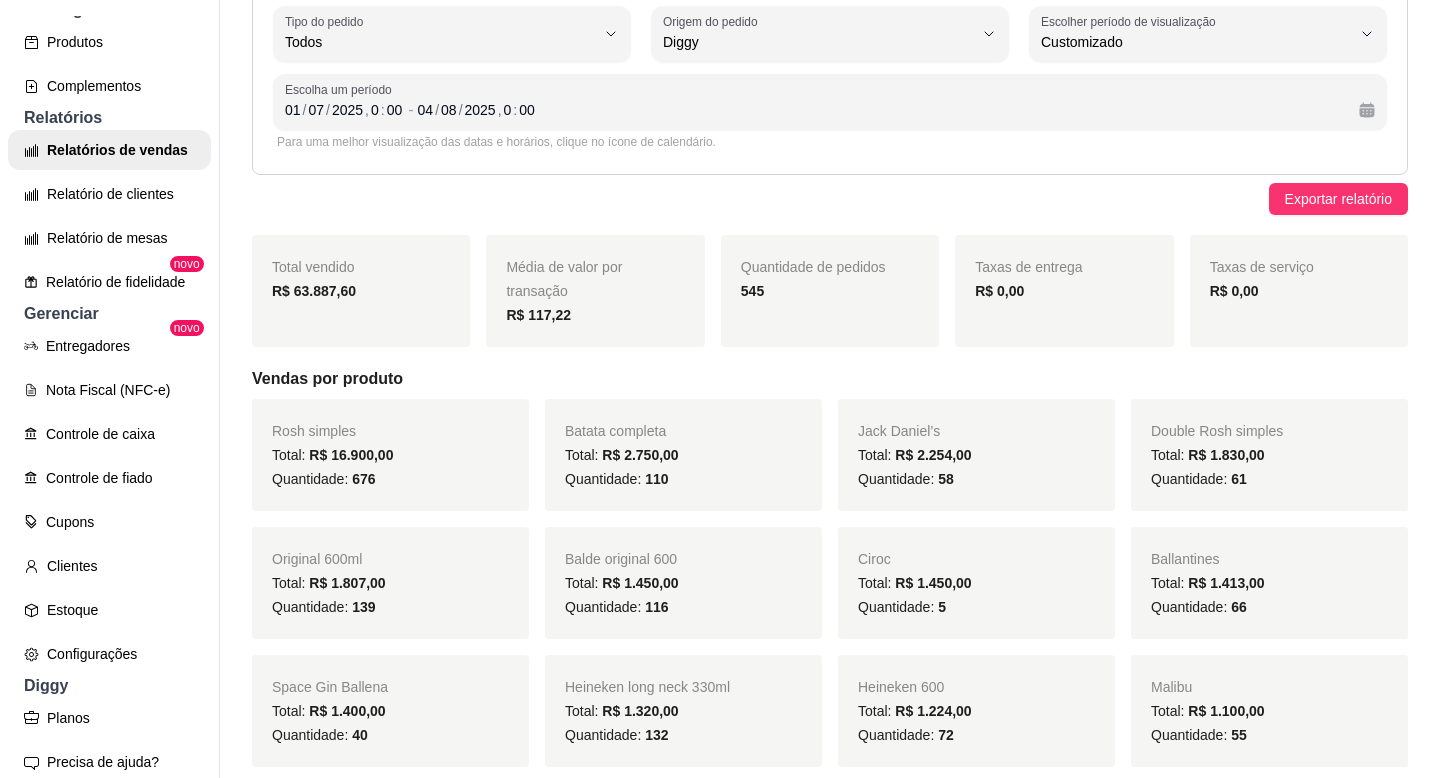 click on "5" at bounding box center (942, 607) 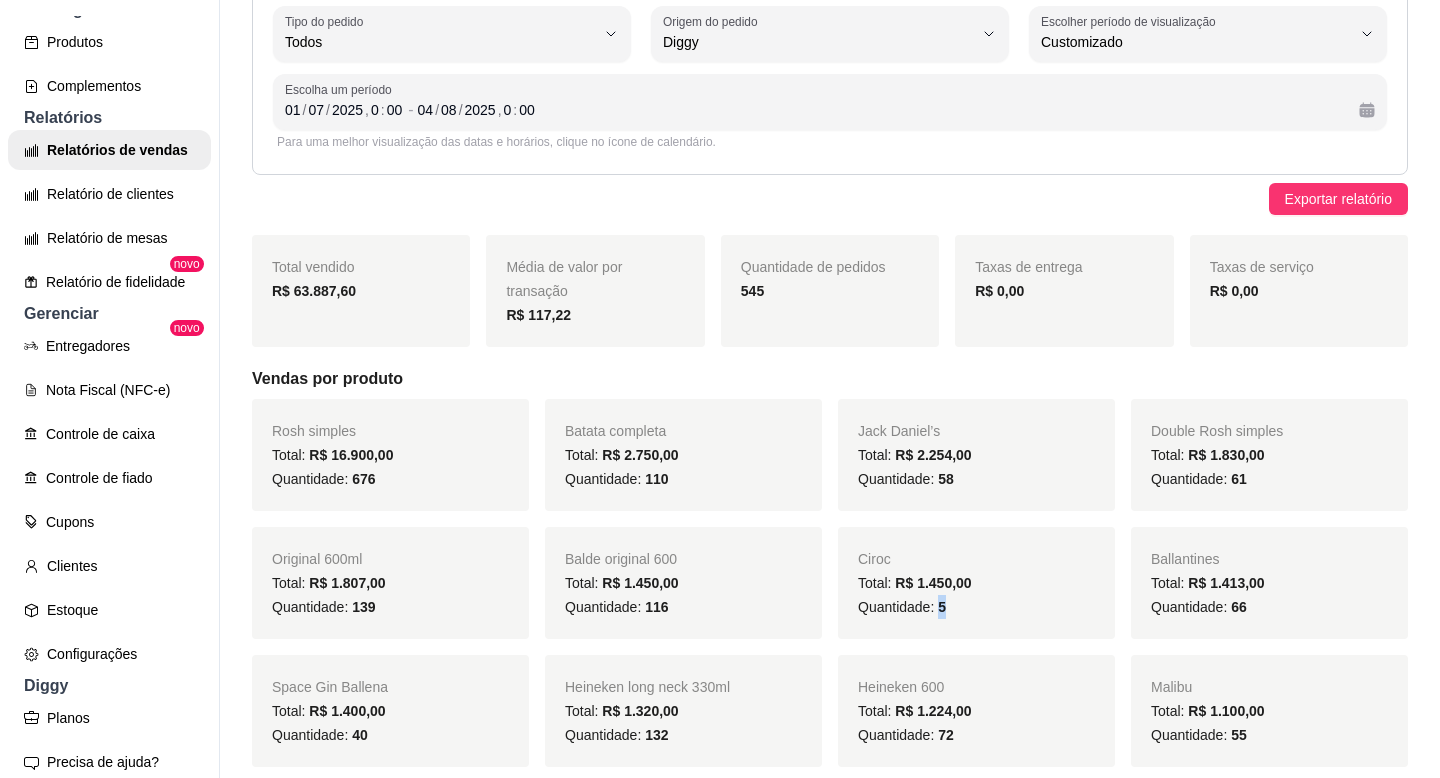 click on "5" at bounding box center [942, 607] 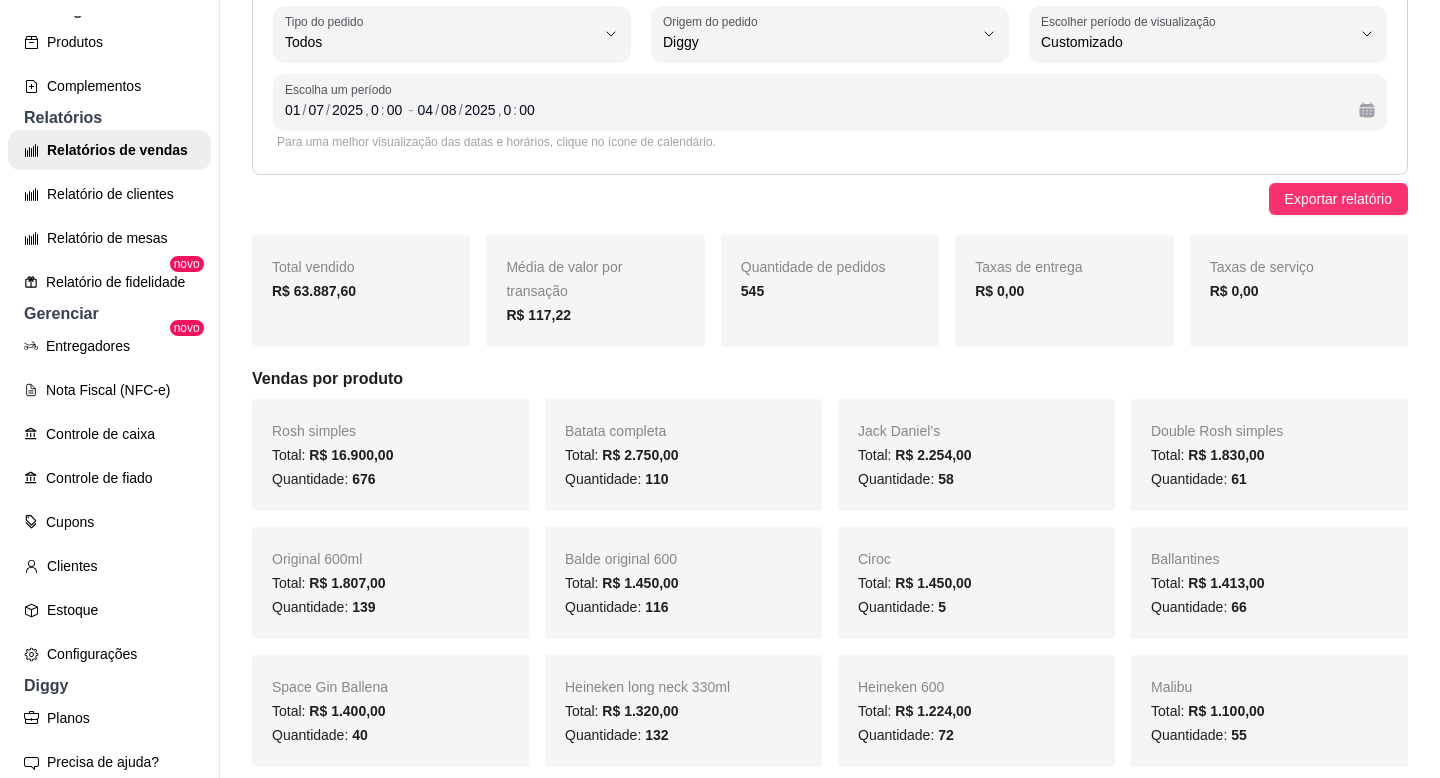 click on "66" at bounding box center [1239, 607] 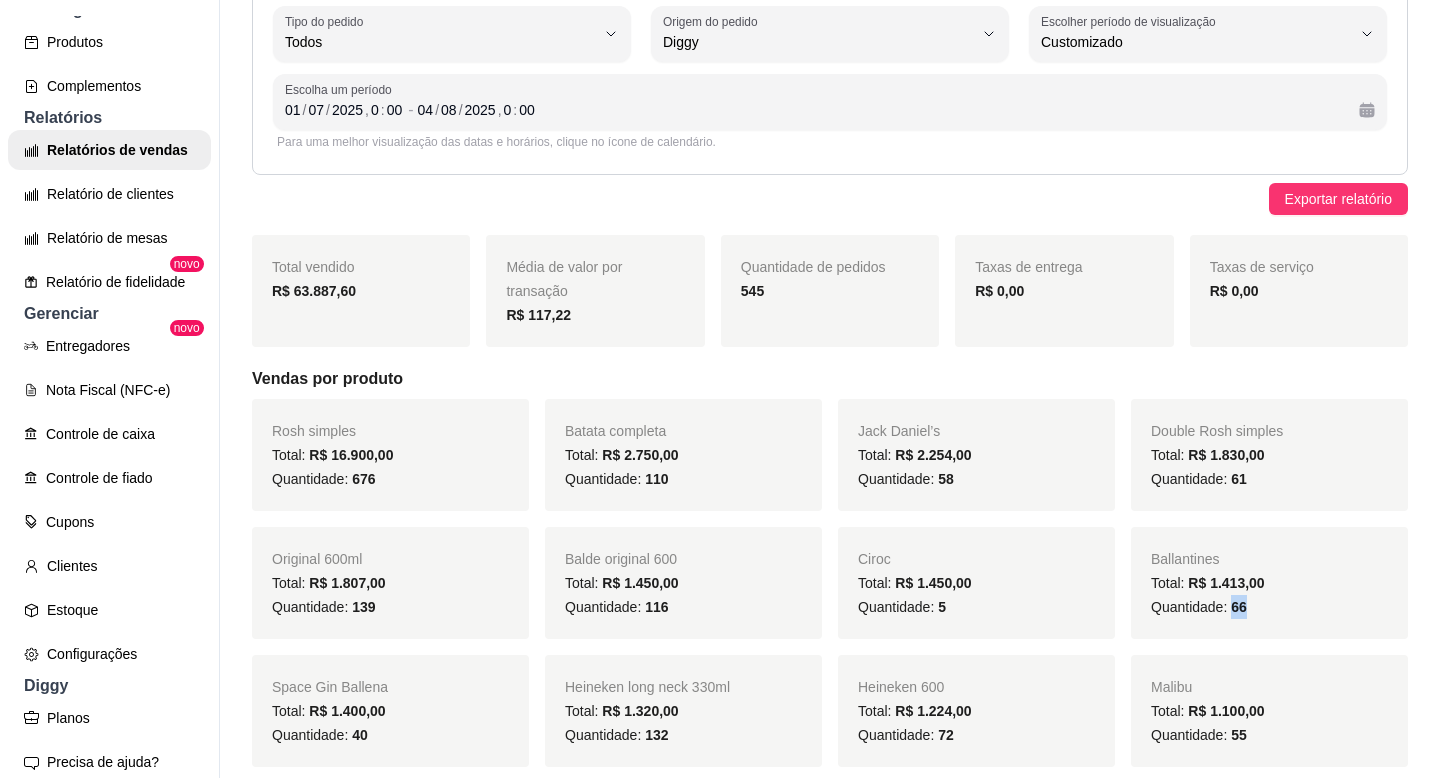 click on "66" at bounding box center (1239, 607) 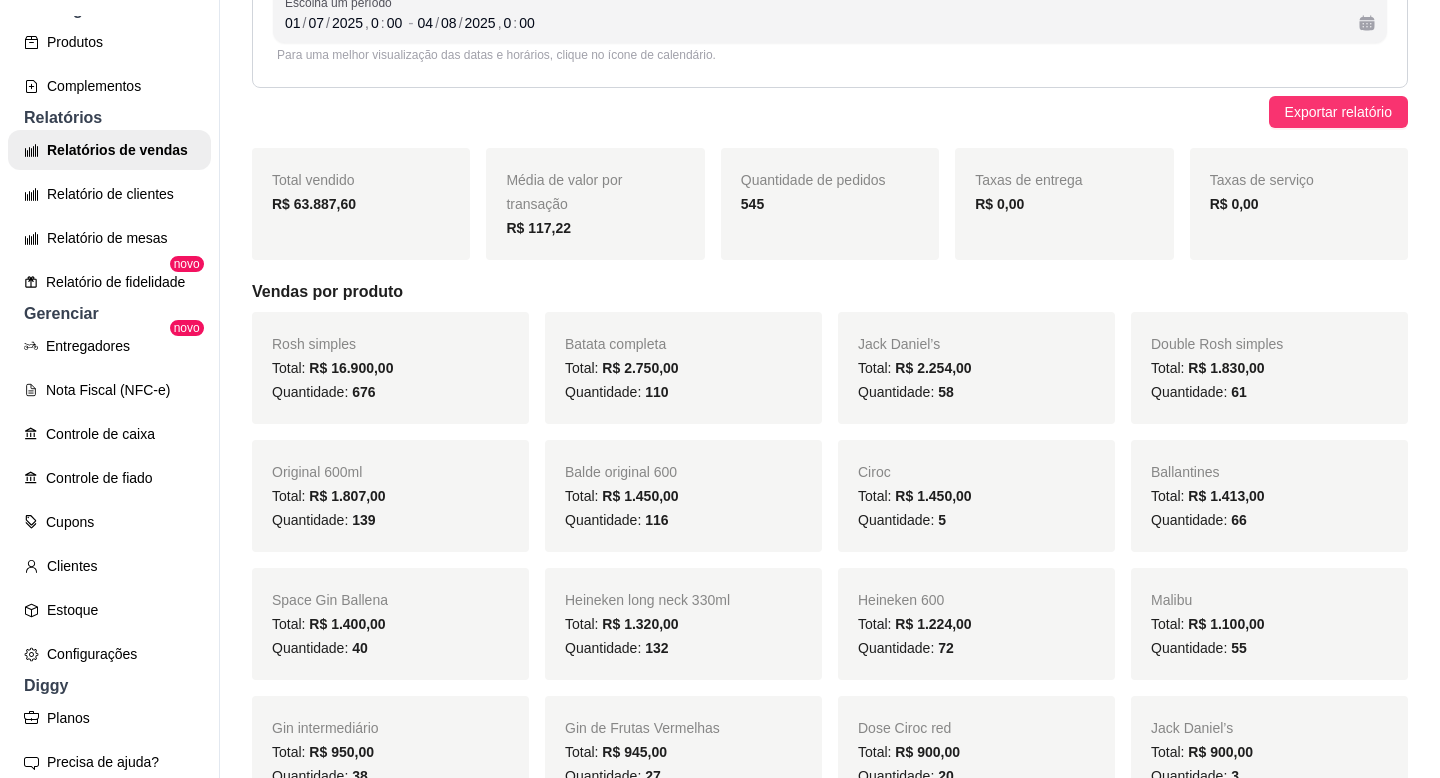 click on "40" at bounding box center [360, 648] 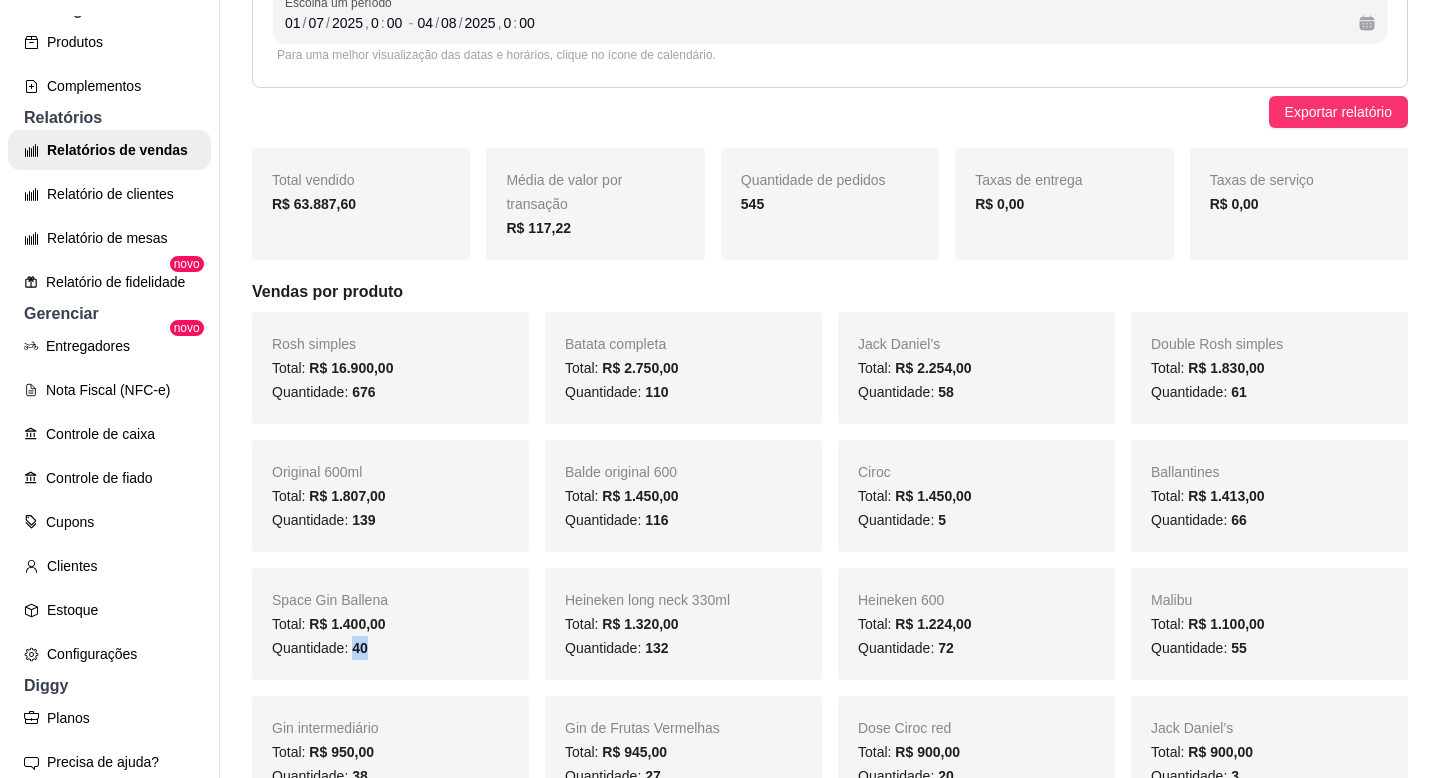 click on "40" at bounding box center [360, 648] 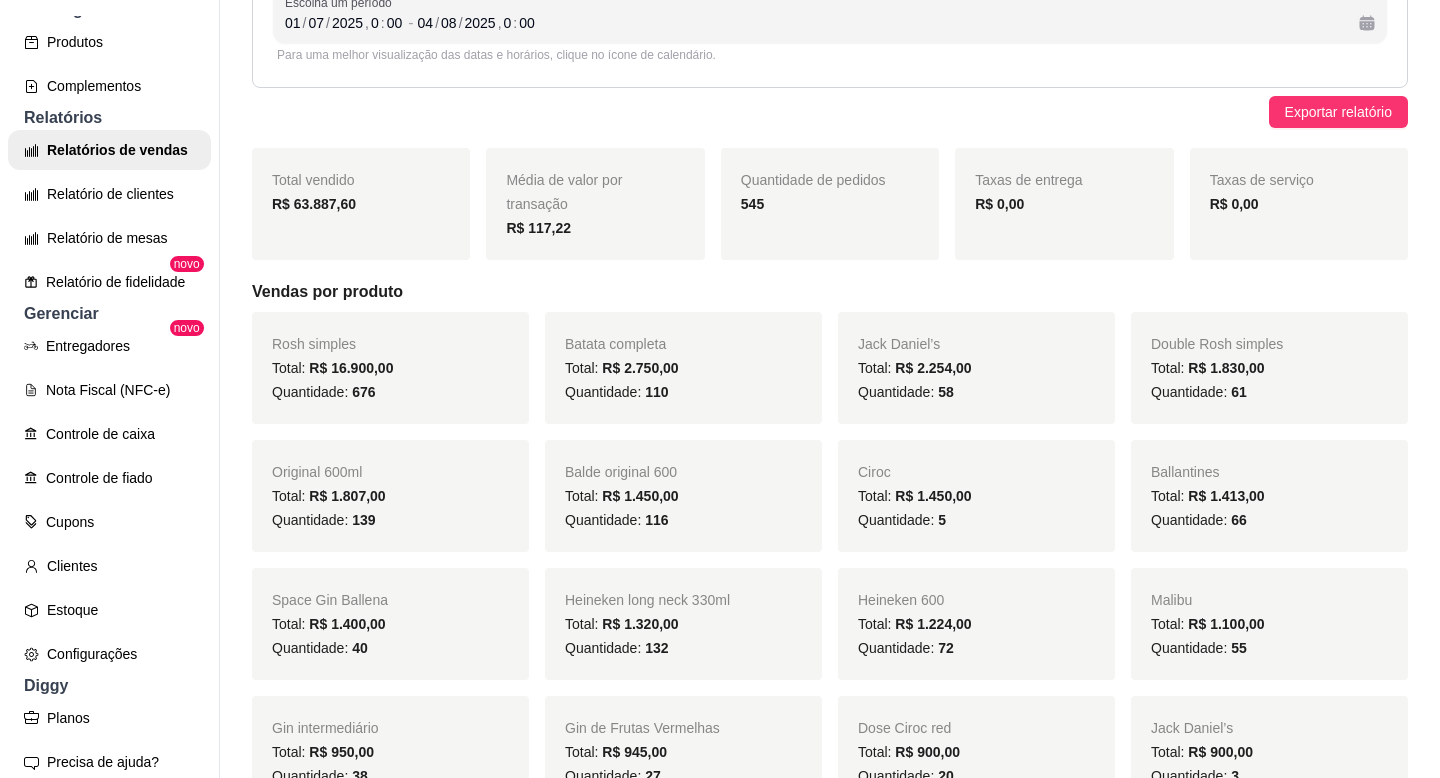 click on "132" at bounding box center [656, 648] 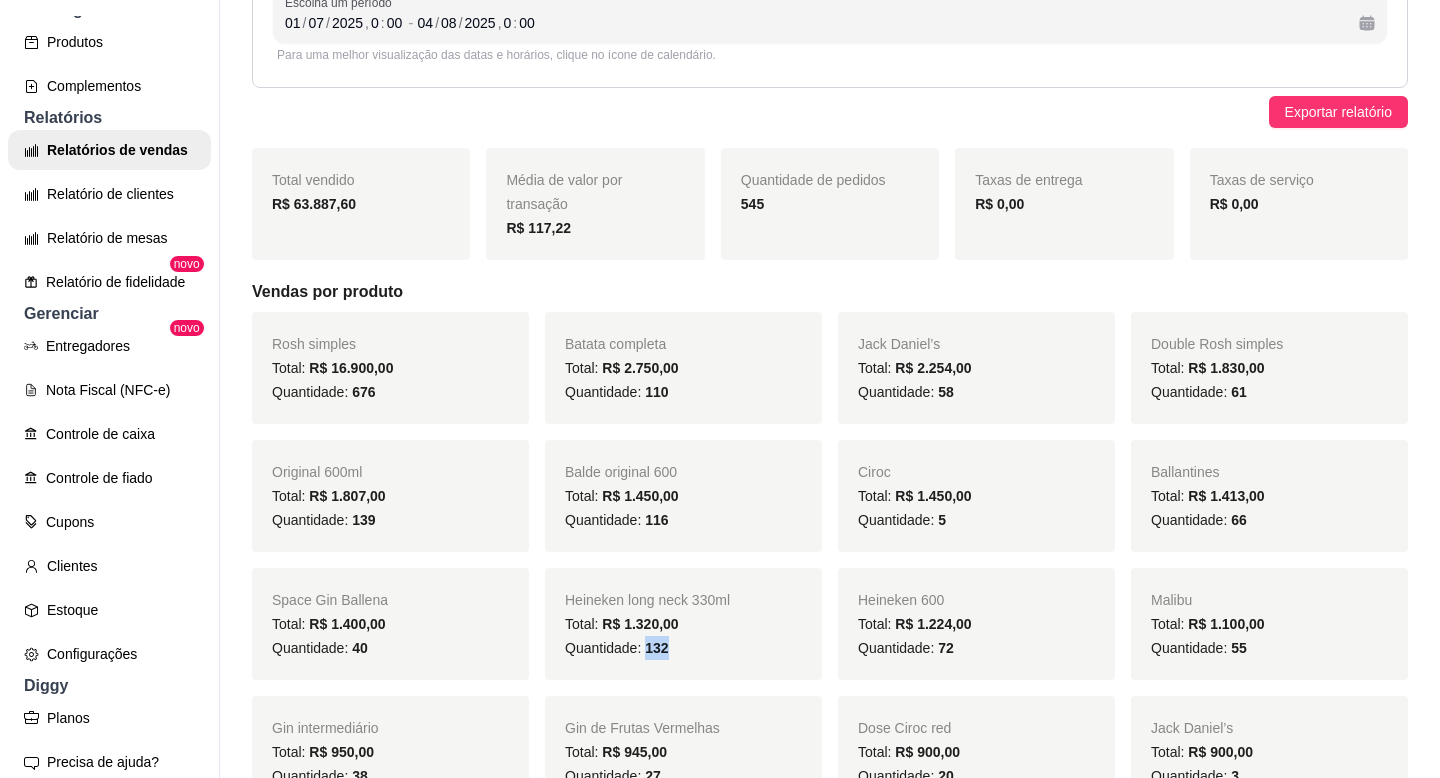 click on "132" at bounding box center (656, 648) 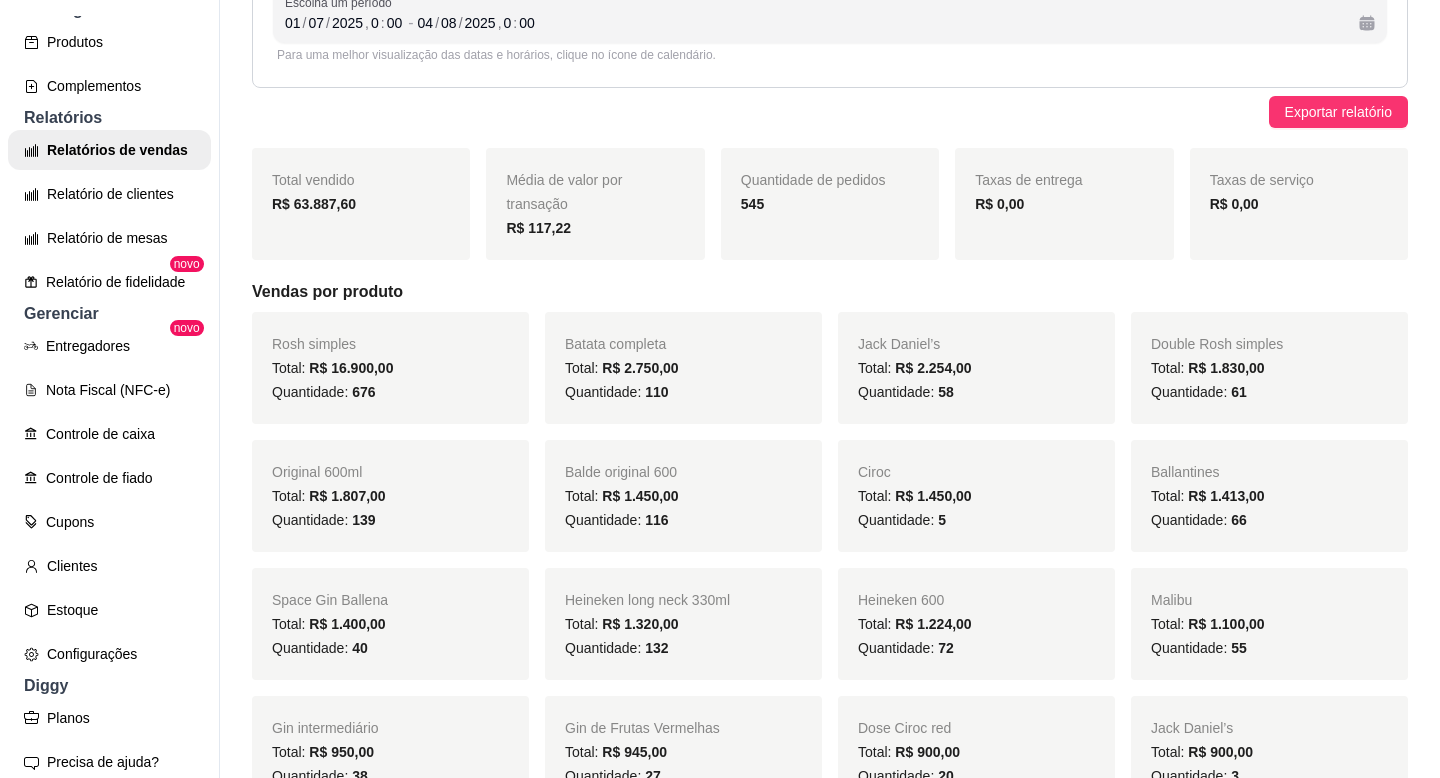 click on "Quantidade:   72" at bounding box center (906, 648) 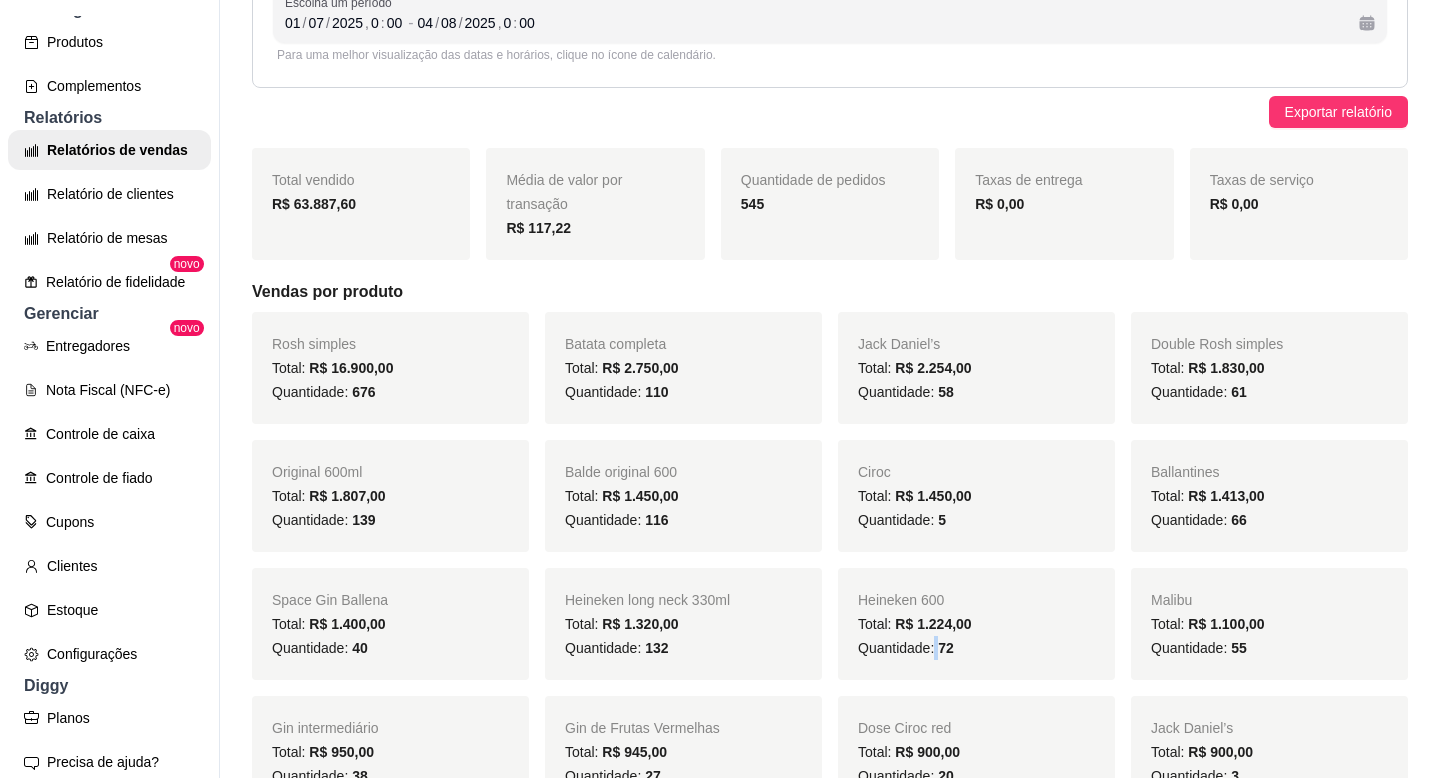 click on "Quantidade:   72" at bounding box center (906, 648) 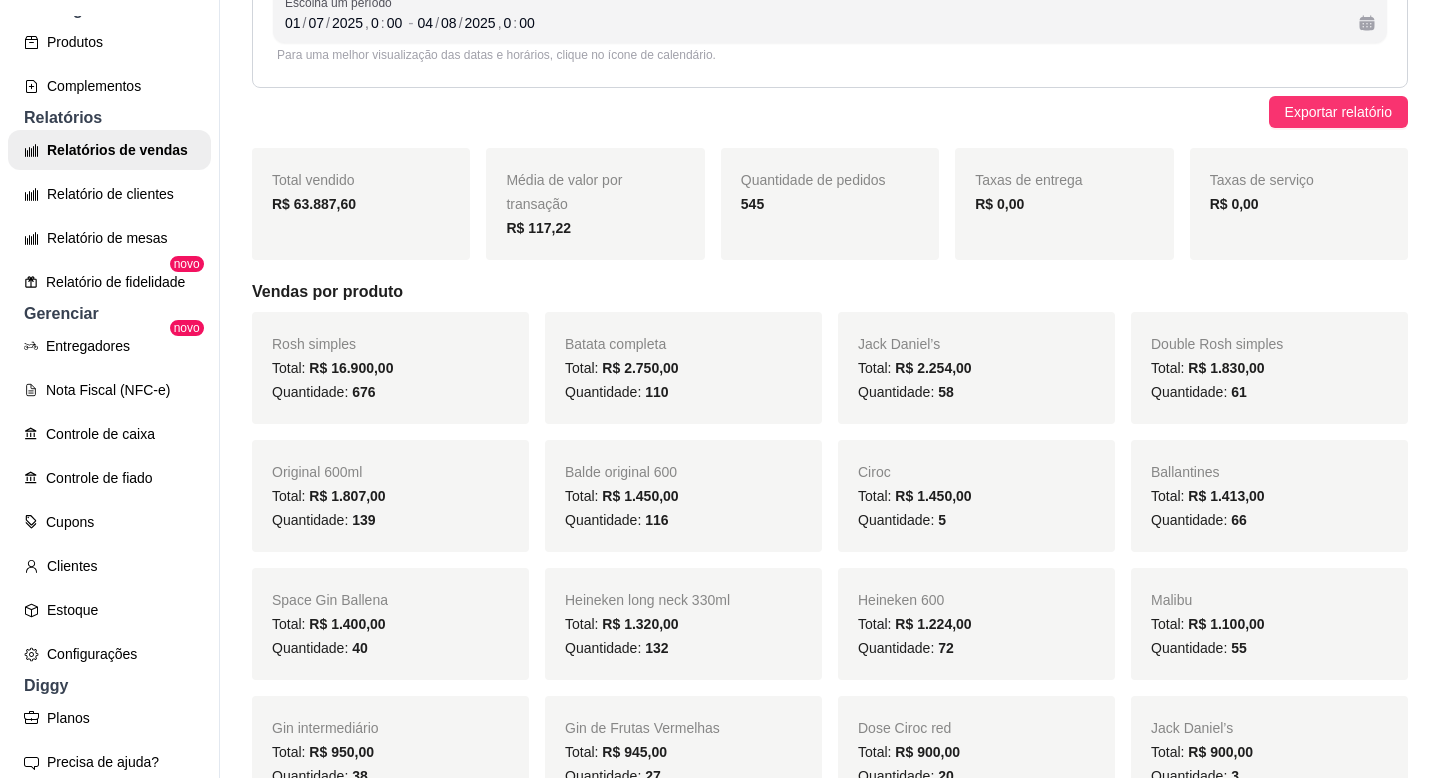 click on "72" at bounding box center [946, 648] 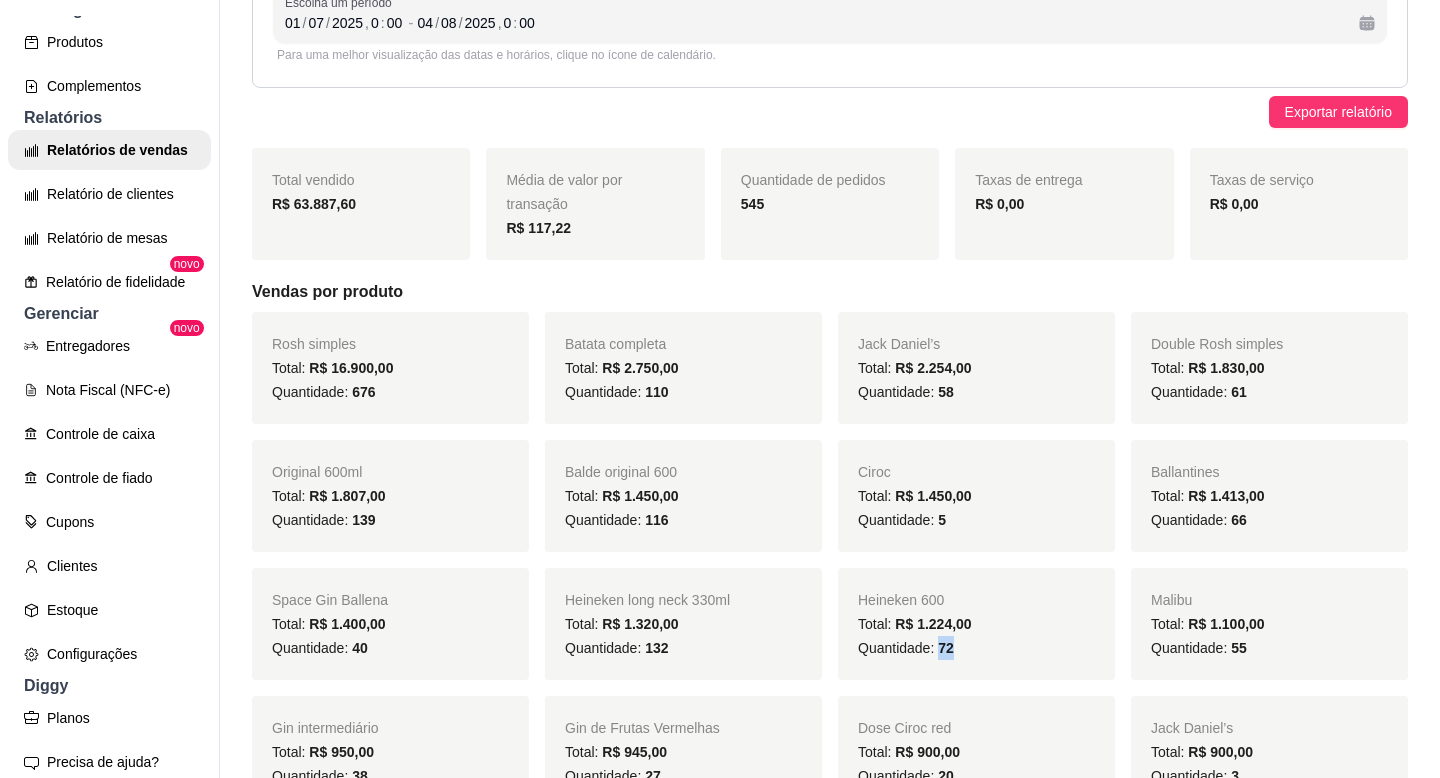 click on "72" at bounding box center [946, 648] 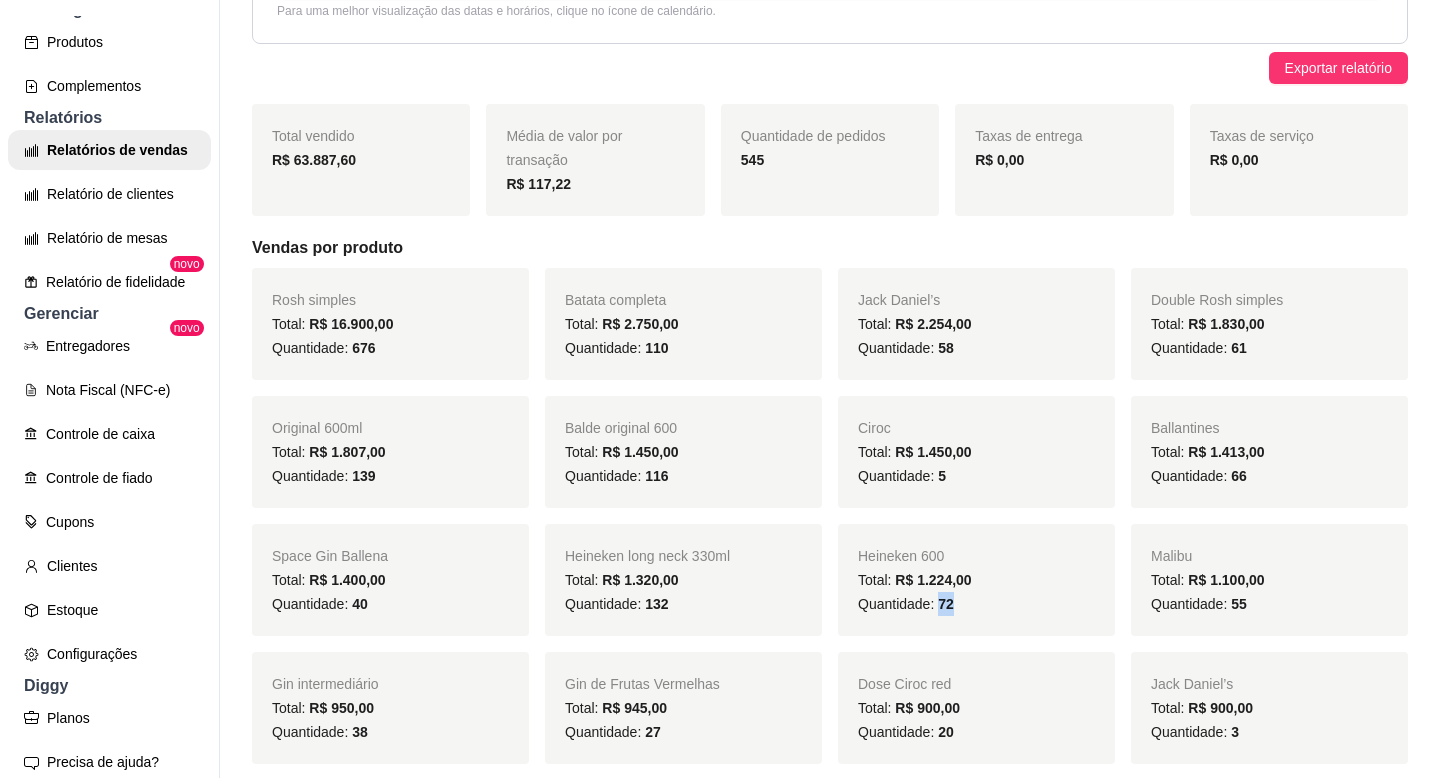 scroll, scrollTop: 275, scrollLeft: 0, axis: vertical 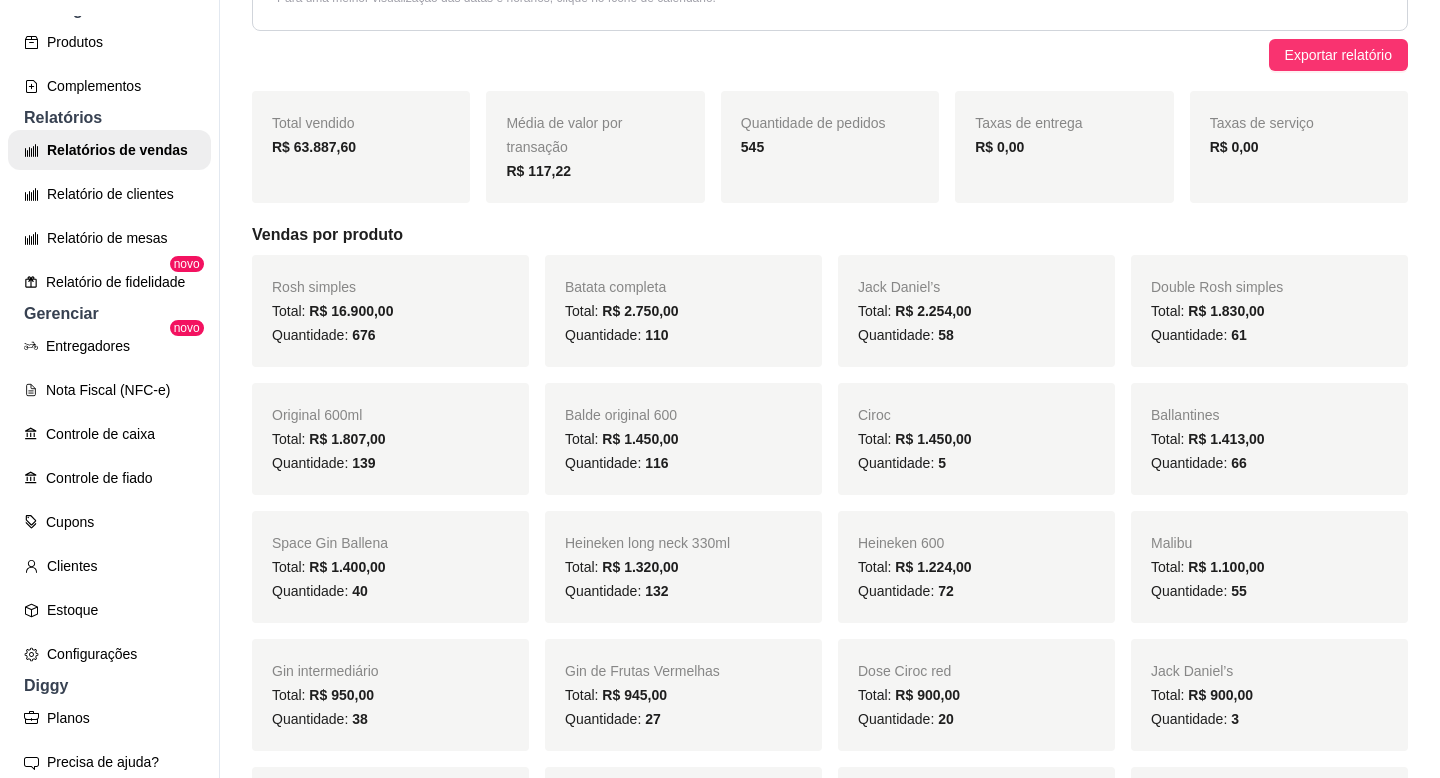 click on "Quantidade:   38" at bounding box center [320, 719] 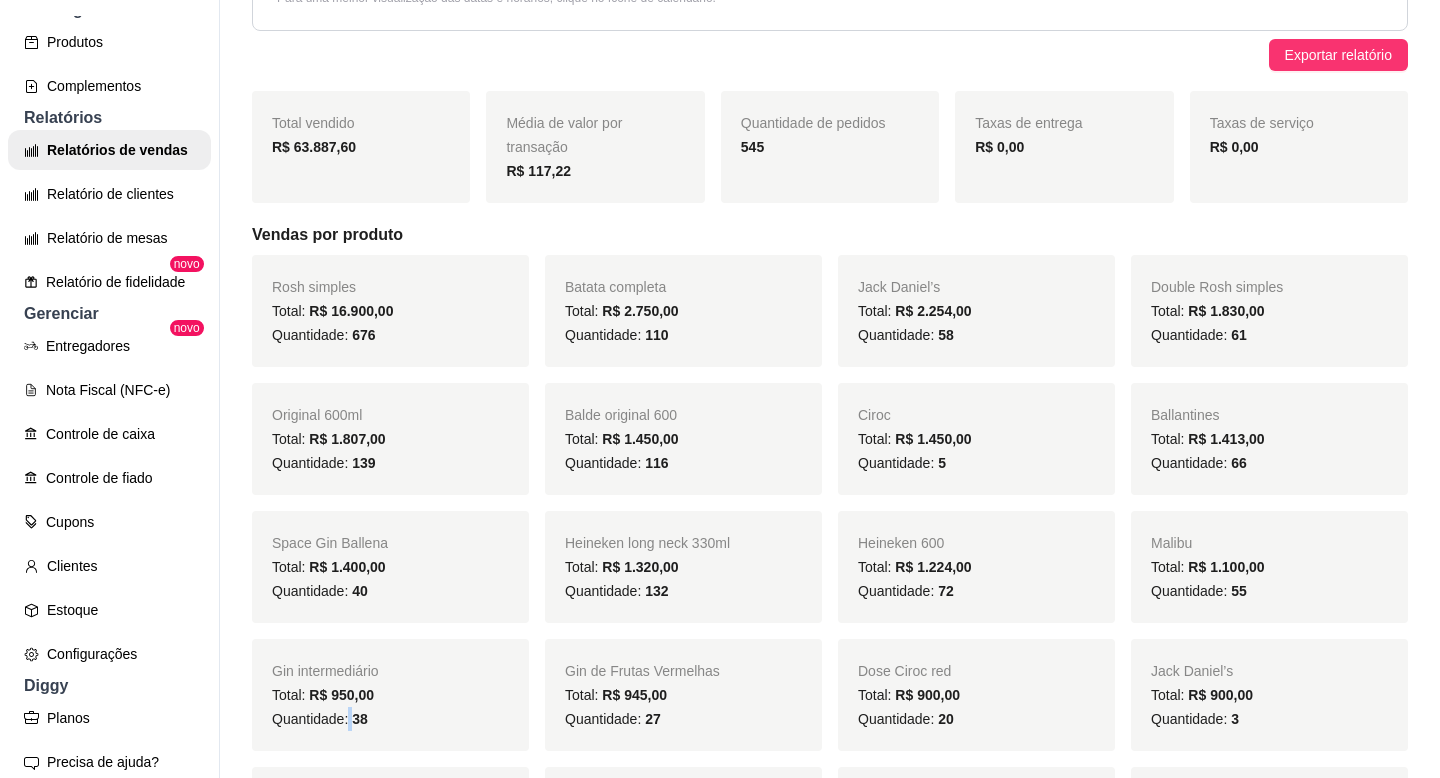 click on "Quantidade:   38" at bounding box center [320, 719] 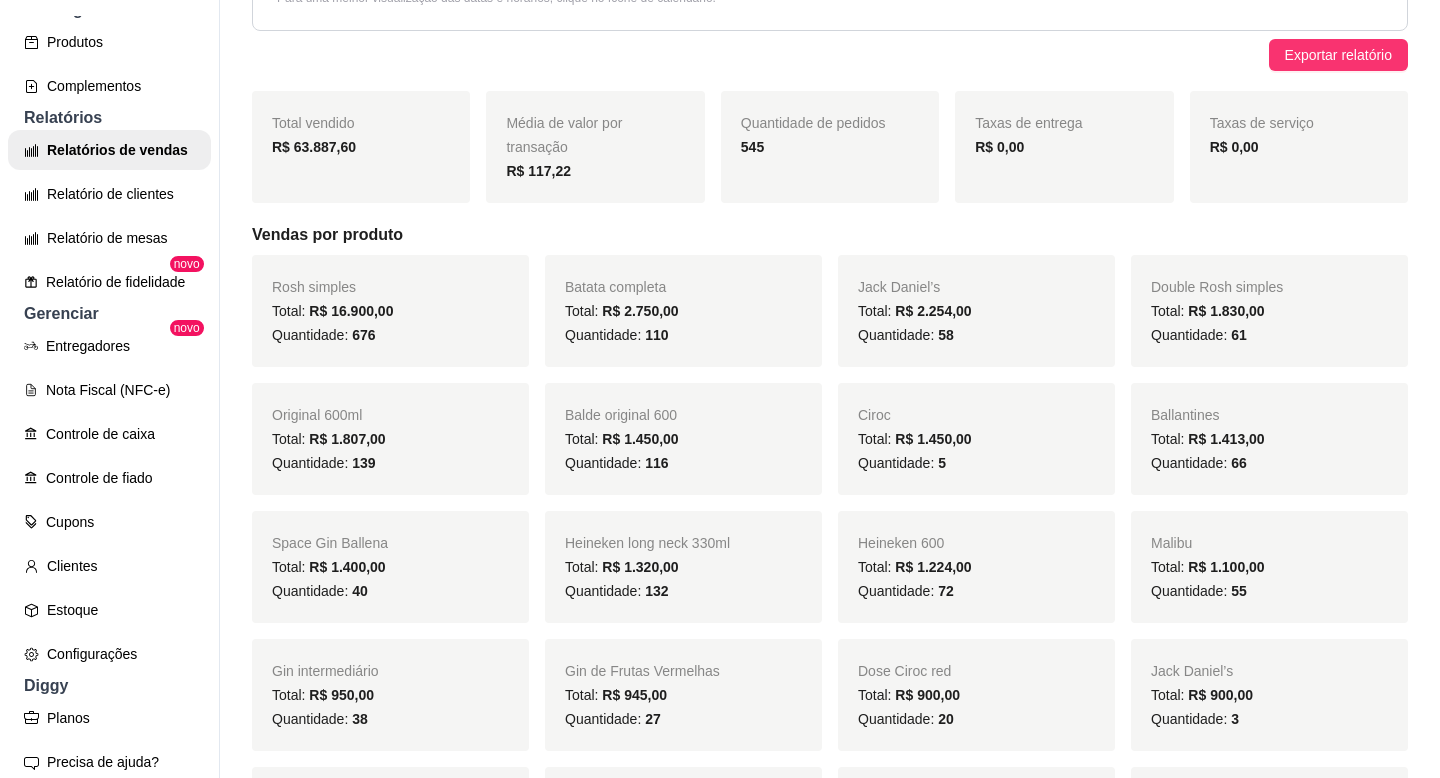 click on "38" at bounding box center (360, 719) 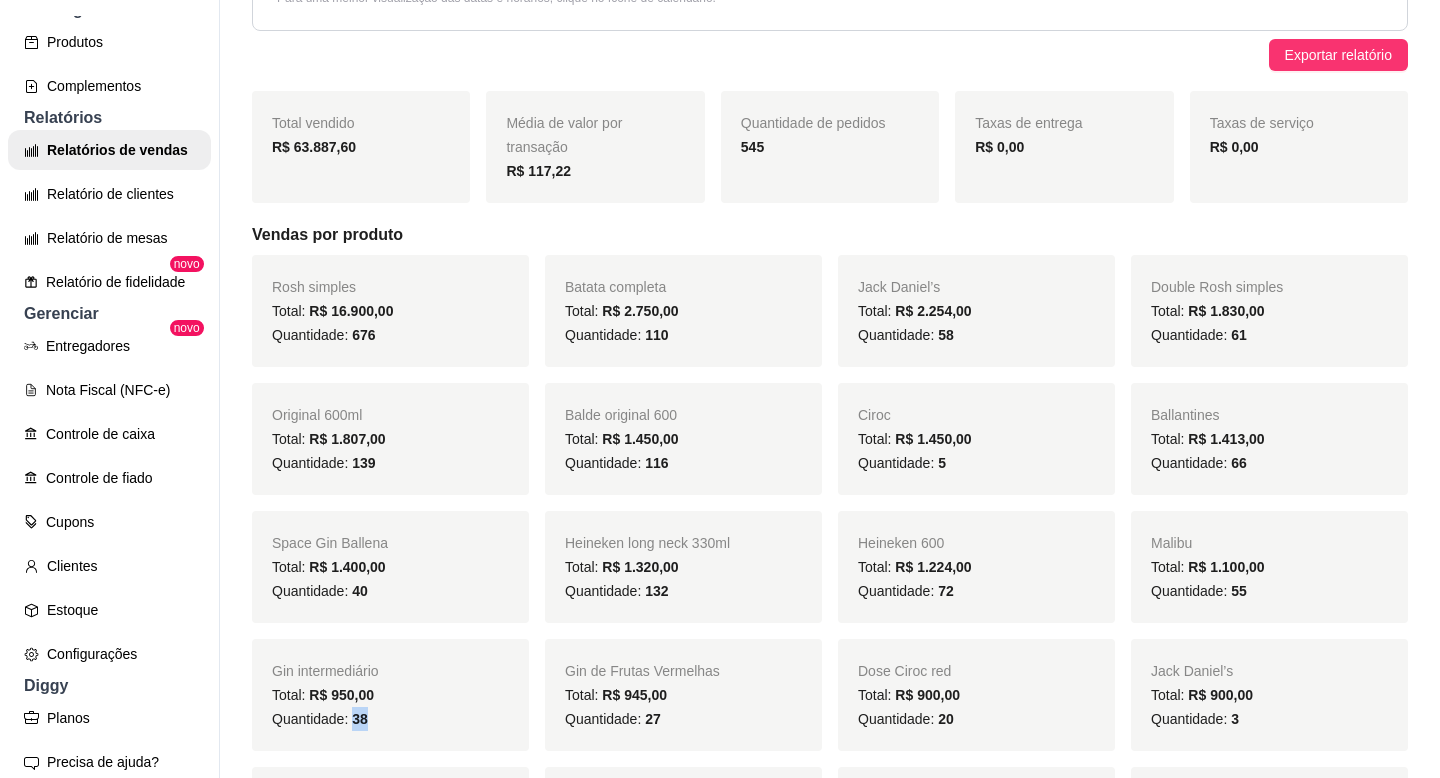 click on "38" at bounding box center [360, 719] 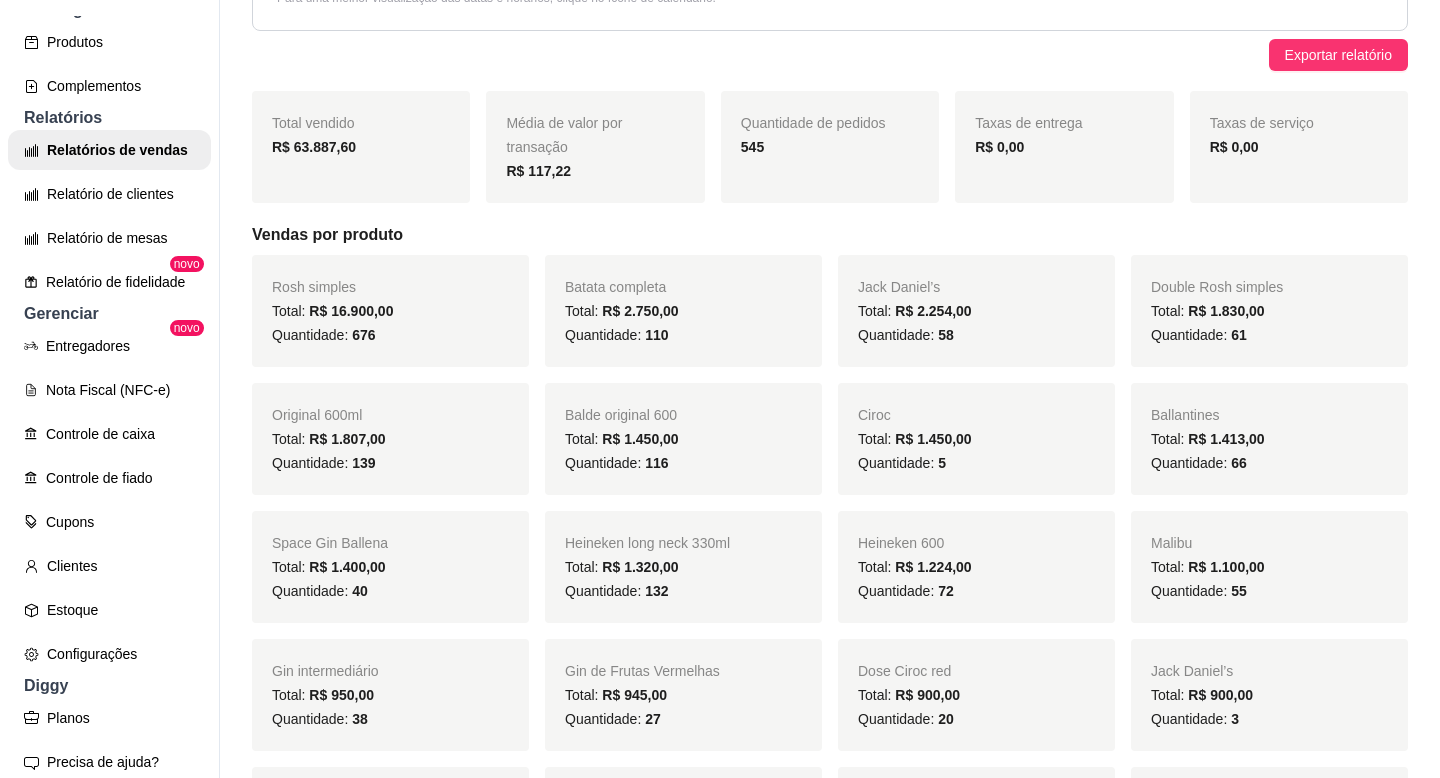 click on "27" at bounding box center [653, 719] 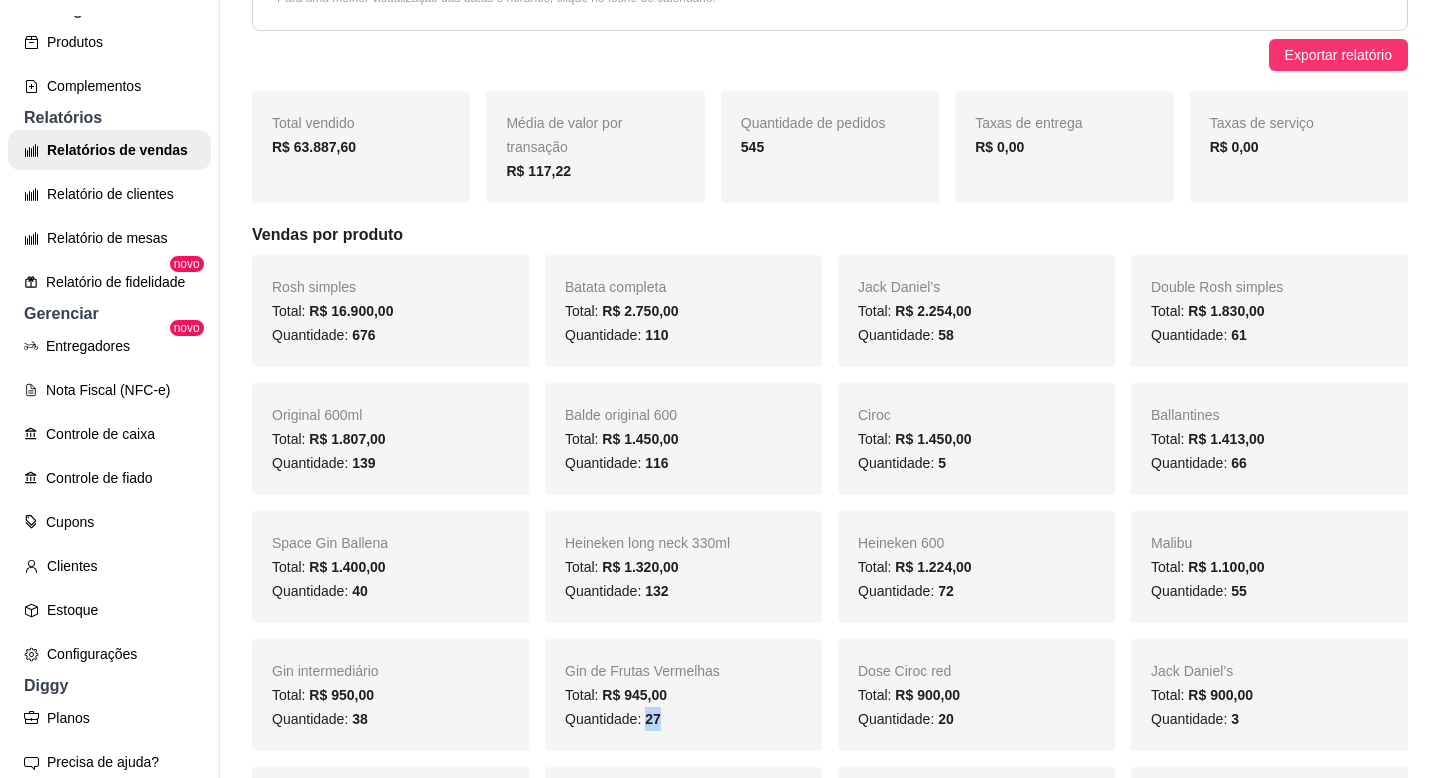 click on "27" at bounding box center [653, 719] 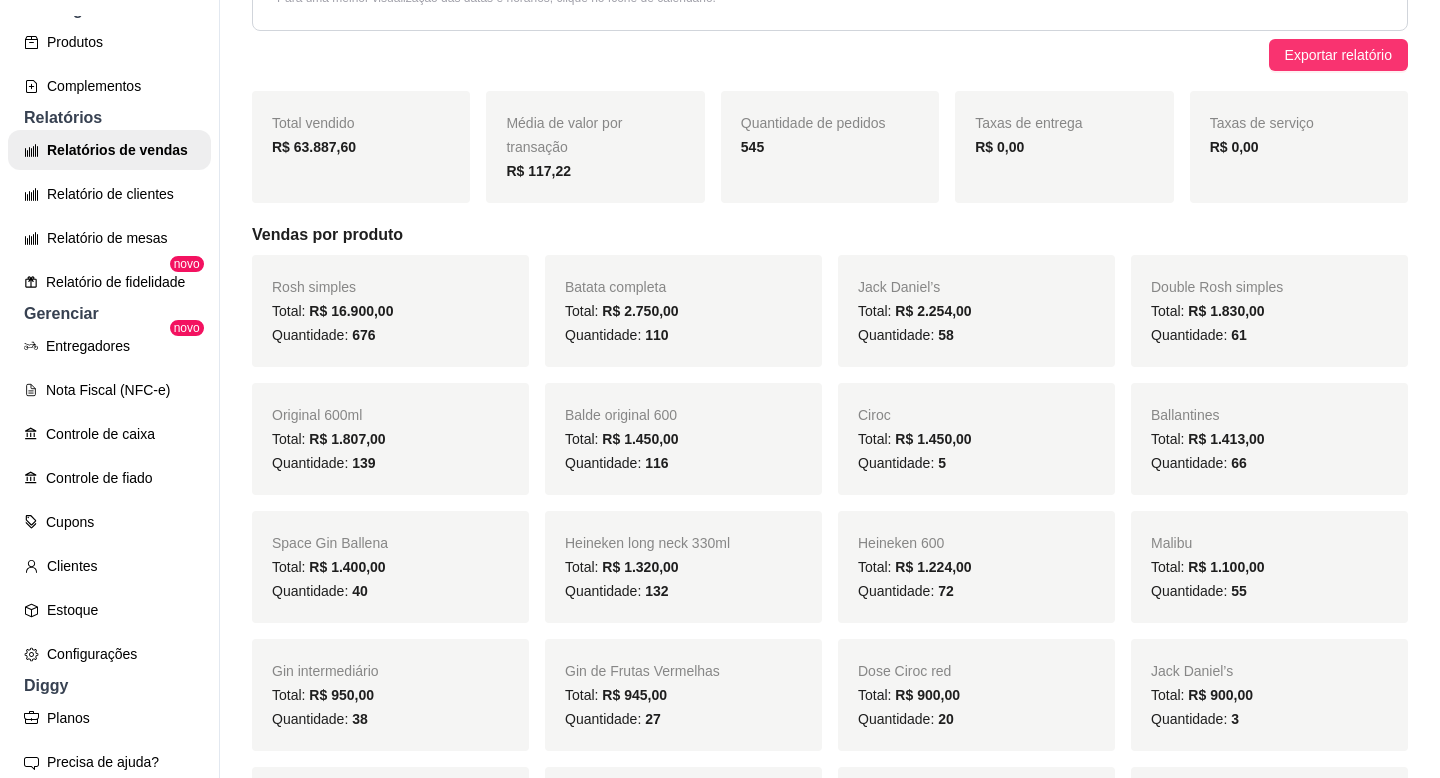 click on "20" at bounding box center (946, 719) 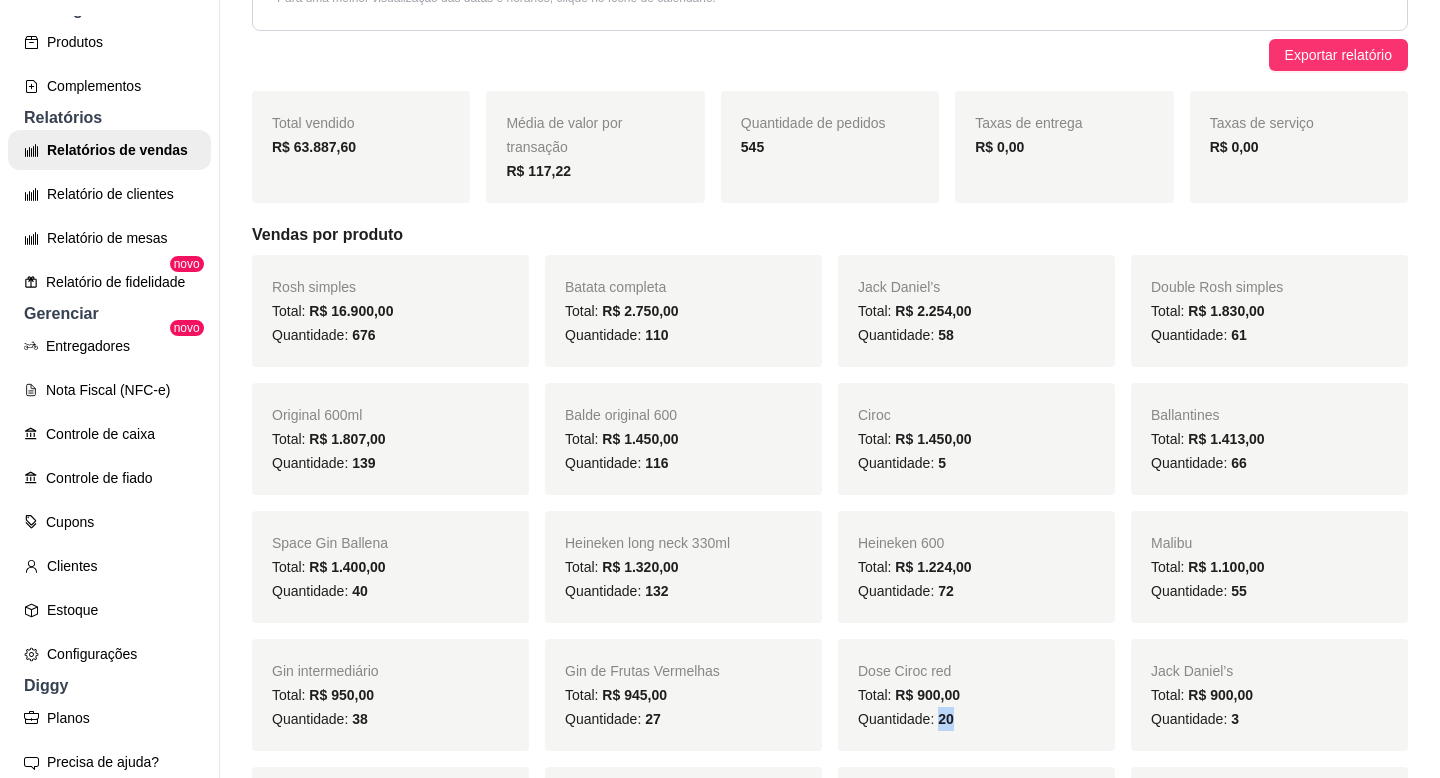 click on "20" at bounding box center (946, 719) 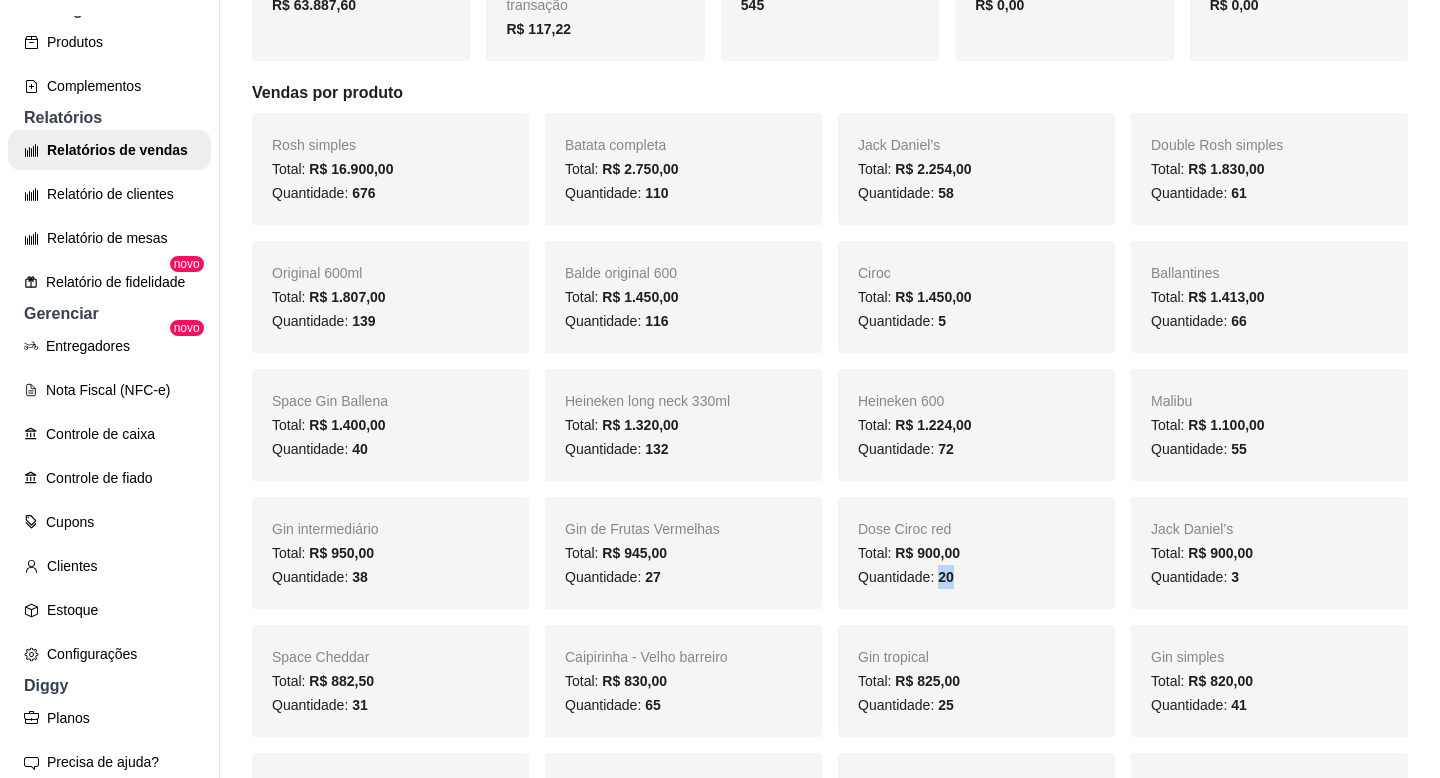 scroll, scrollTop: 432, scrollLeft: 0, axis: vertical 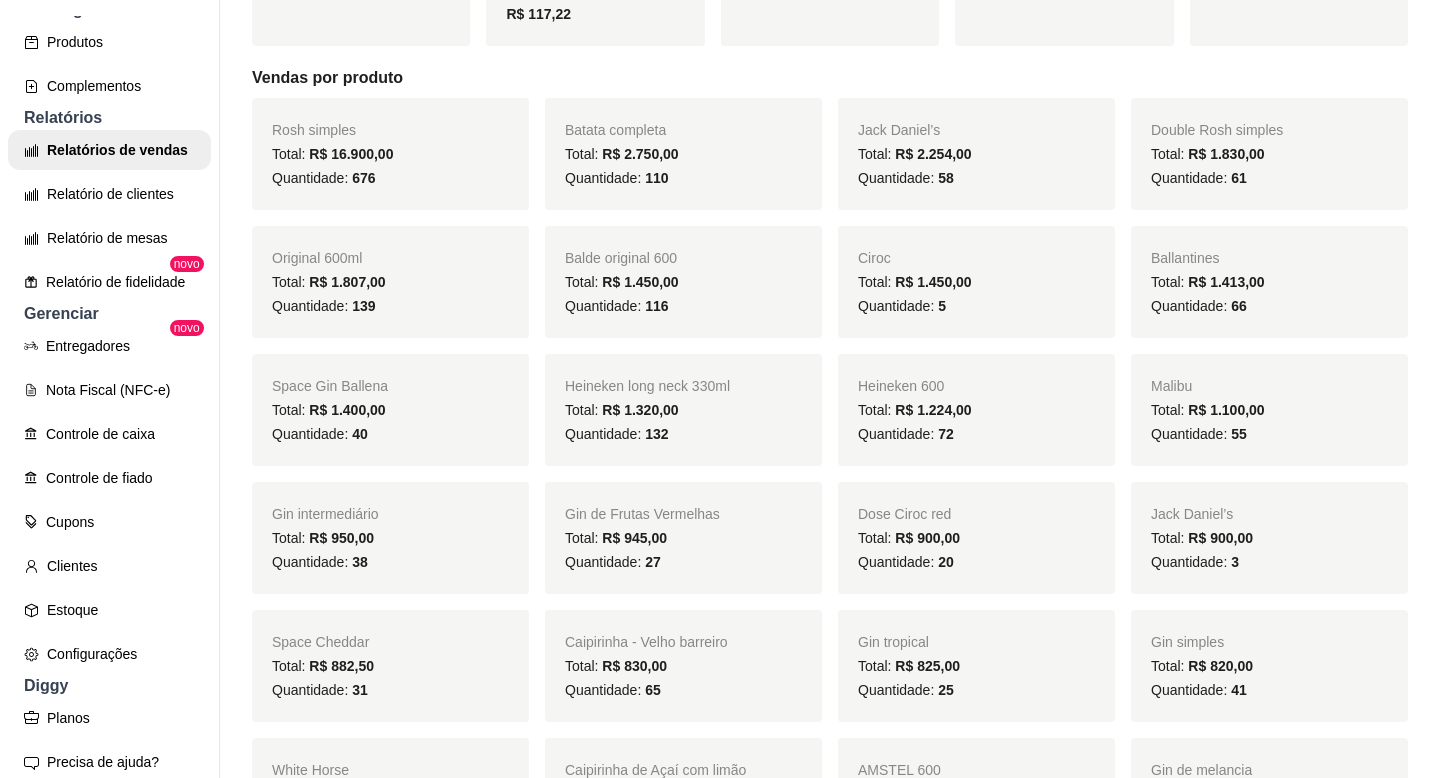 click on "31" at bounding box center [360, 690] 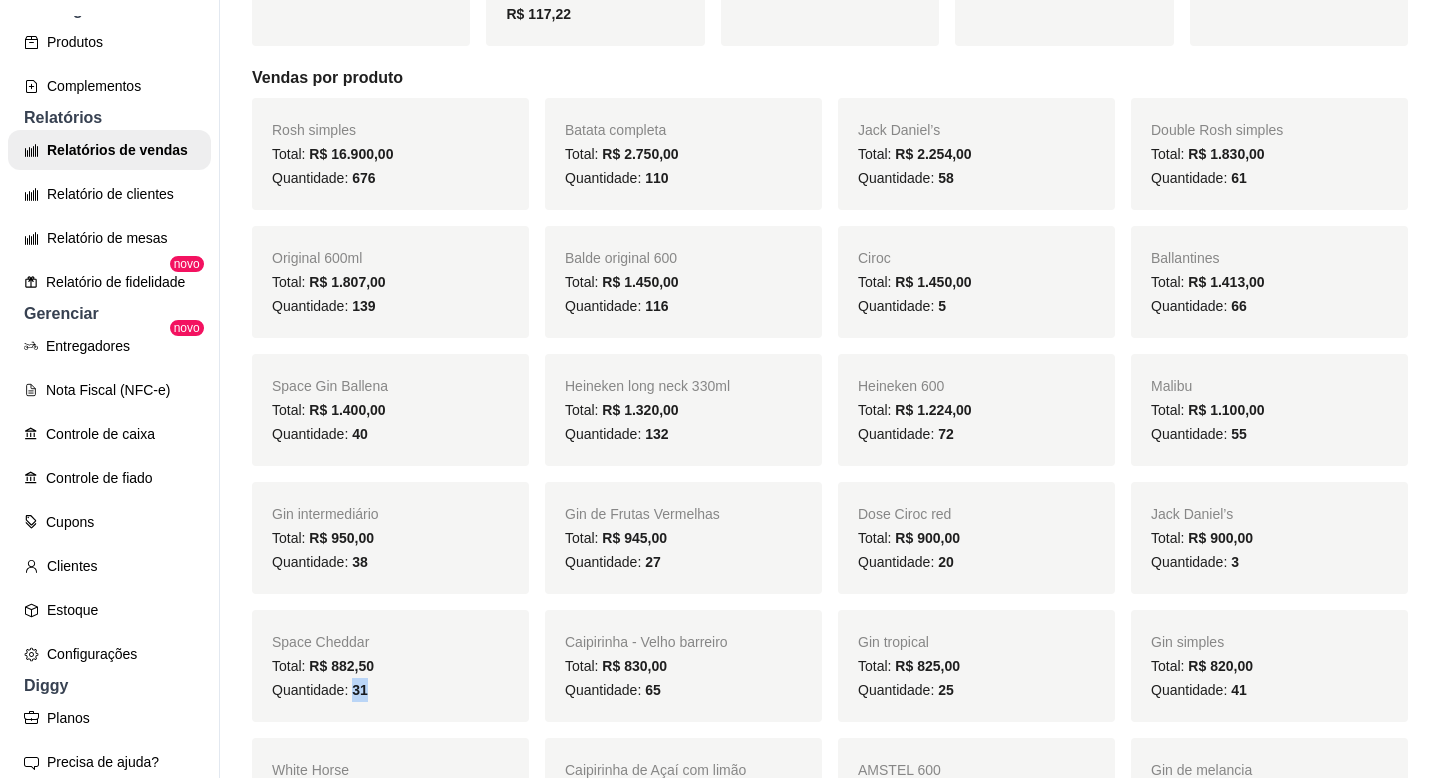 click on "31" at bounding box center [360, 690] 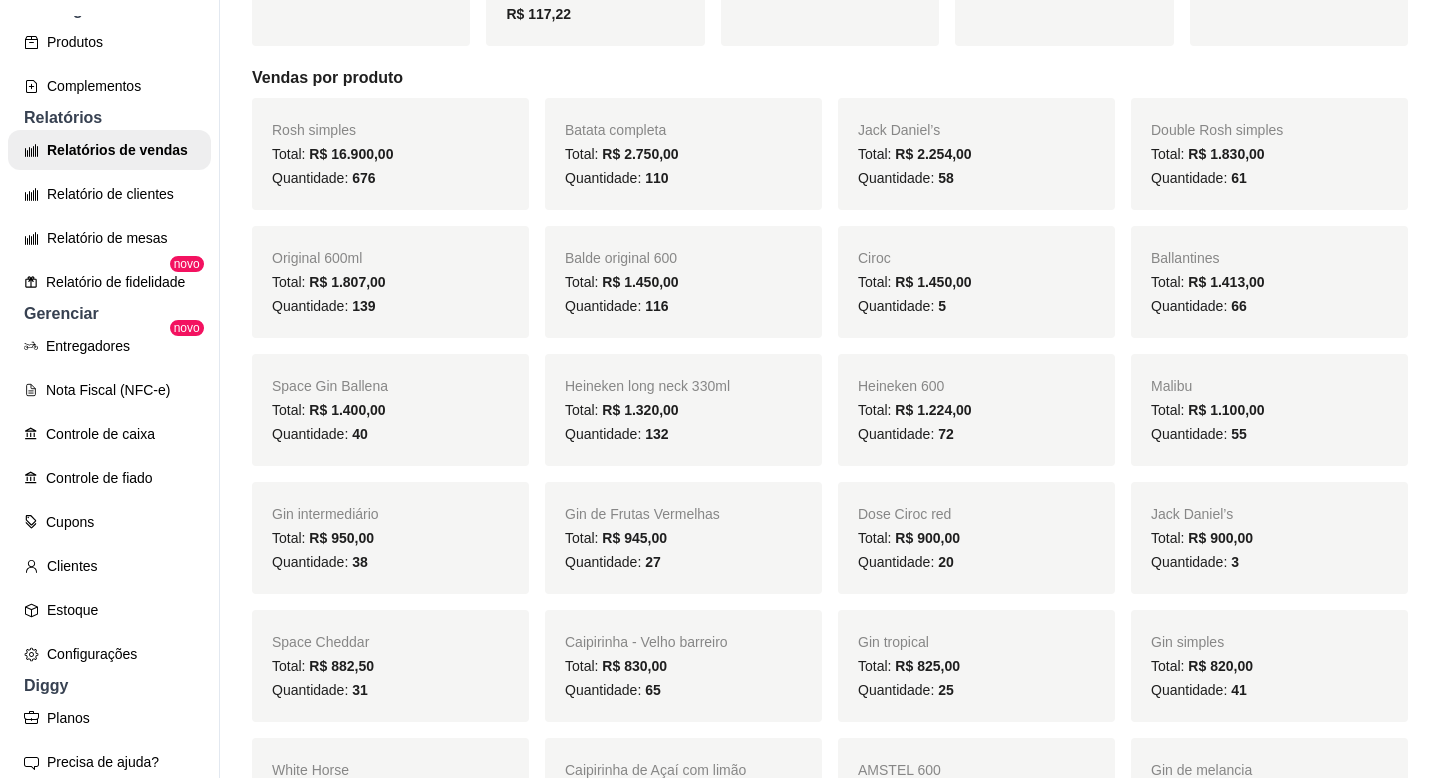 click on "65" at bounding box center [653, 690] 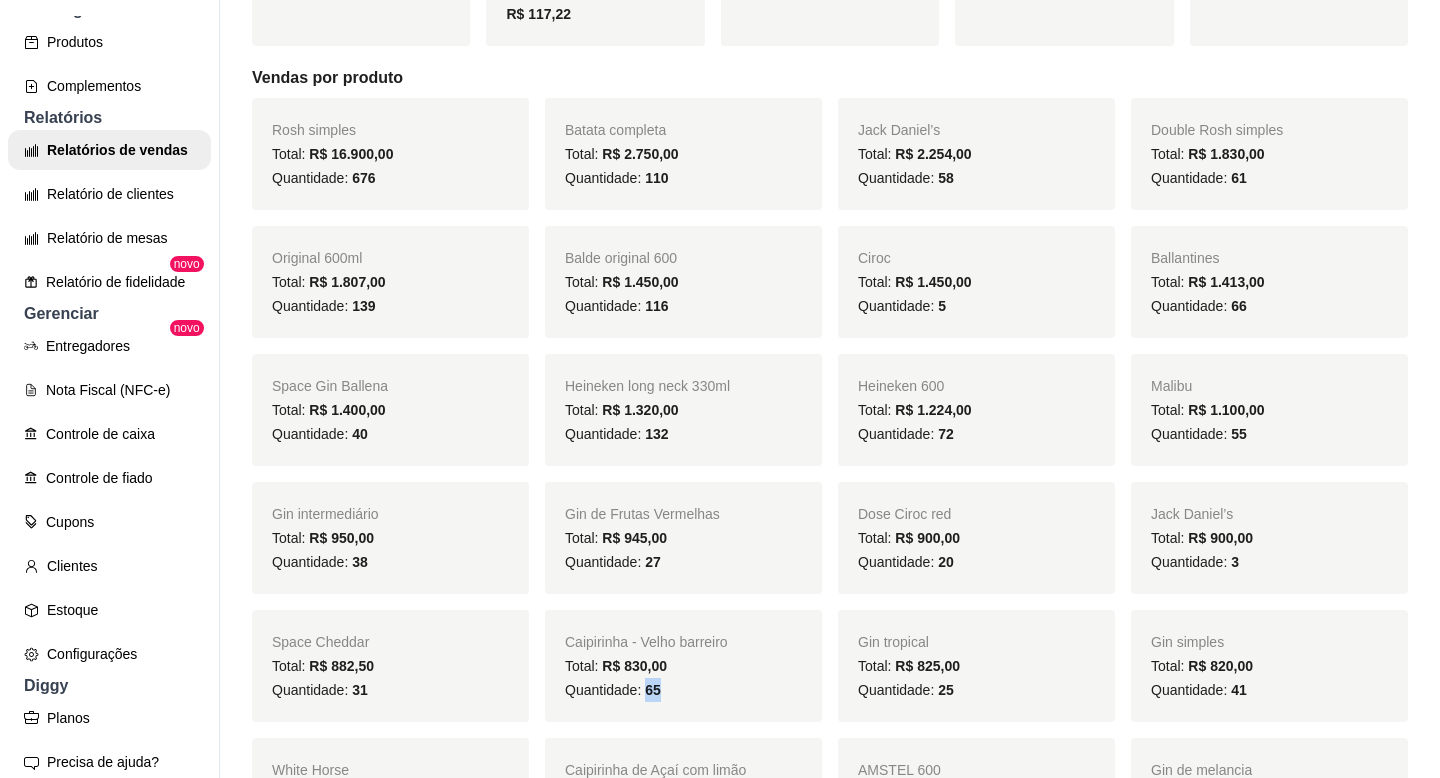 click on "65" at bounding box center (653, 690) 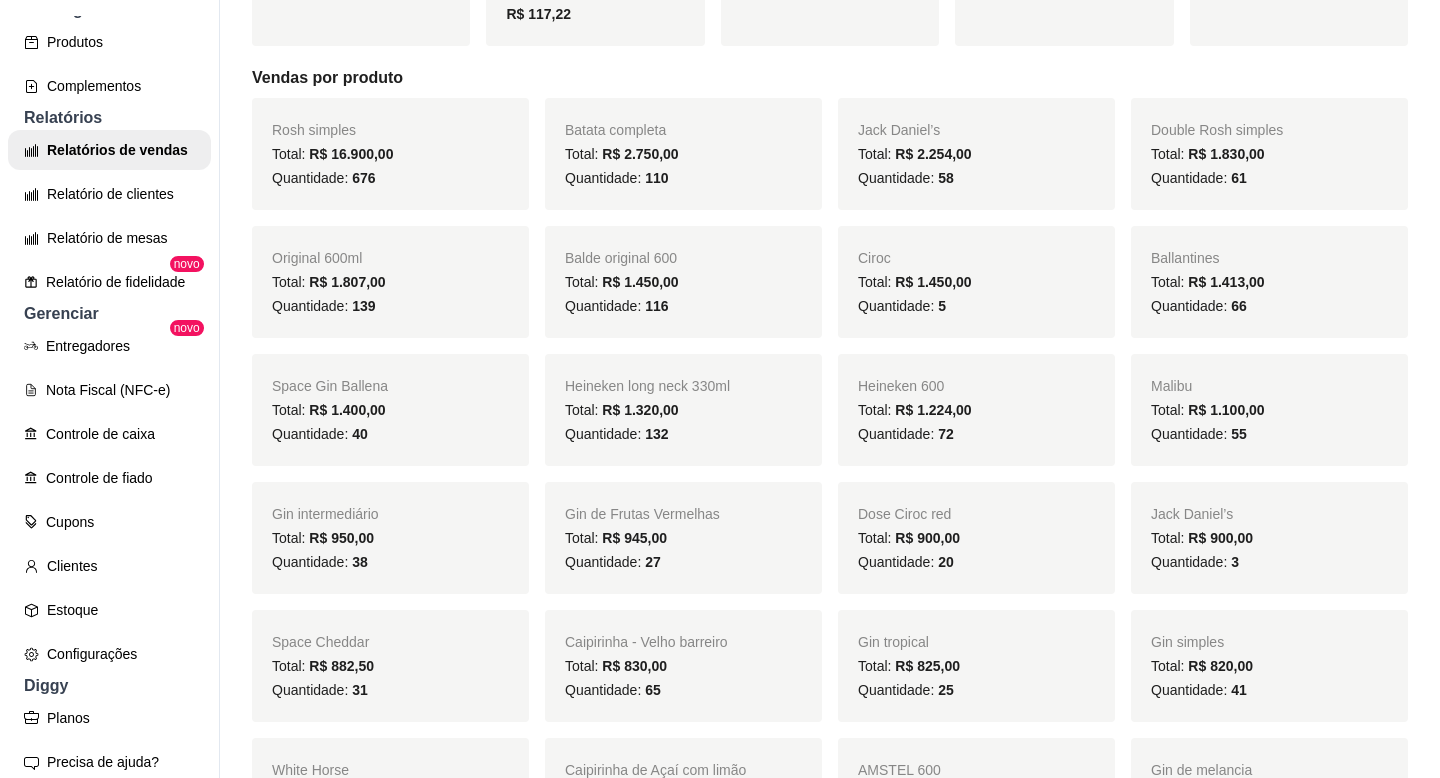 click on "25" at bounding box center [946, 690] 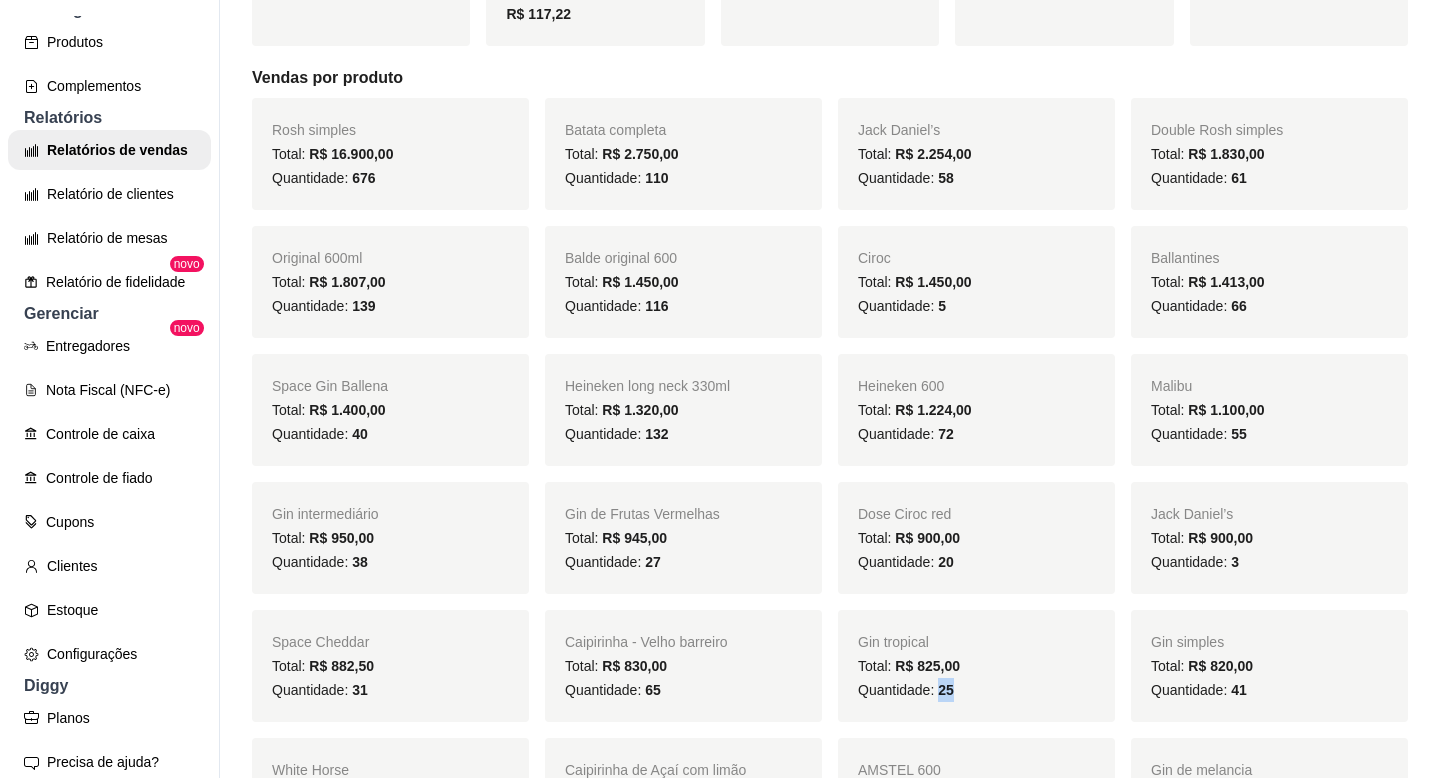 click on "25" at bounding box center [946, 690] 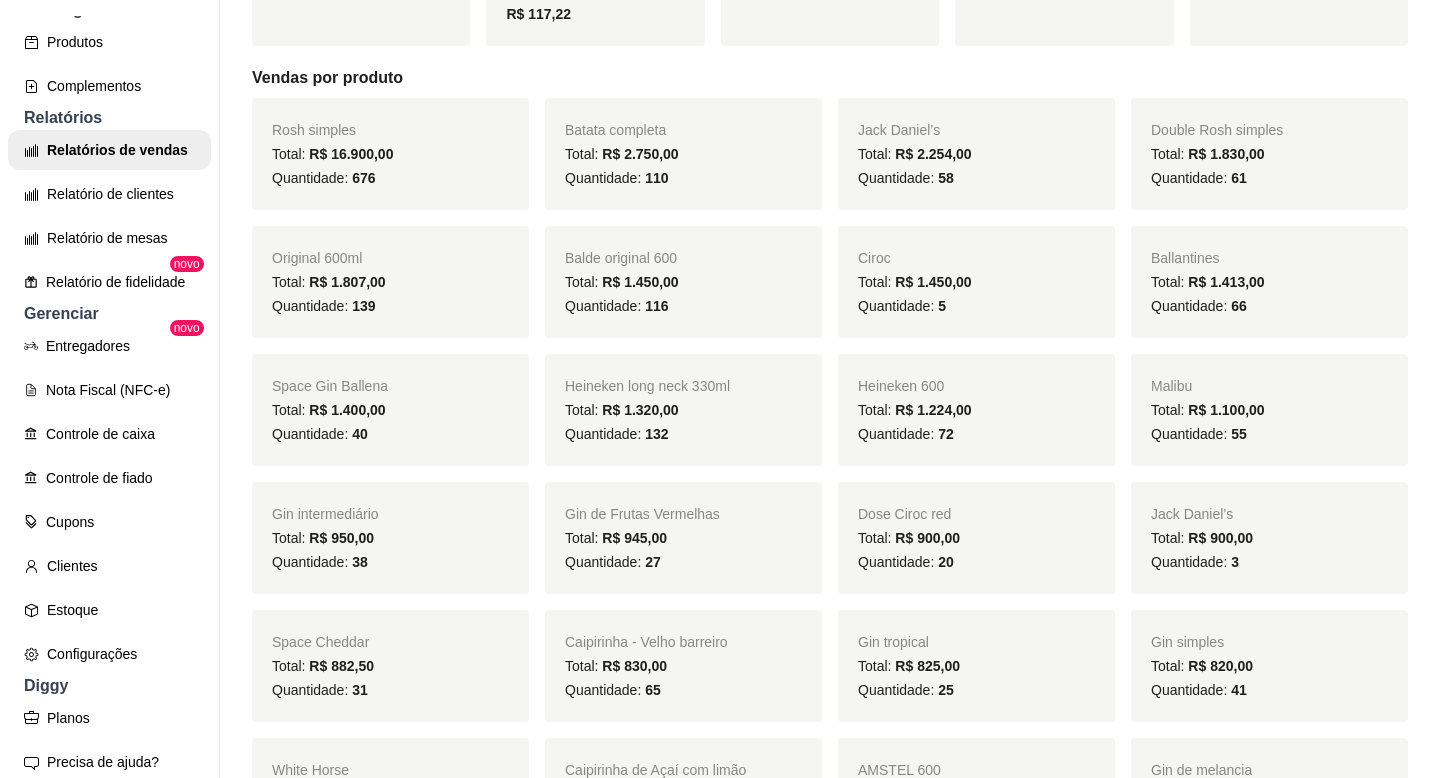 click on "41" at bounding box center [1239, 690] 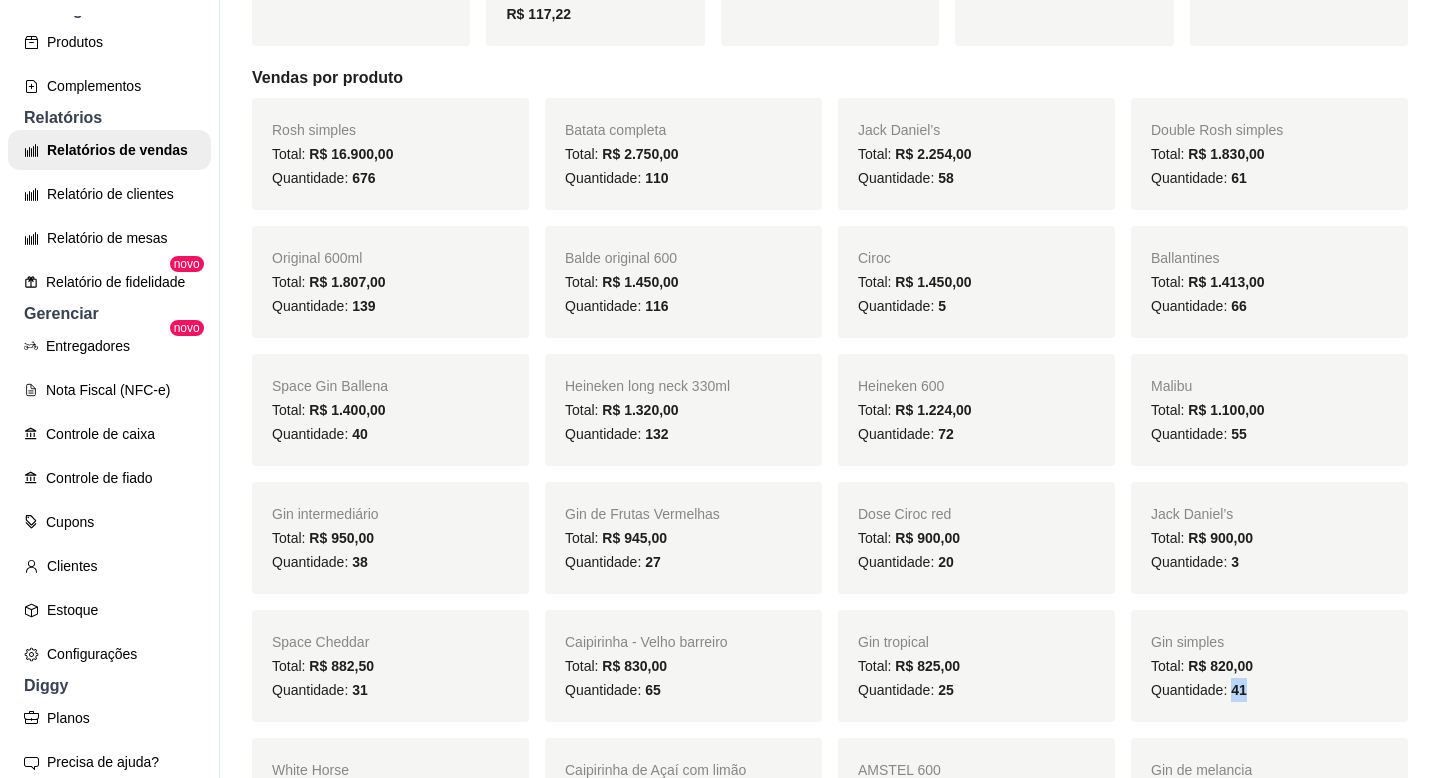 click on "41" at bounding box center [1239, 690] 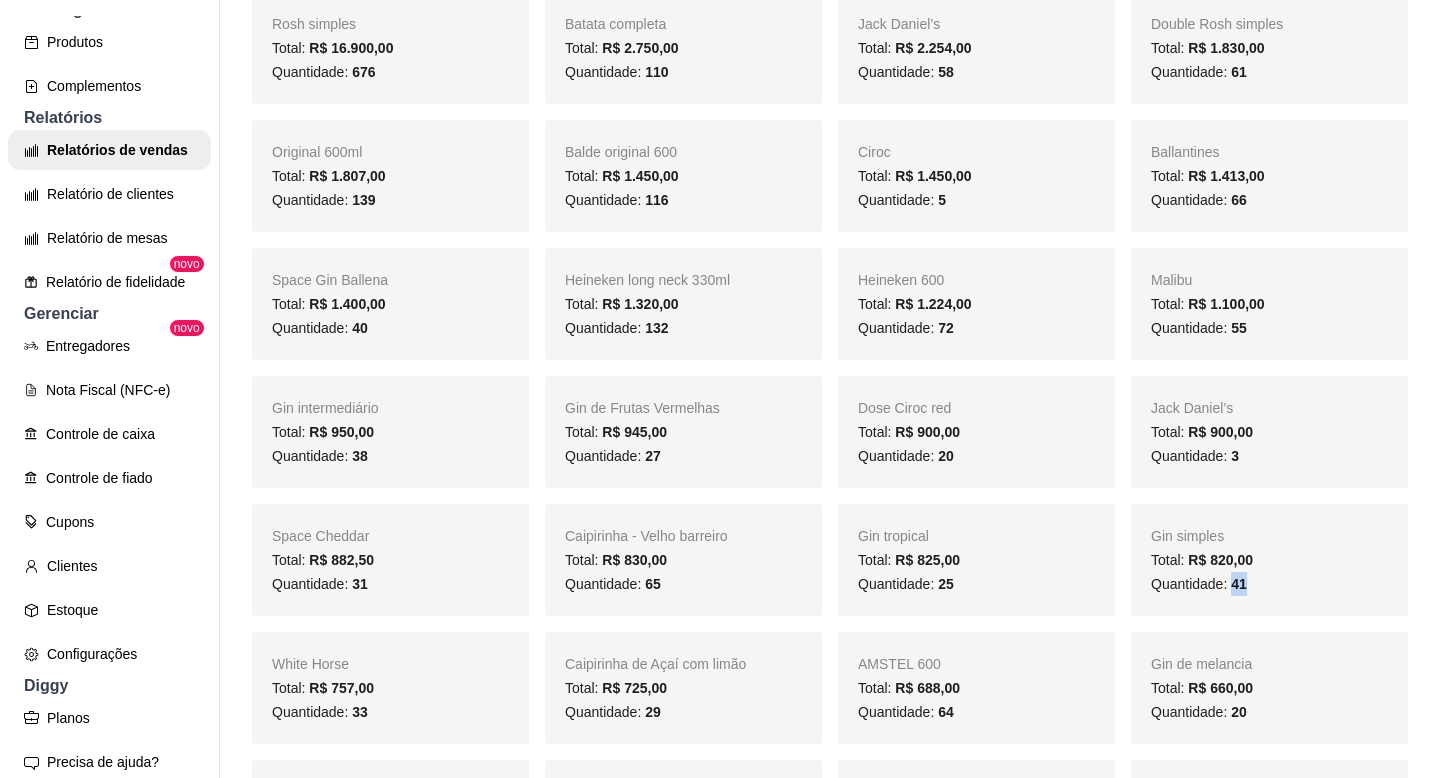 scroll, scrollTop: 543, scrollLeft: 0, axis: vertical 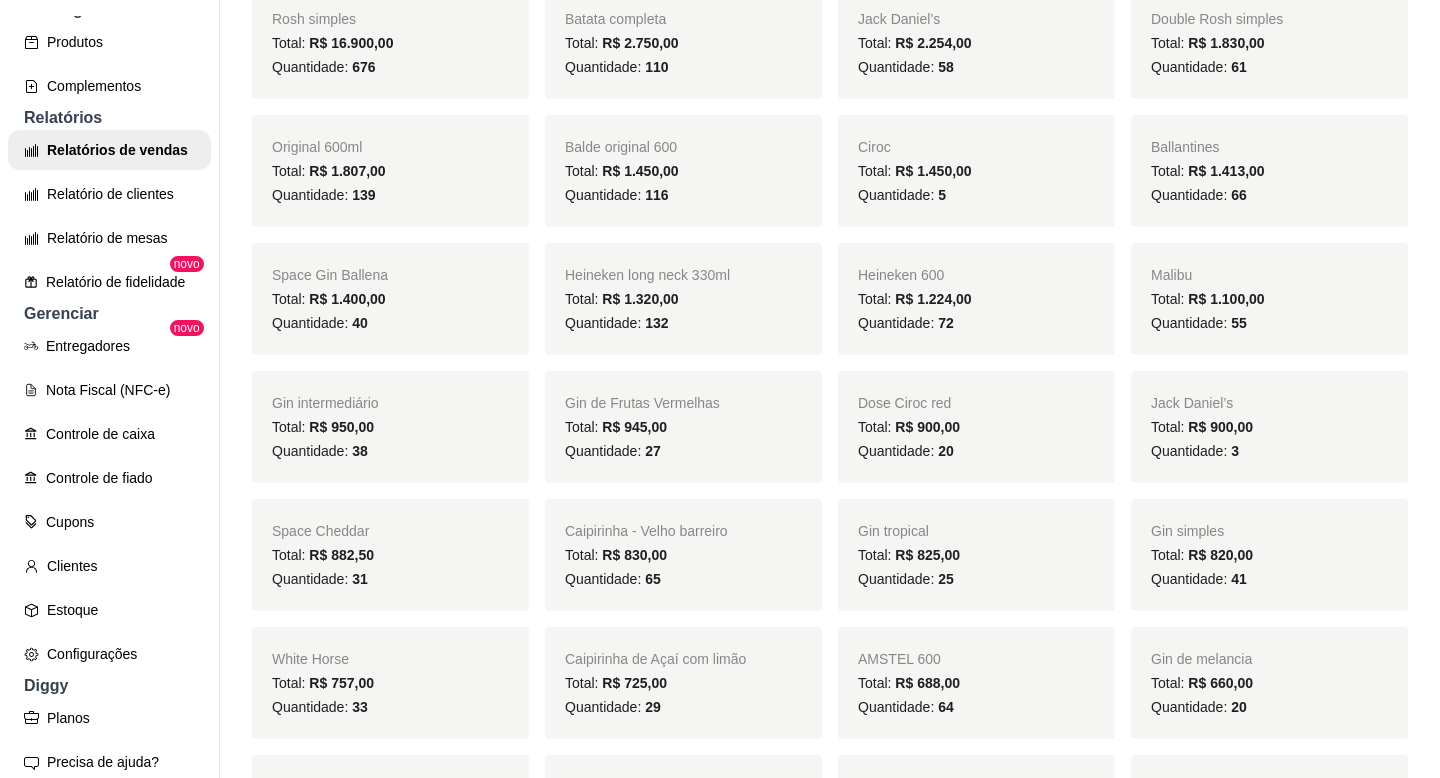 click on "33" at bounding box center [360, 707] 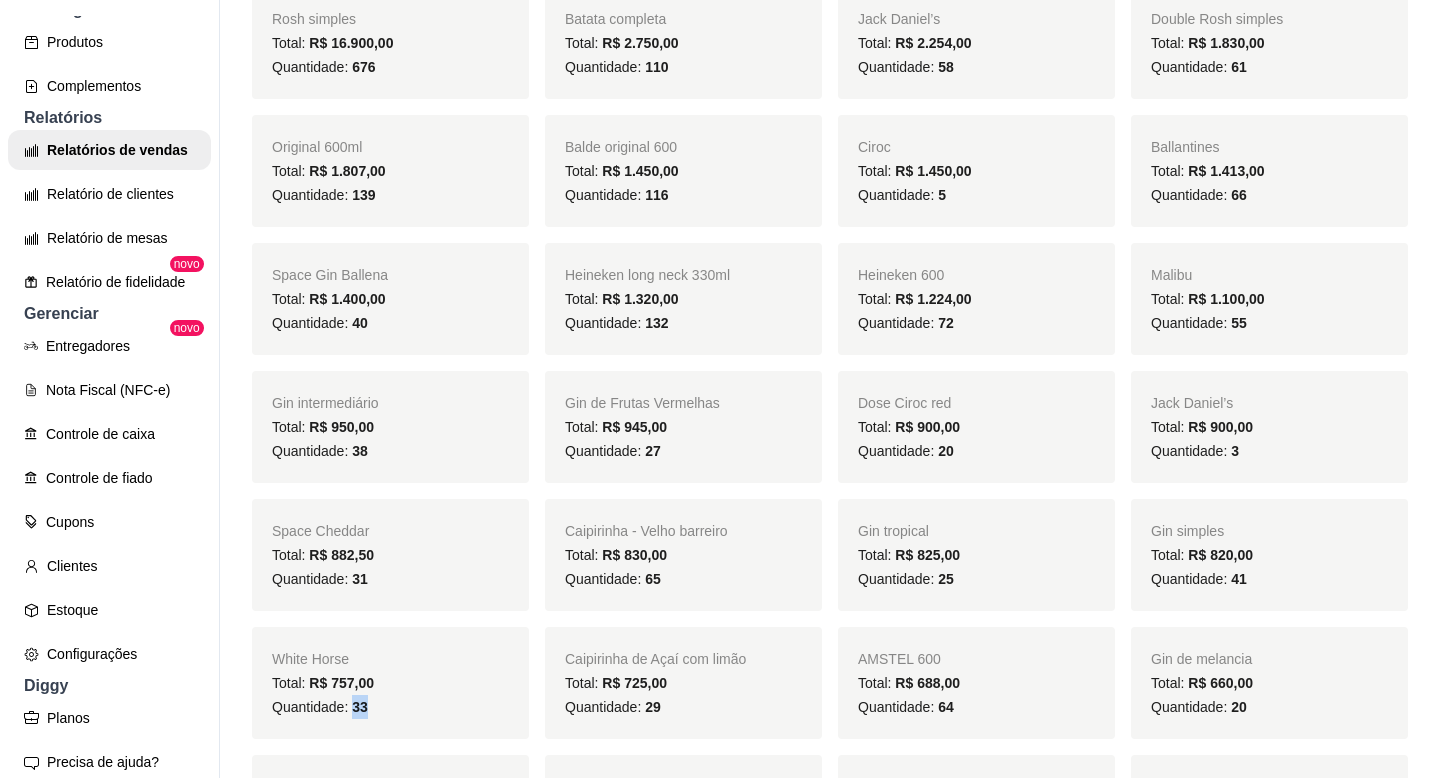 click on "33" at bounding box center [360, 707] 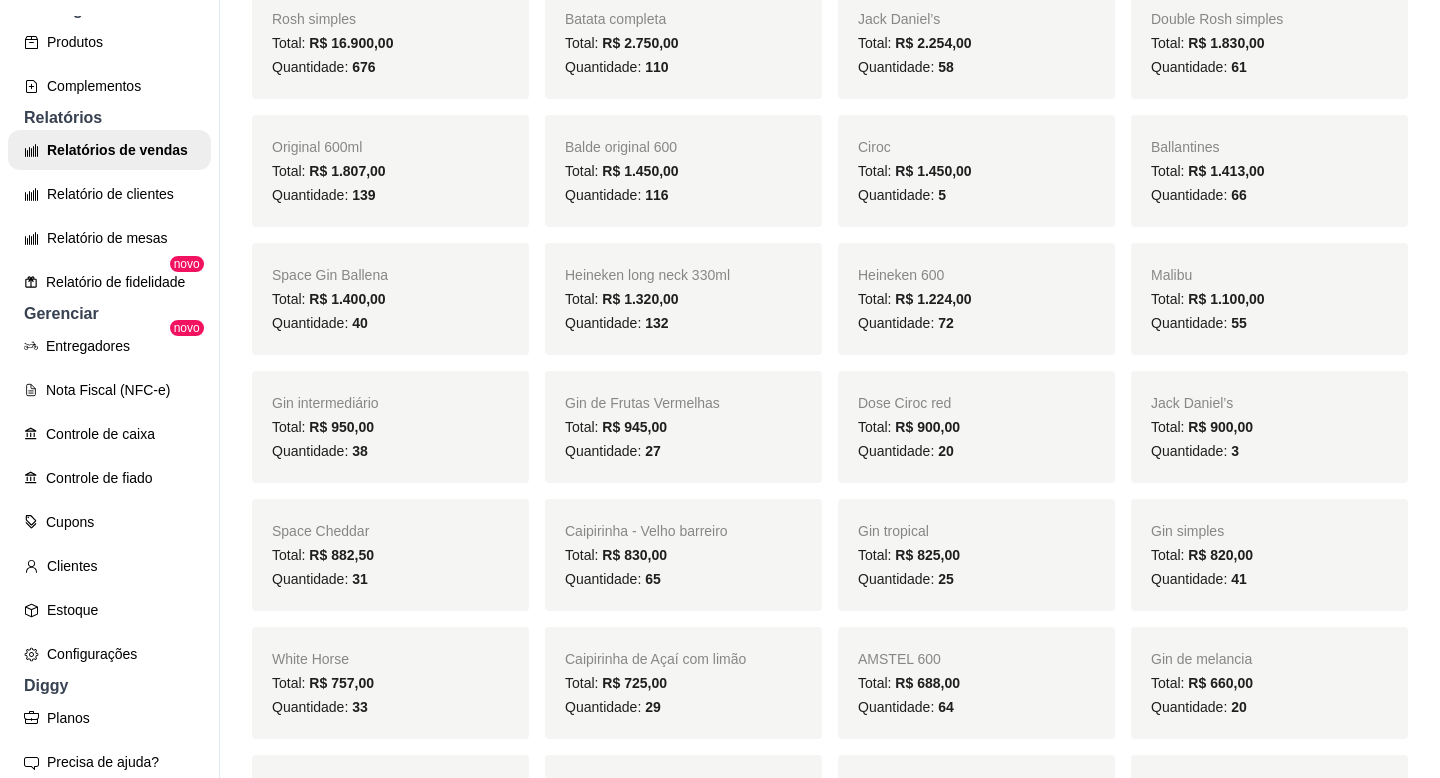 click on "64" at bounding box center (946, 707) 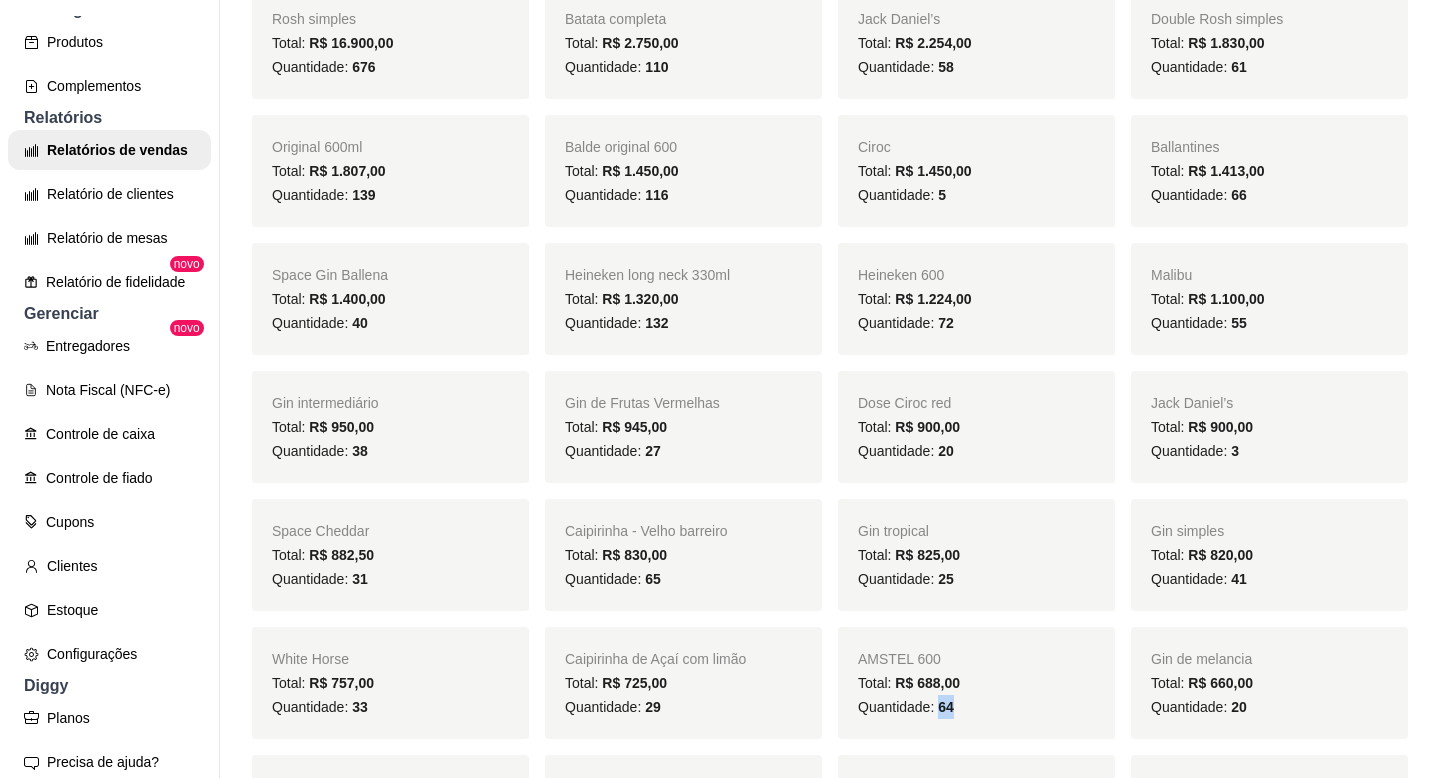 click on "64" at bounding box center (946, 707) 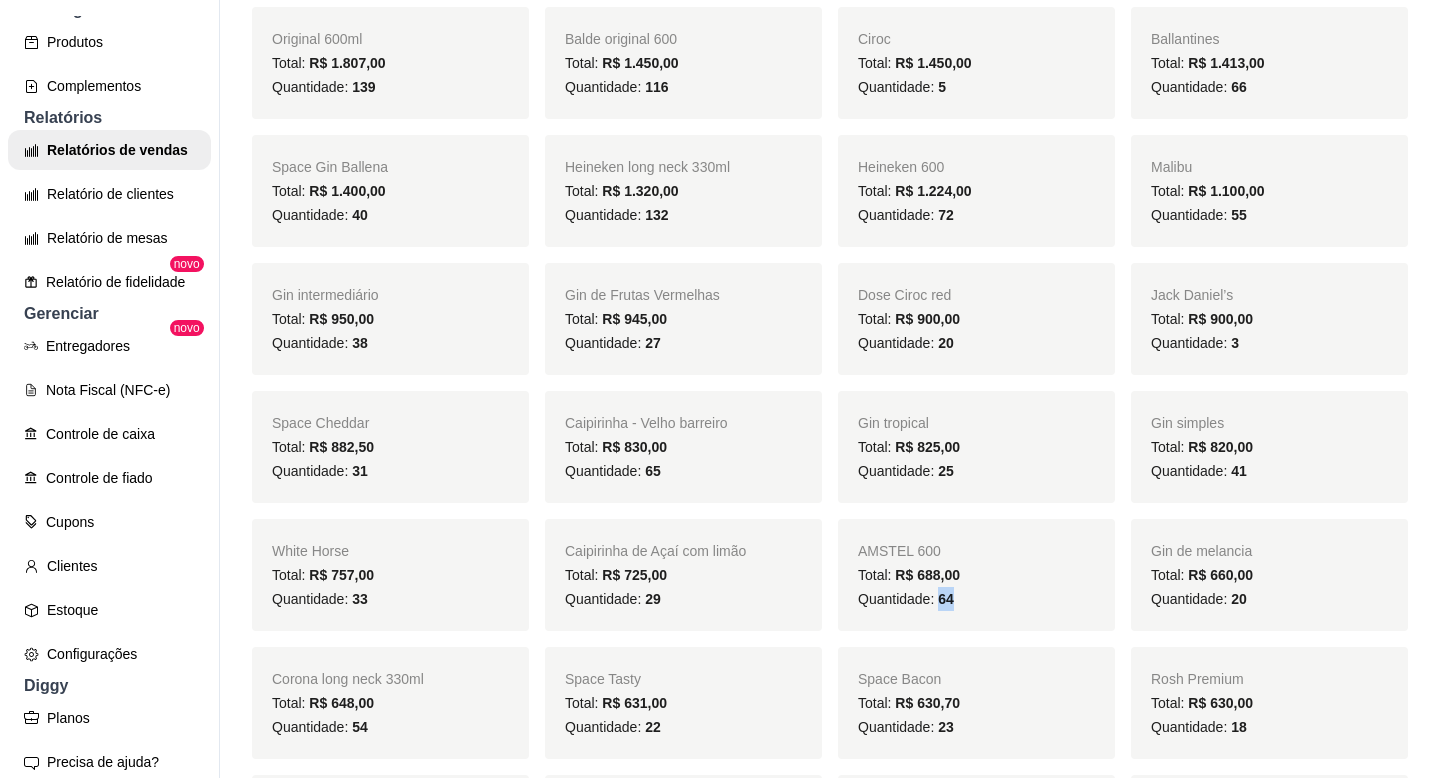 scroll, scrollTop: 652, scrollLeft: 0, axis: vertical 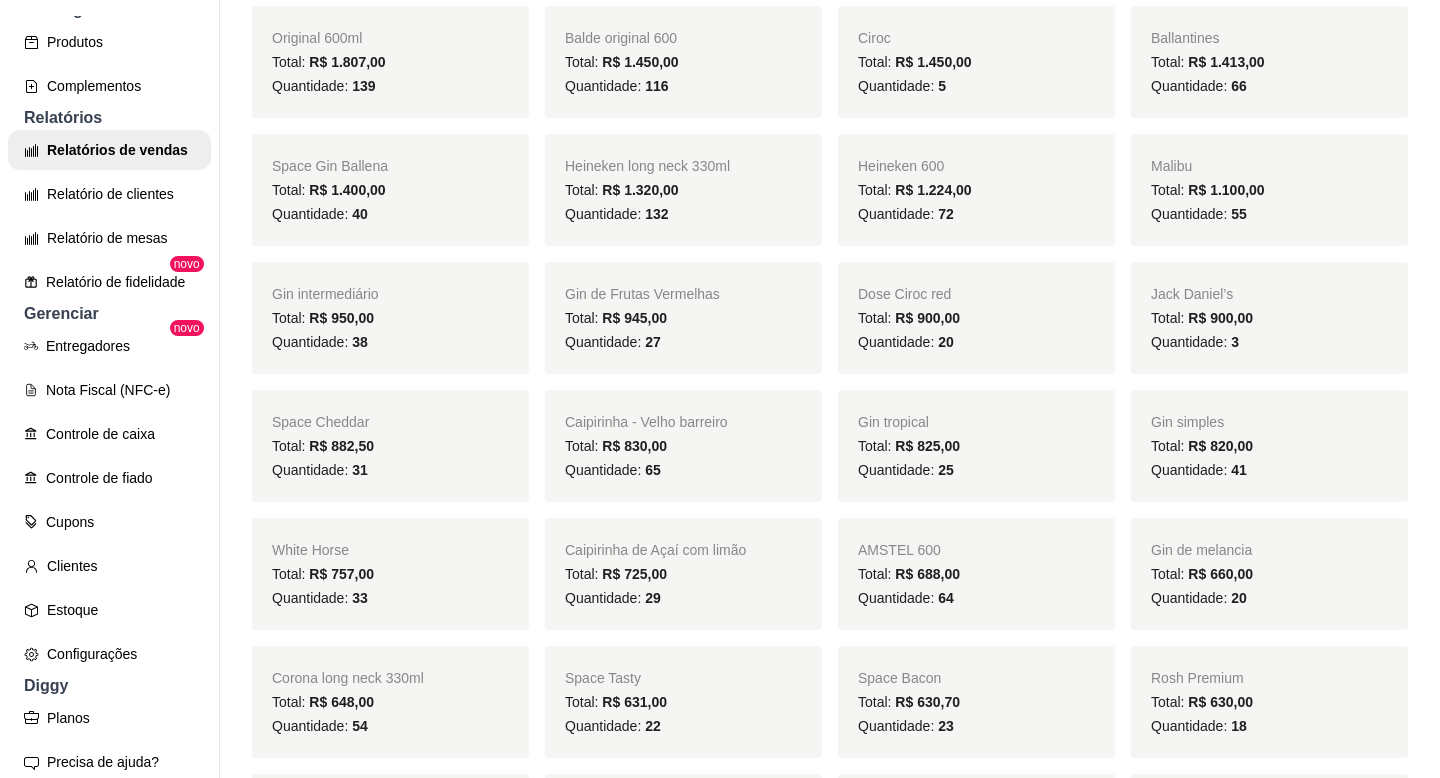 click on "54" at bounding box center [360, 726] 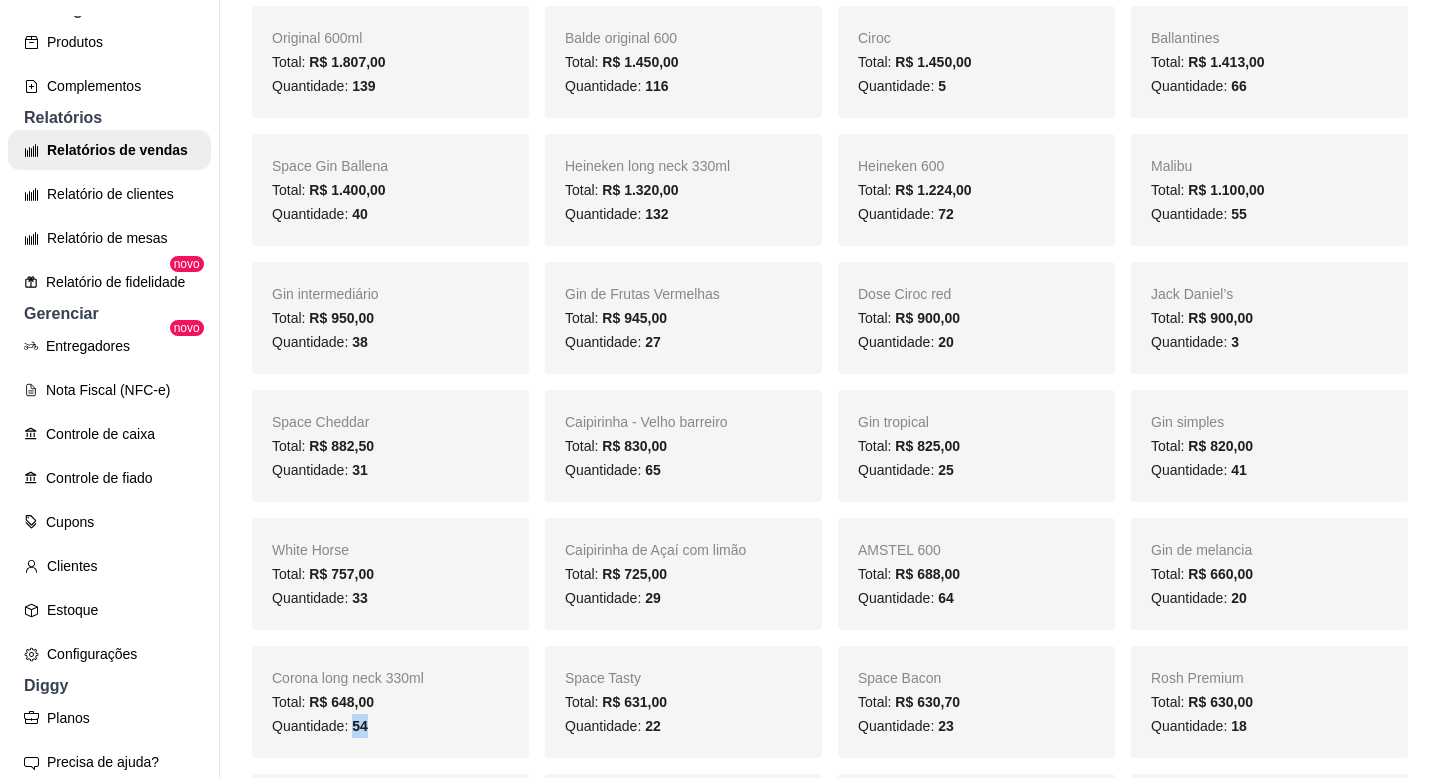 click on "54" at bounding box center (360, 726) 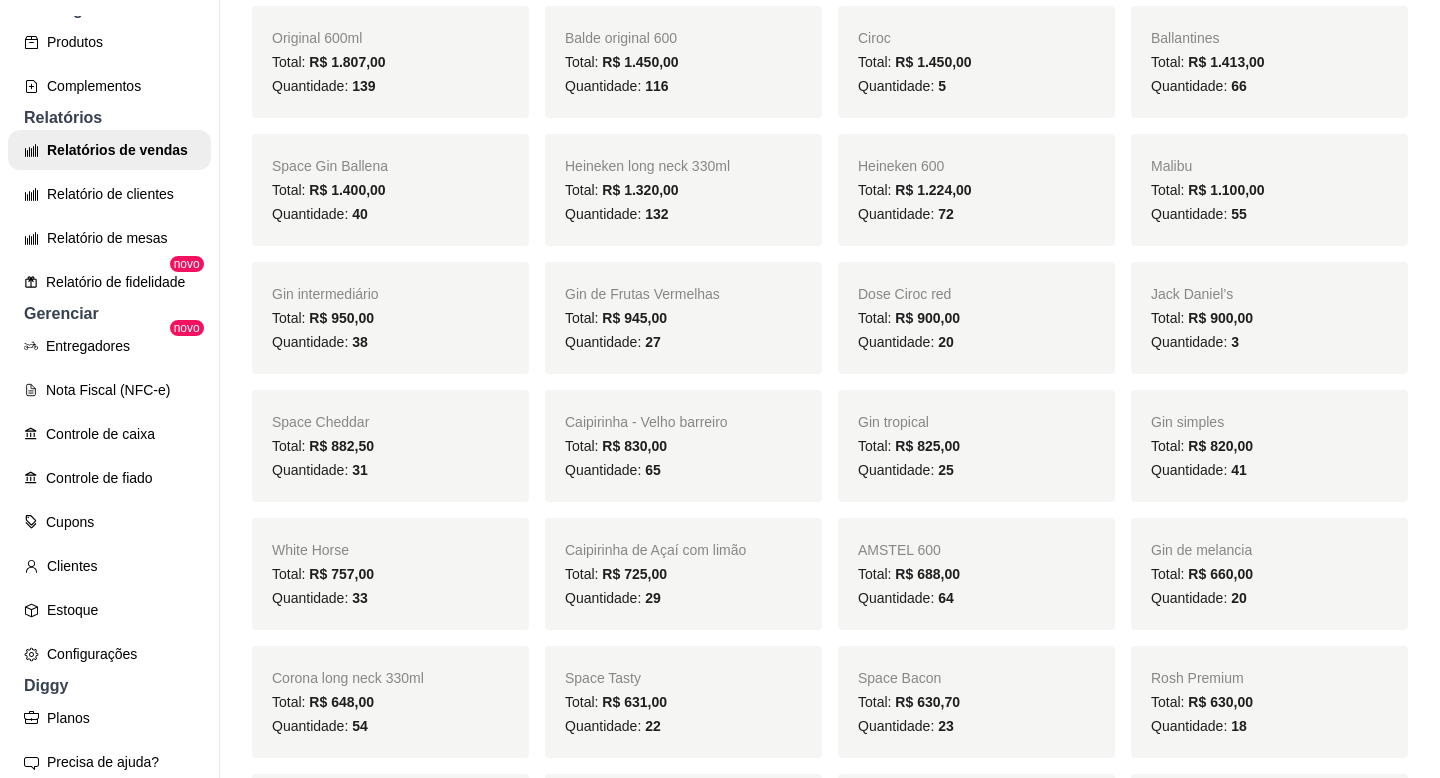 click on "22" at bounding box center (653, 726) 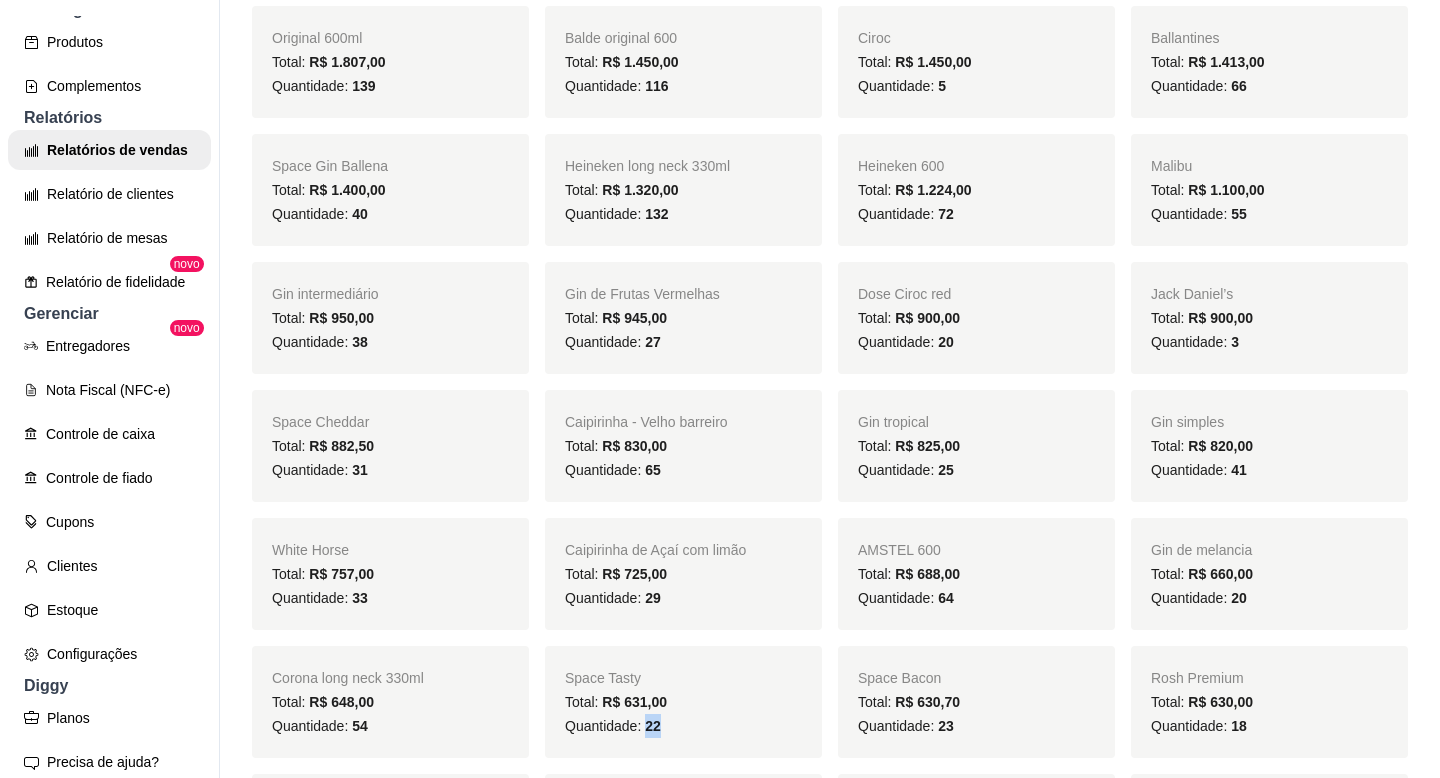 click on "22" at bounding box center [653, 726] 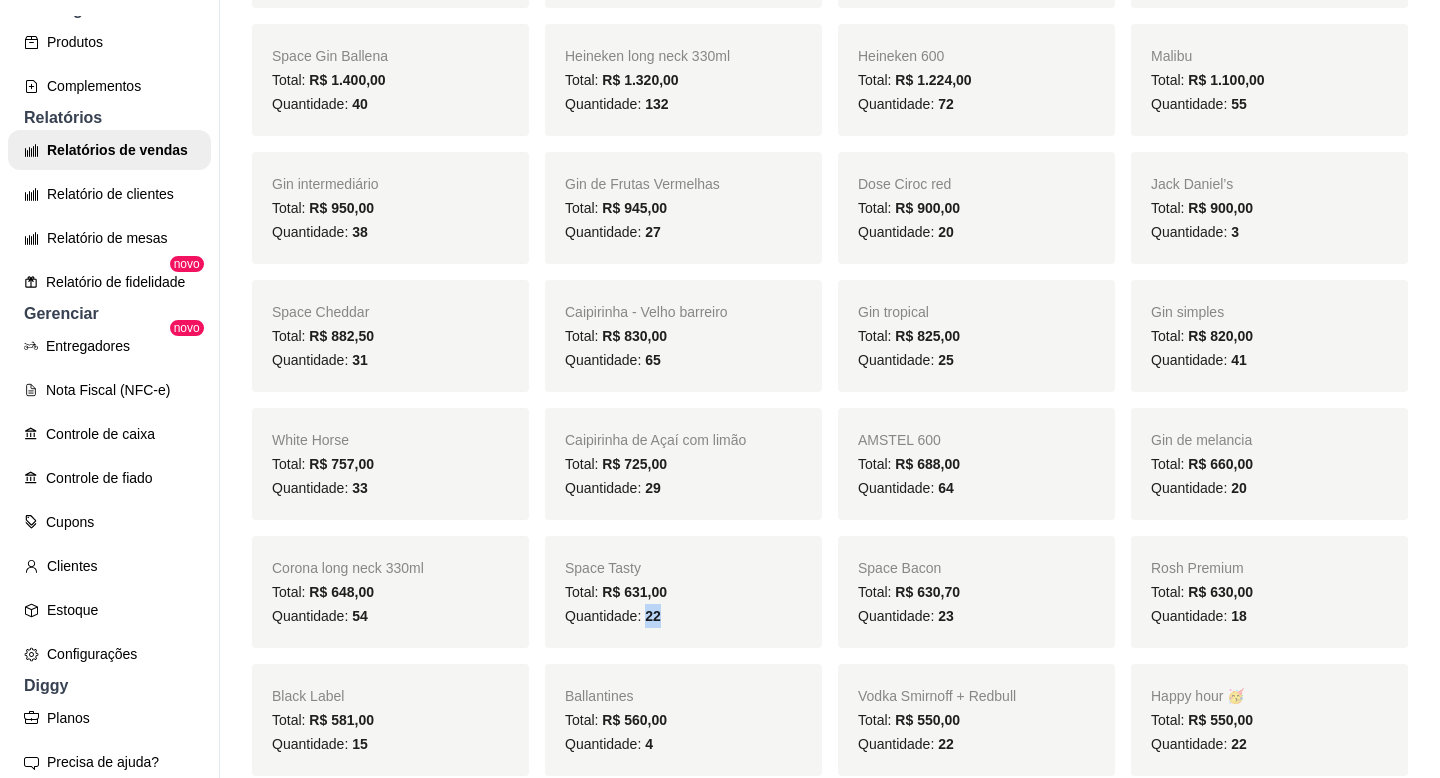 scroll, scrollTop: 764, scrollLeft: 0, axis: vertical 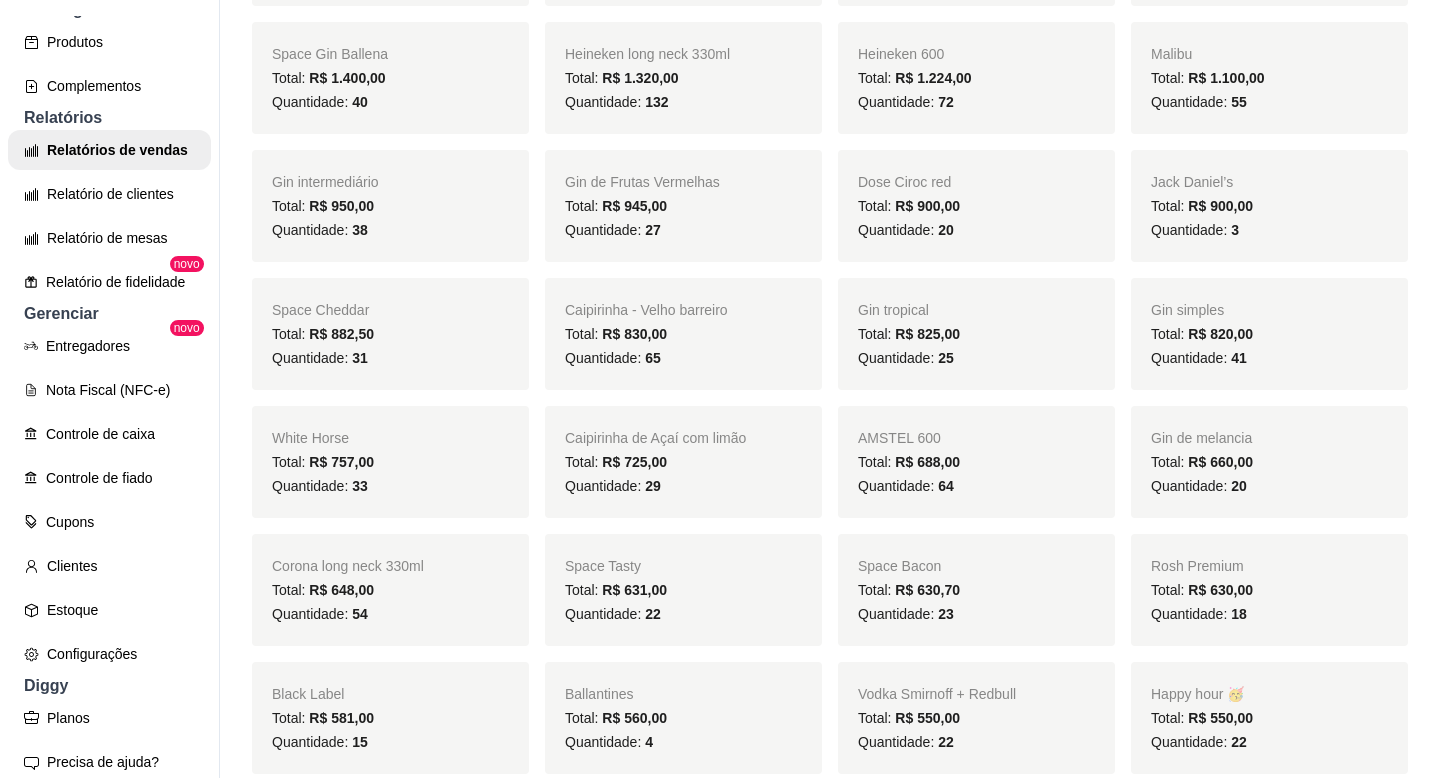 click on "15" at bounding box center [360, 742] 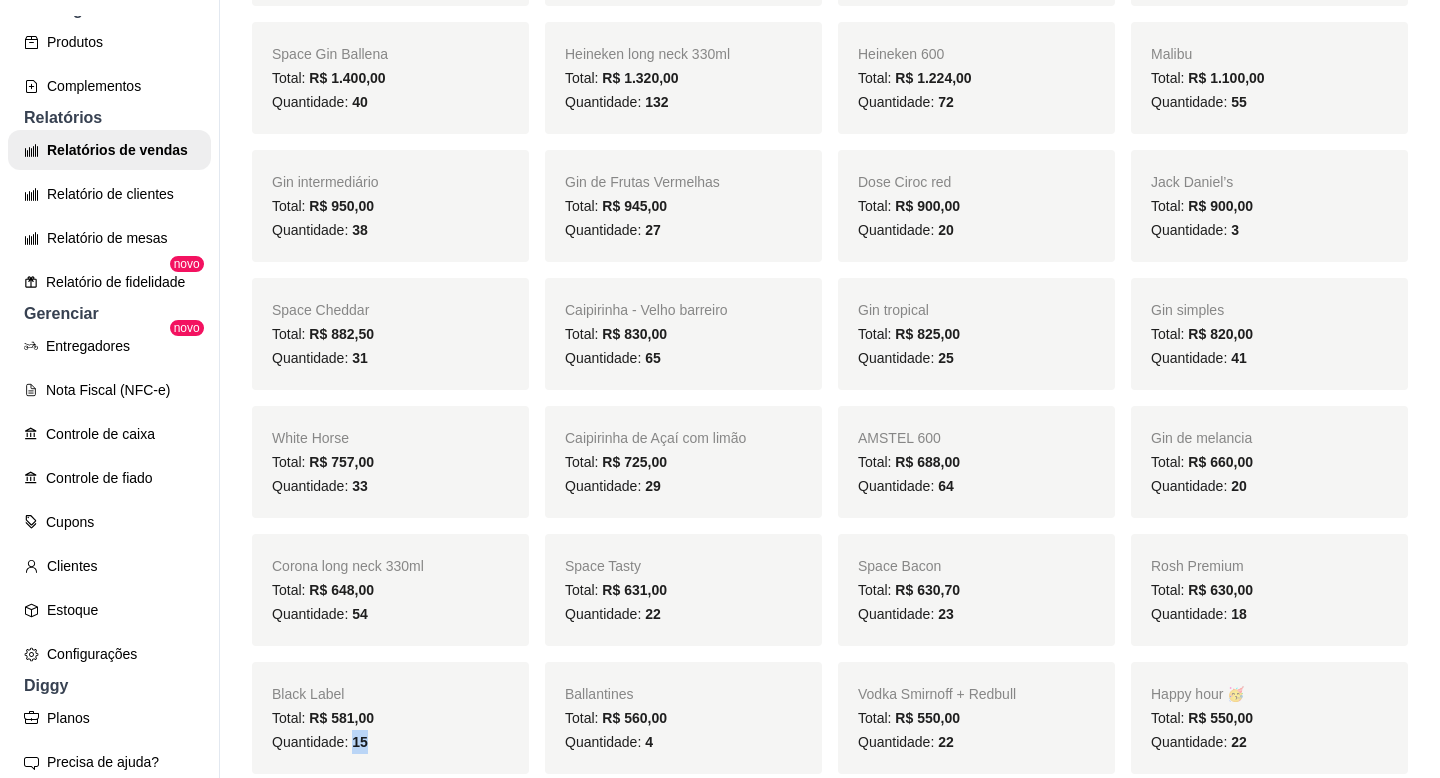 click on "15" at bounding box center [360, 742] 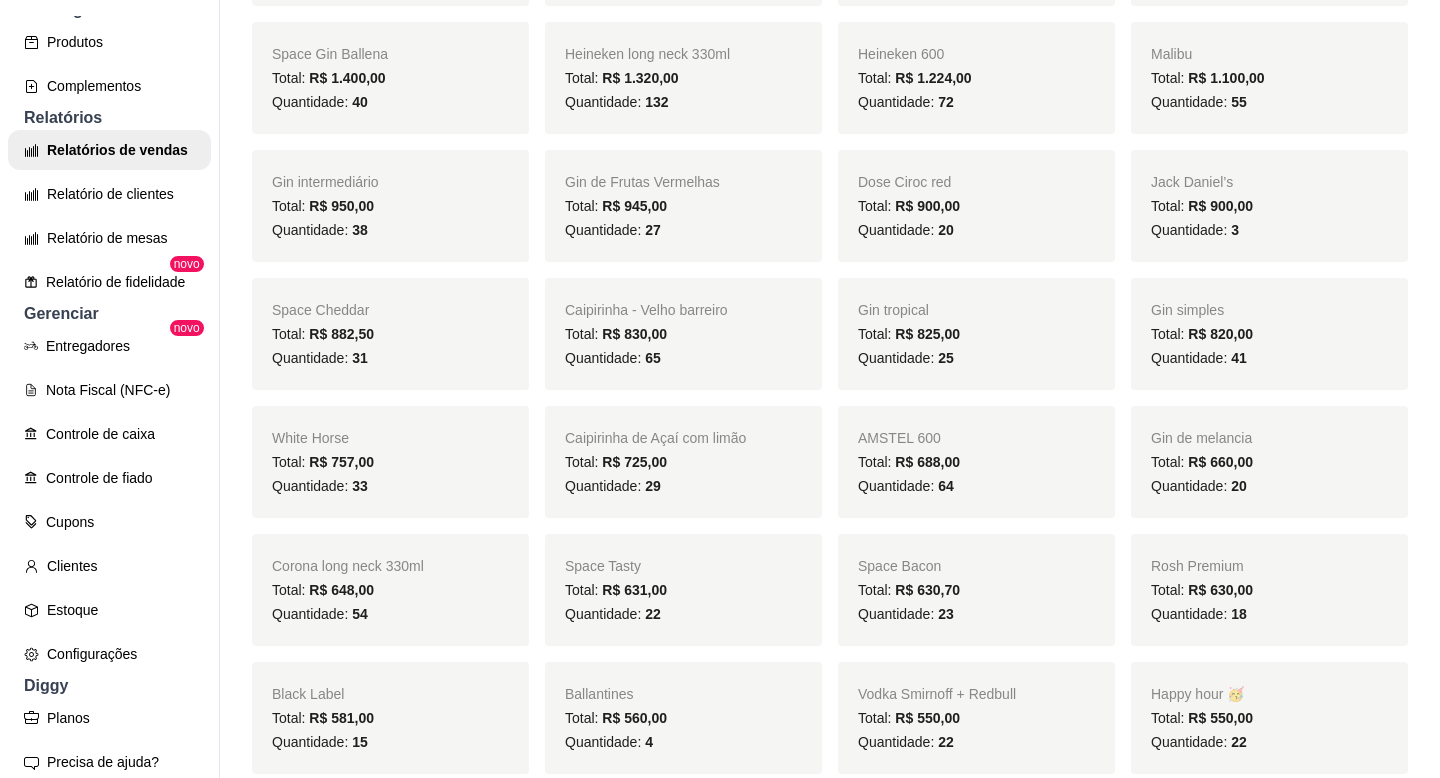click on "4" at bounding box center (649, 742) 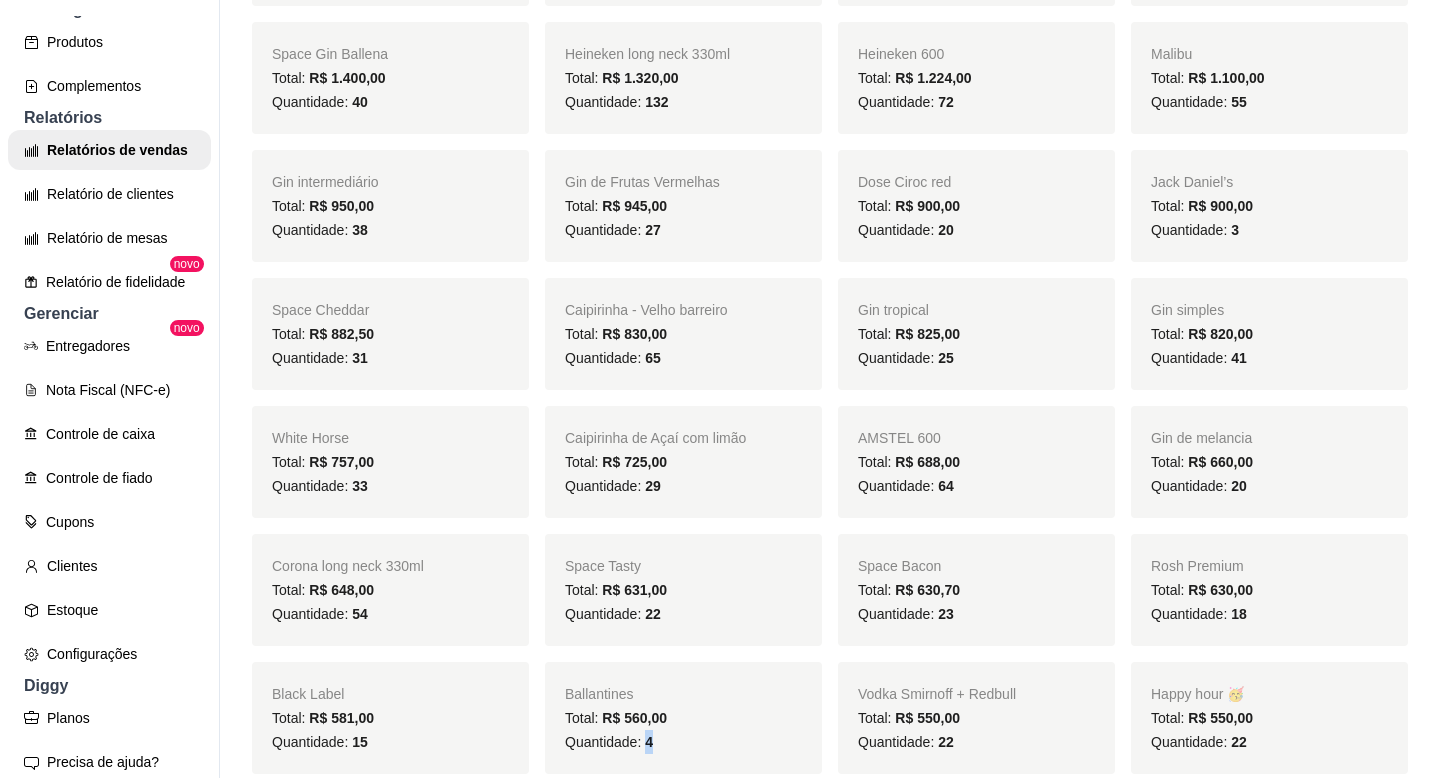 click on "4" at bounding box center (649, 742) 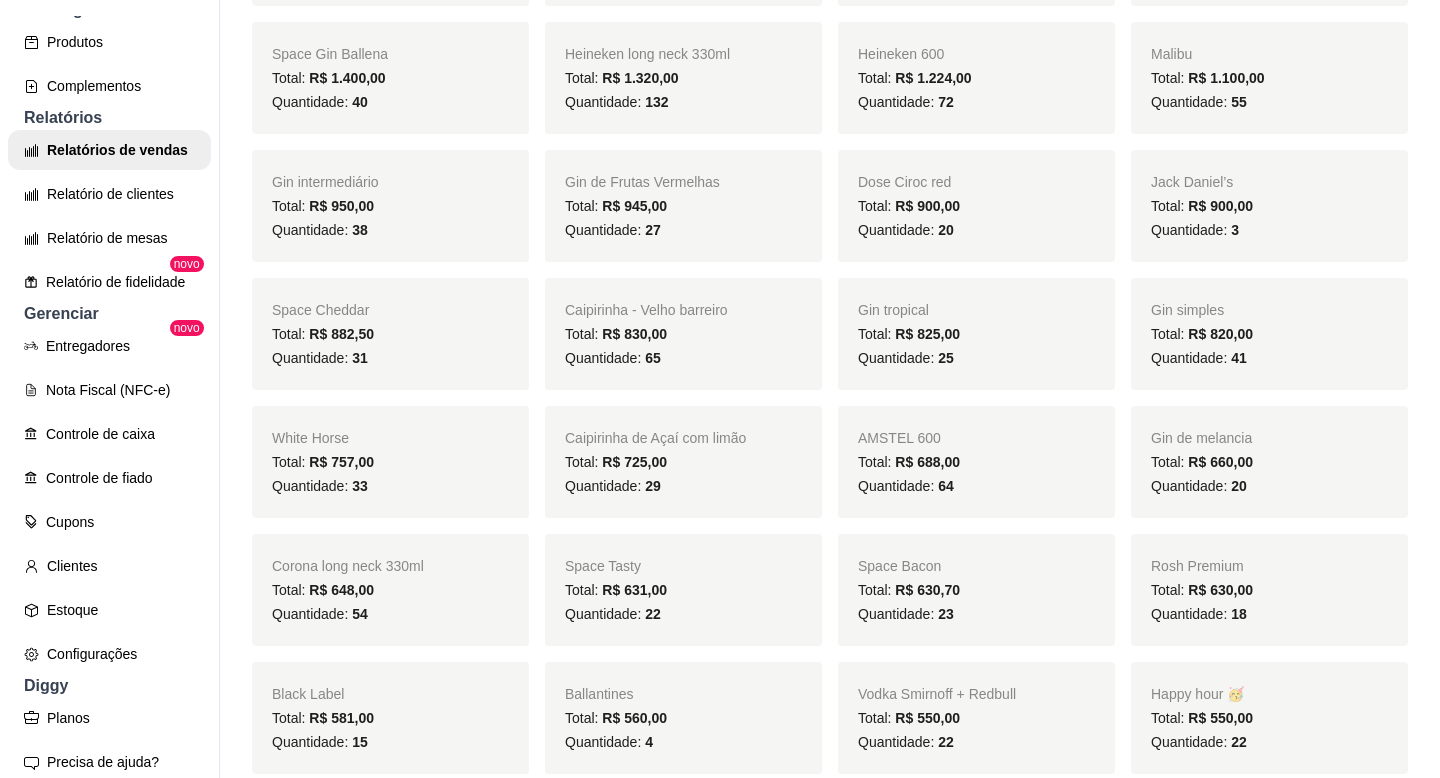 click on "22" at bounding box center (946, 742) 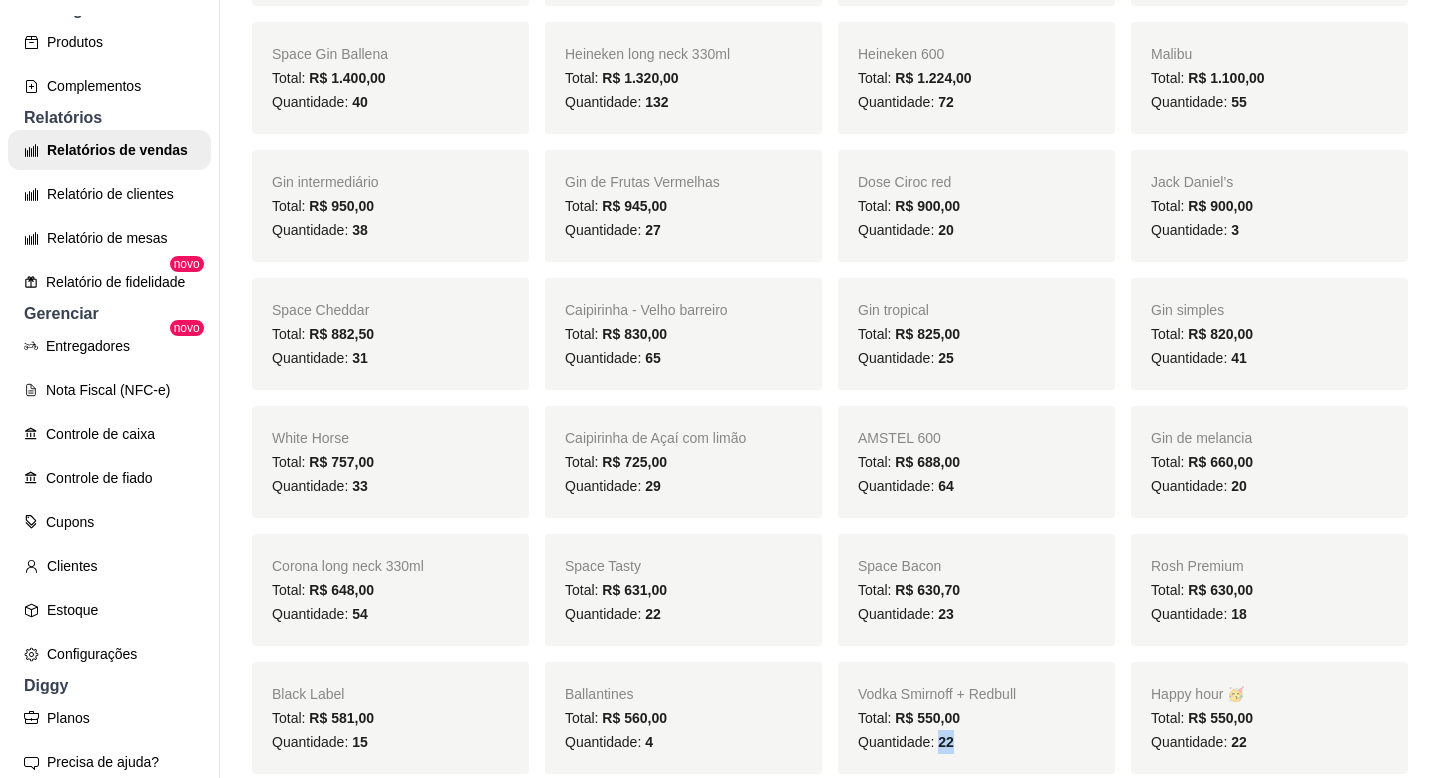 click on "22" at bounding box center [946, 742] 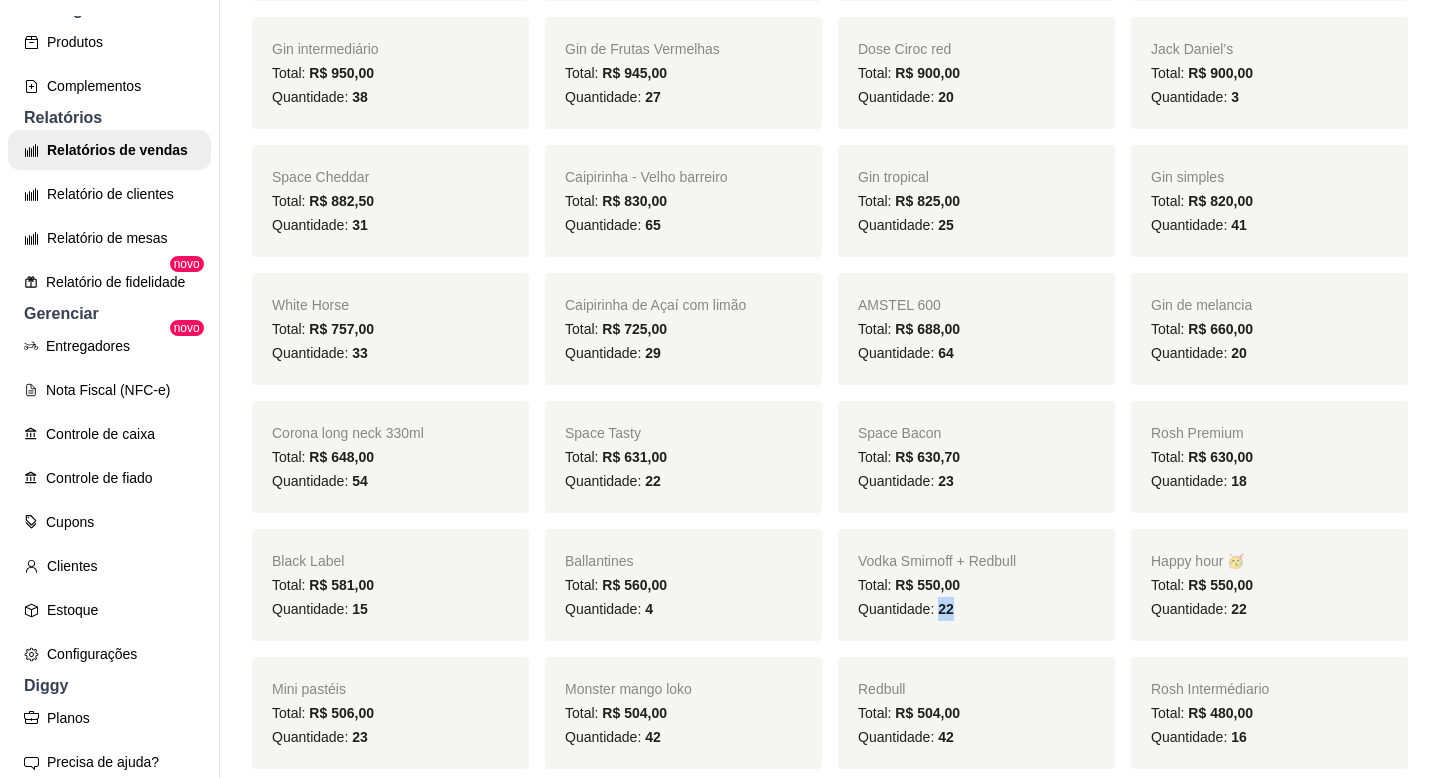 scroll, scrollTop: 933, scrollLeft: 0, axis: vertical 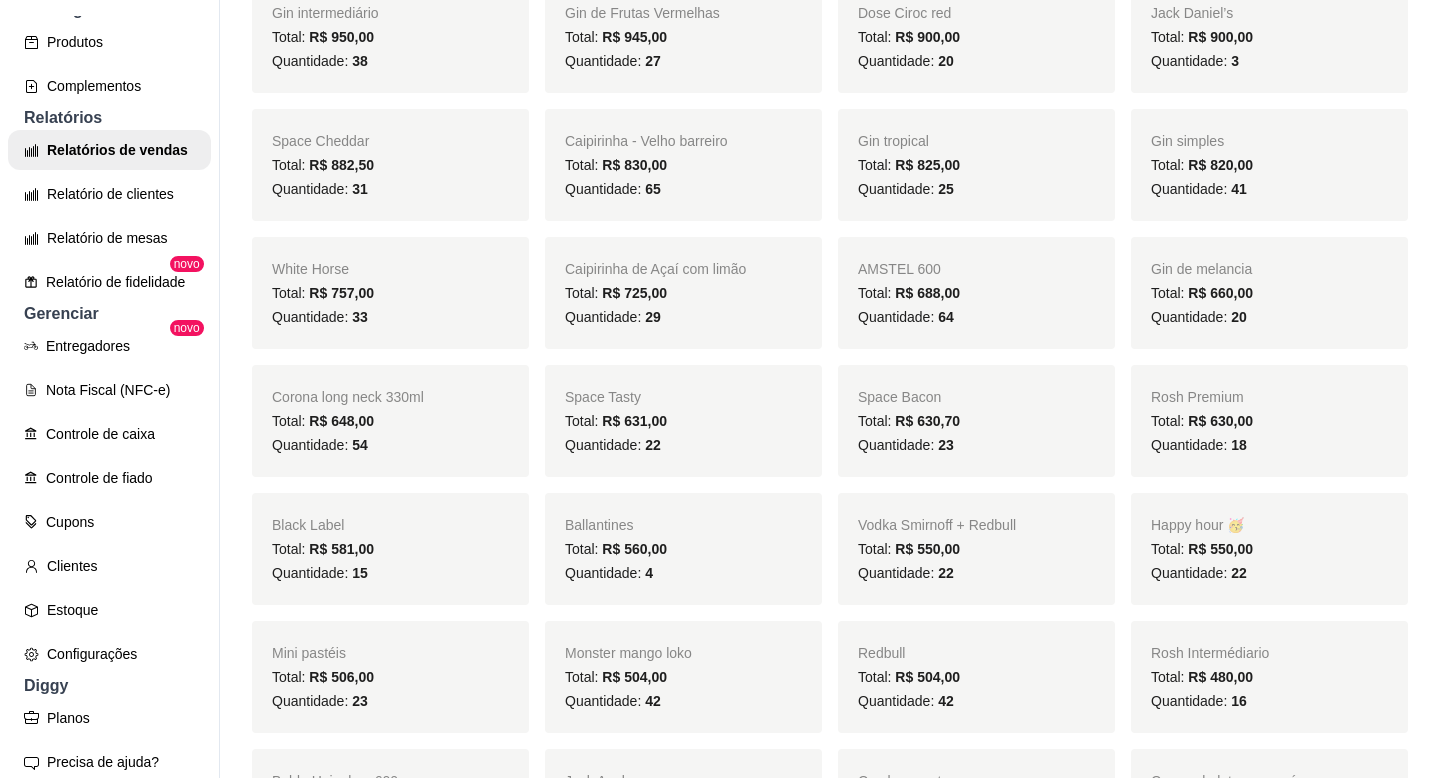 click on "23" at bounding box center [360, 701] 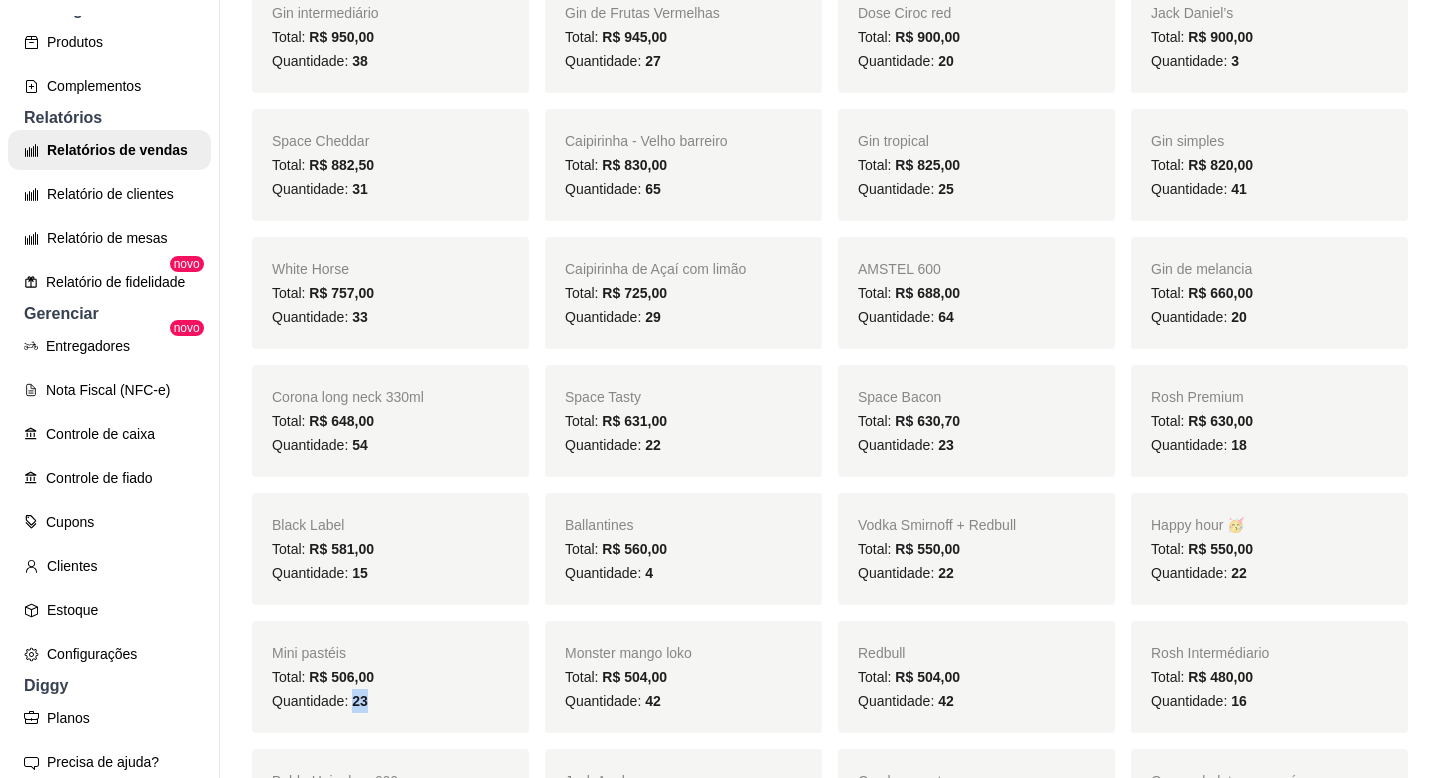 click on "23" at bounding box center (360, 701) 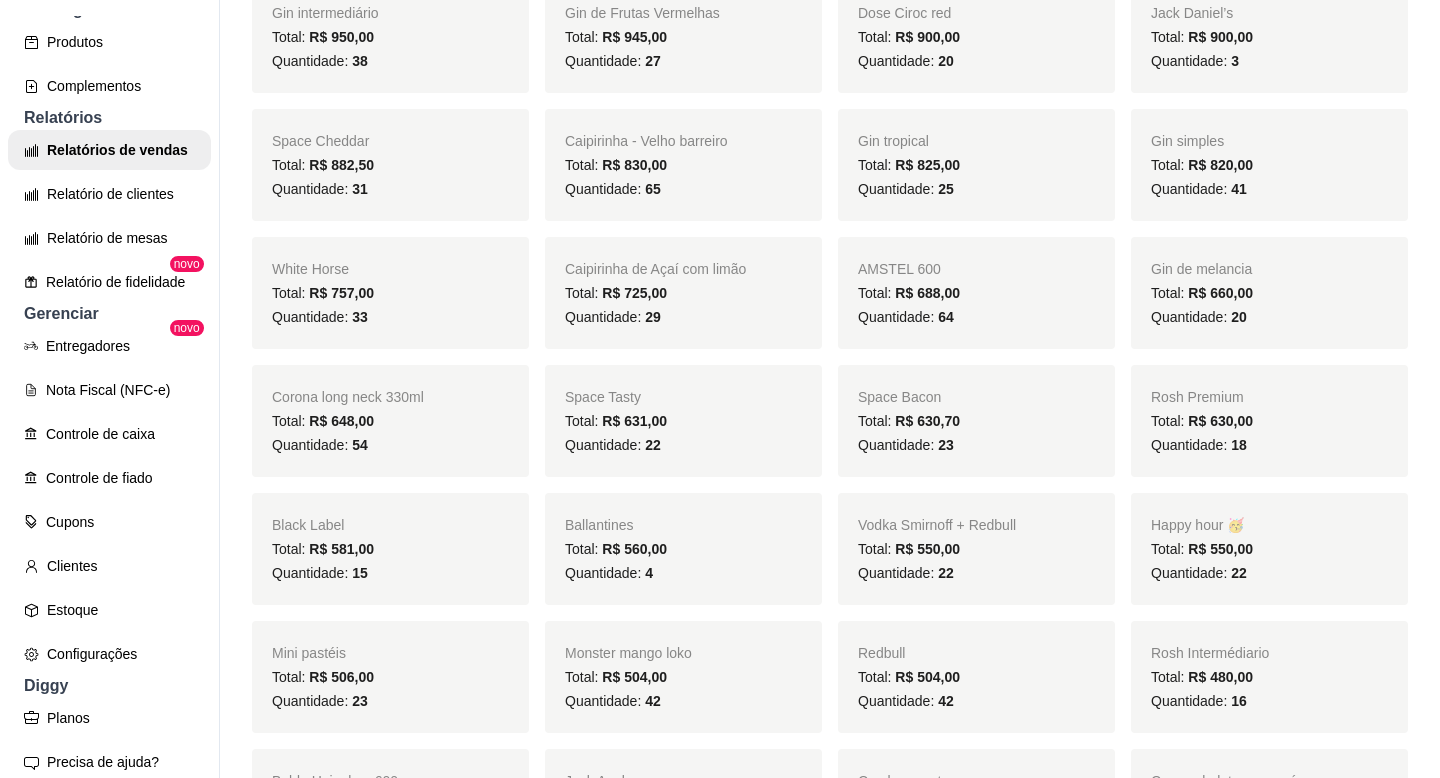 click on "42" at bounding box center [653, 701] 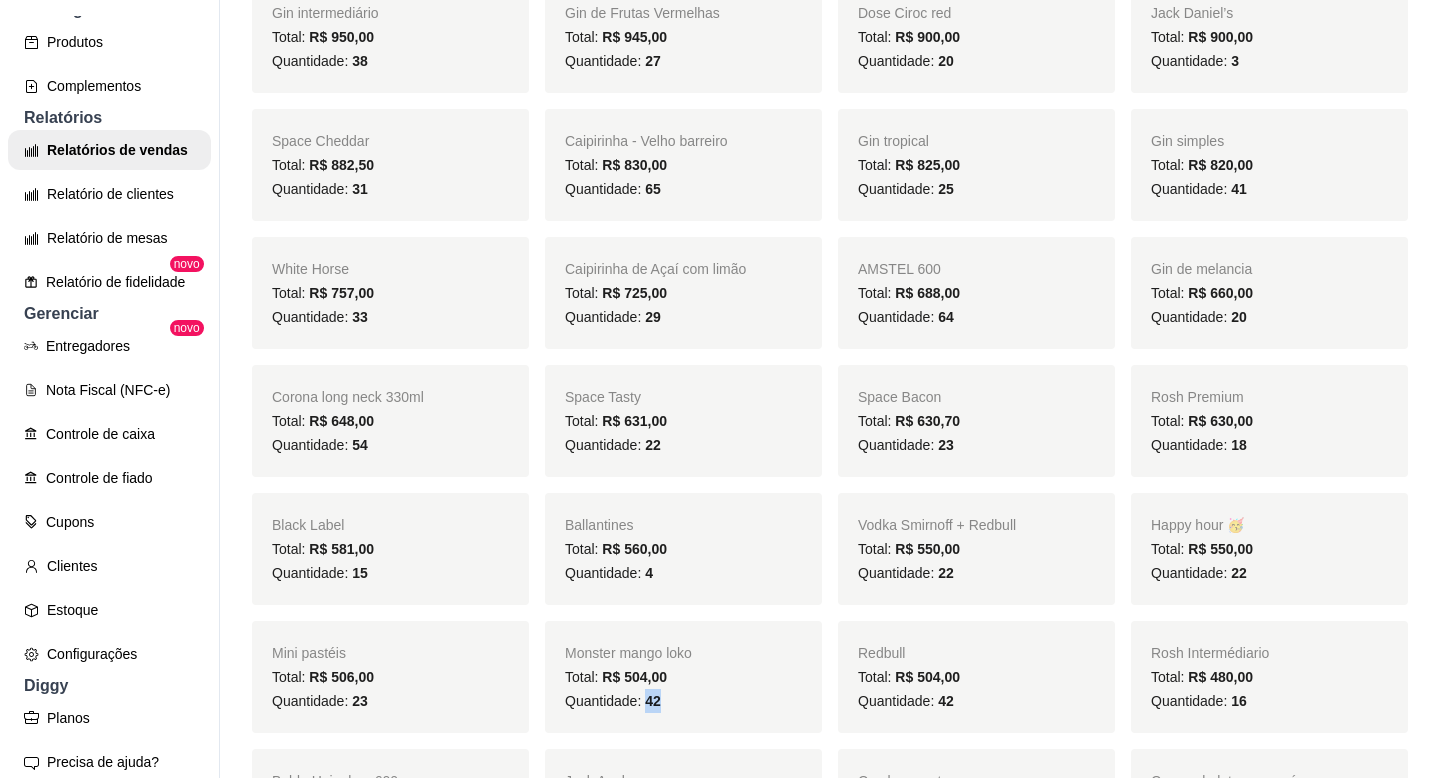 click on "42" at bounding box center (653, 701) 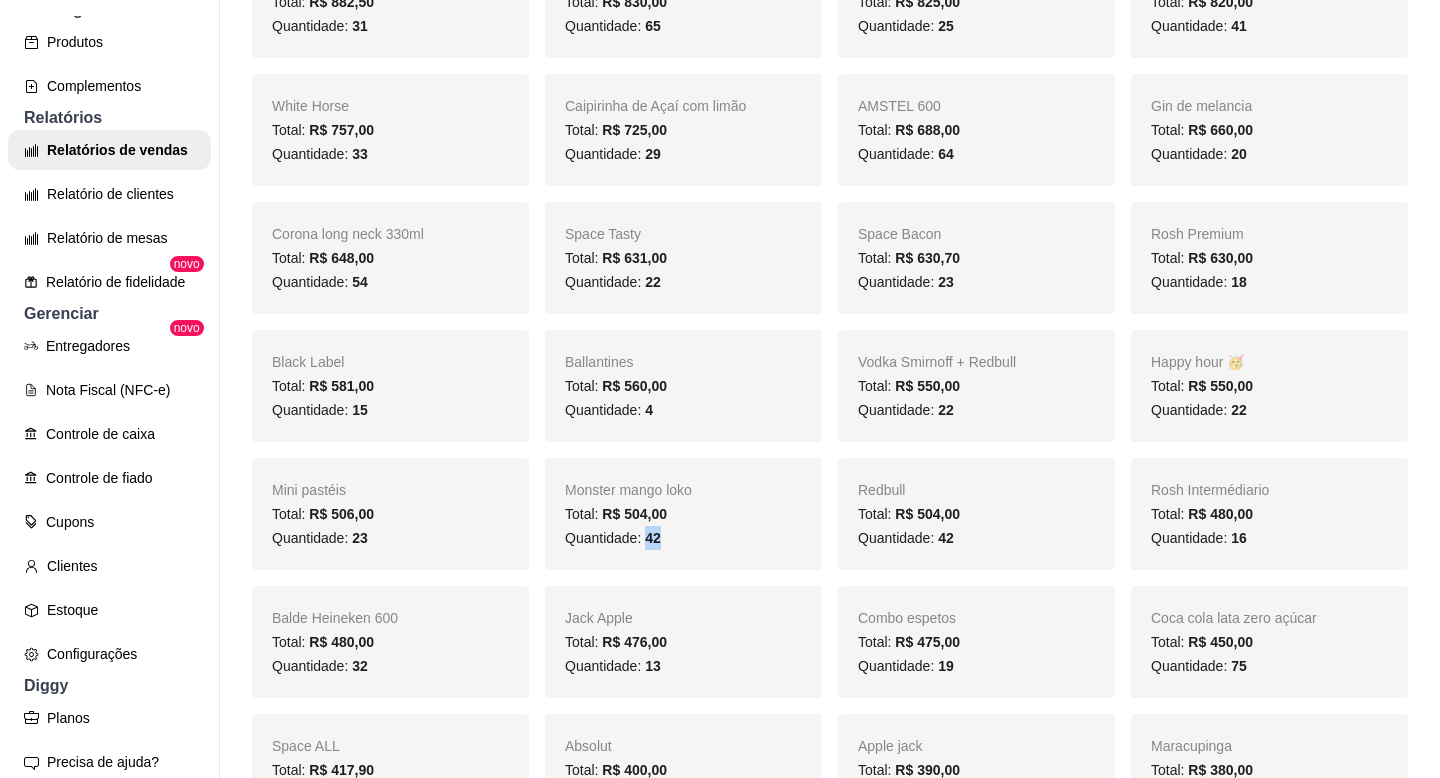 scroll, scrollTop: 1098, scrollLeft: 0, axis: vertical 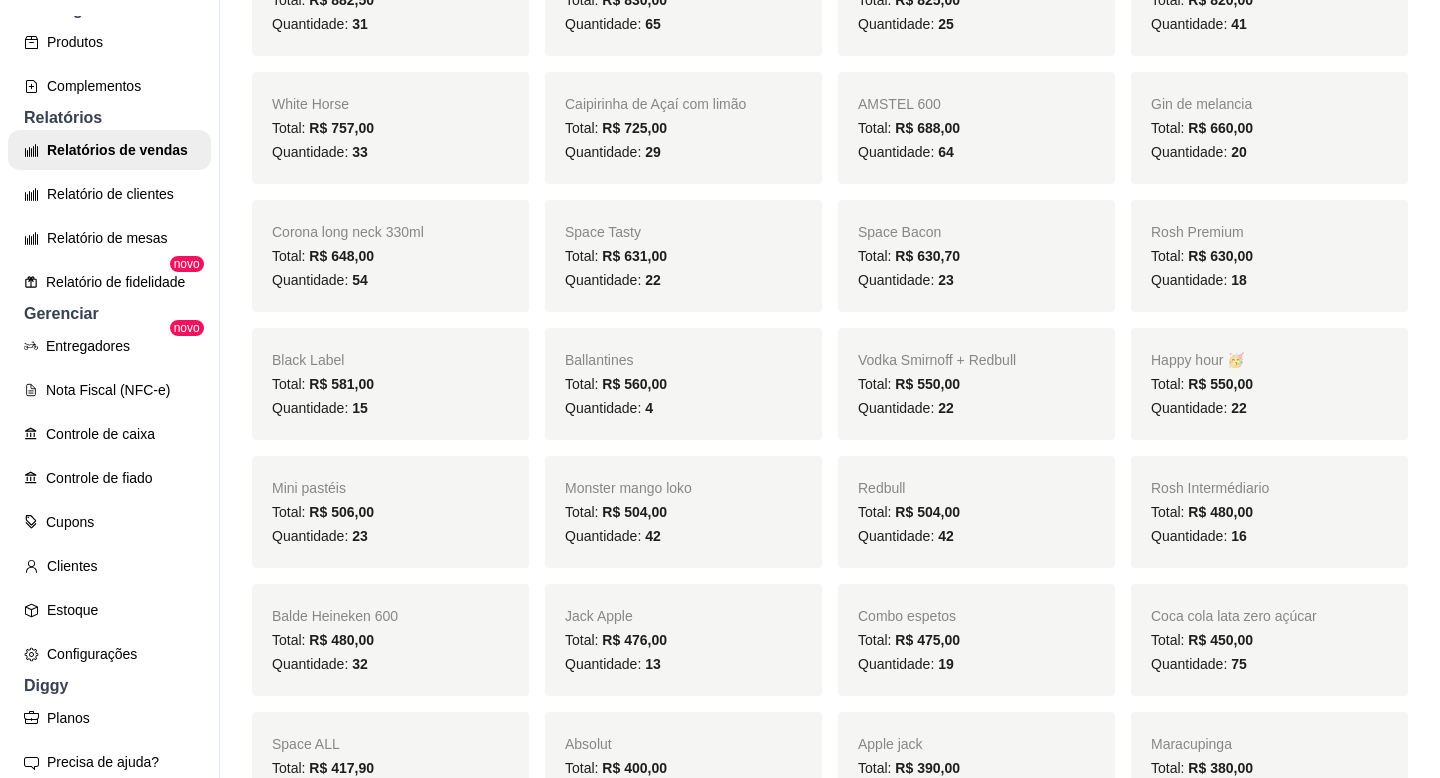 click on "32" at bounding box center [360, 664] 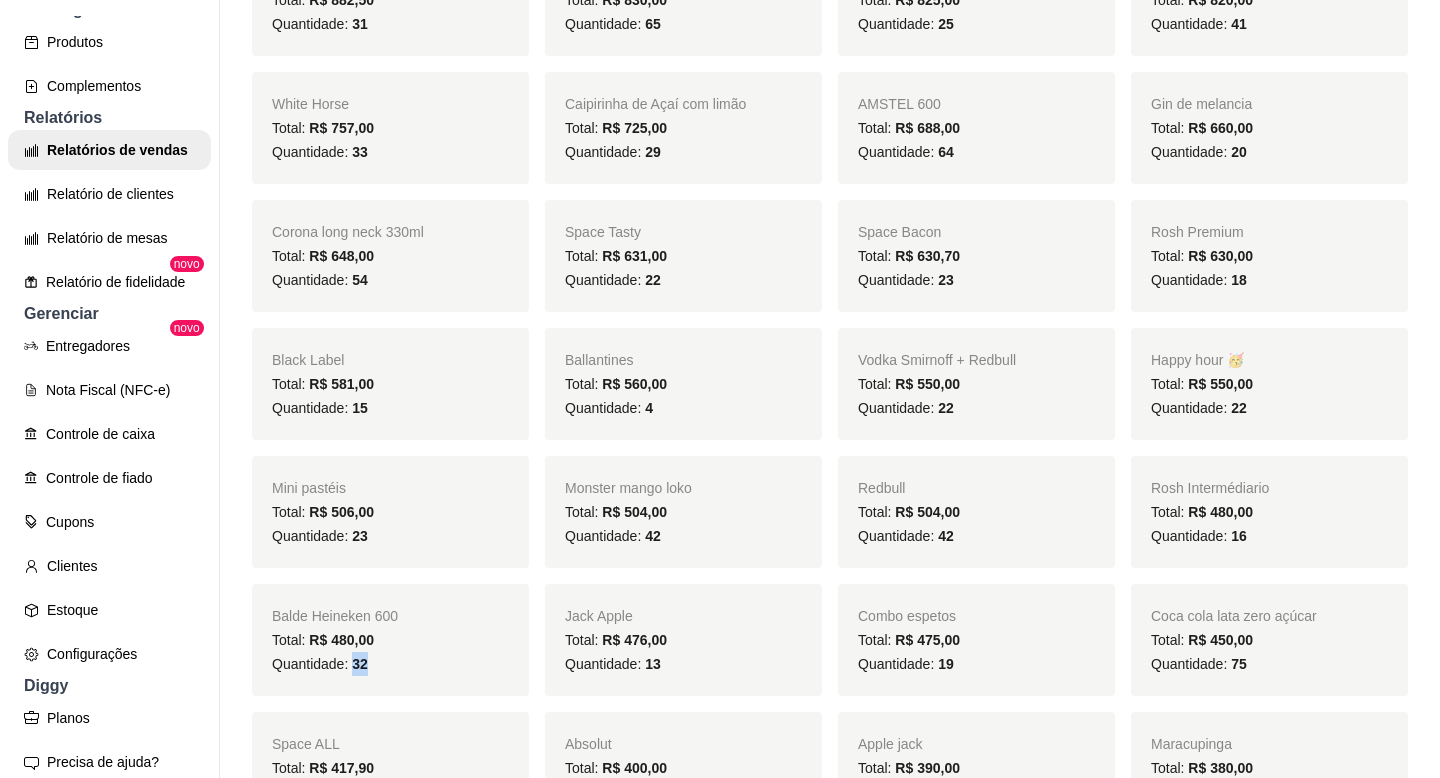 click on "32" at bounding box center (360, 664) 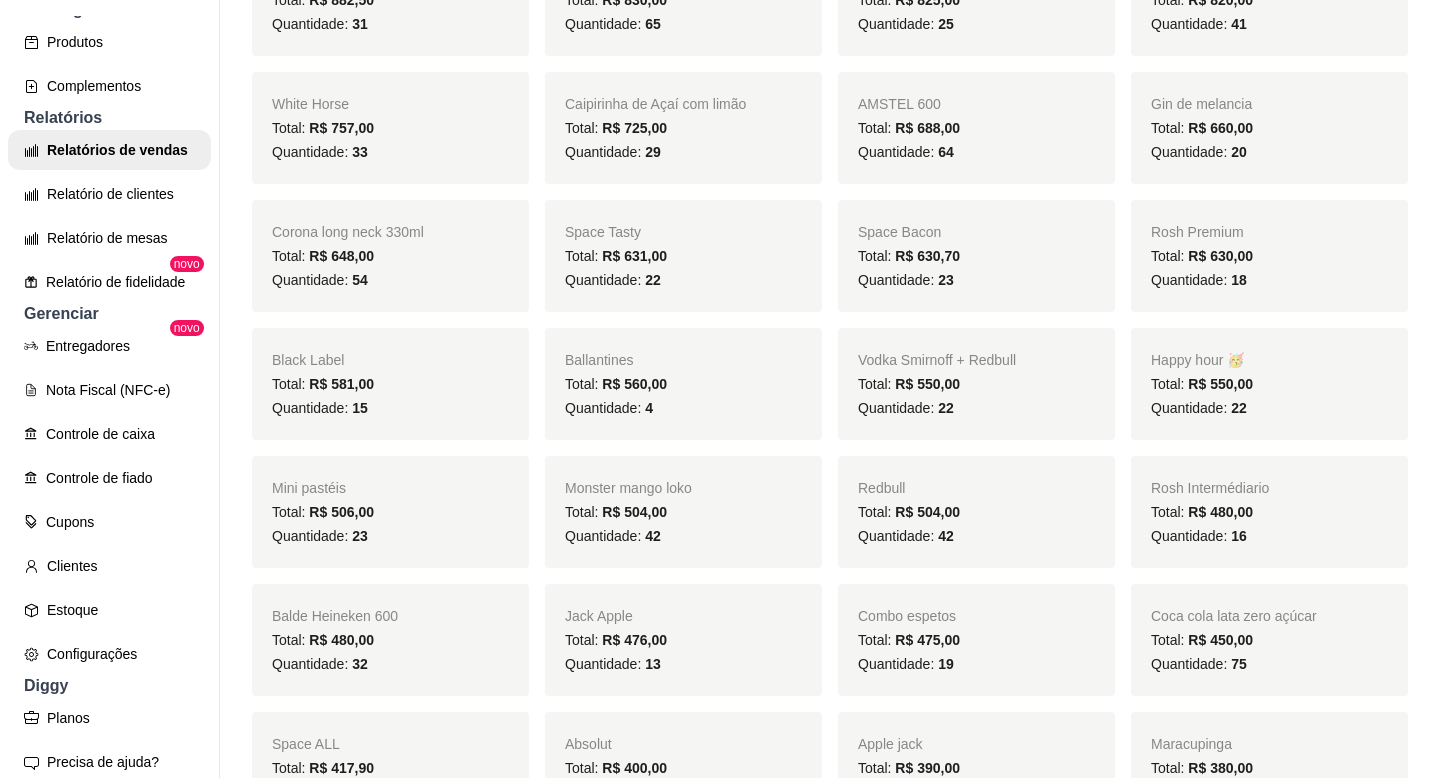 click on "13" at bounding box center [653, 664] 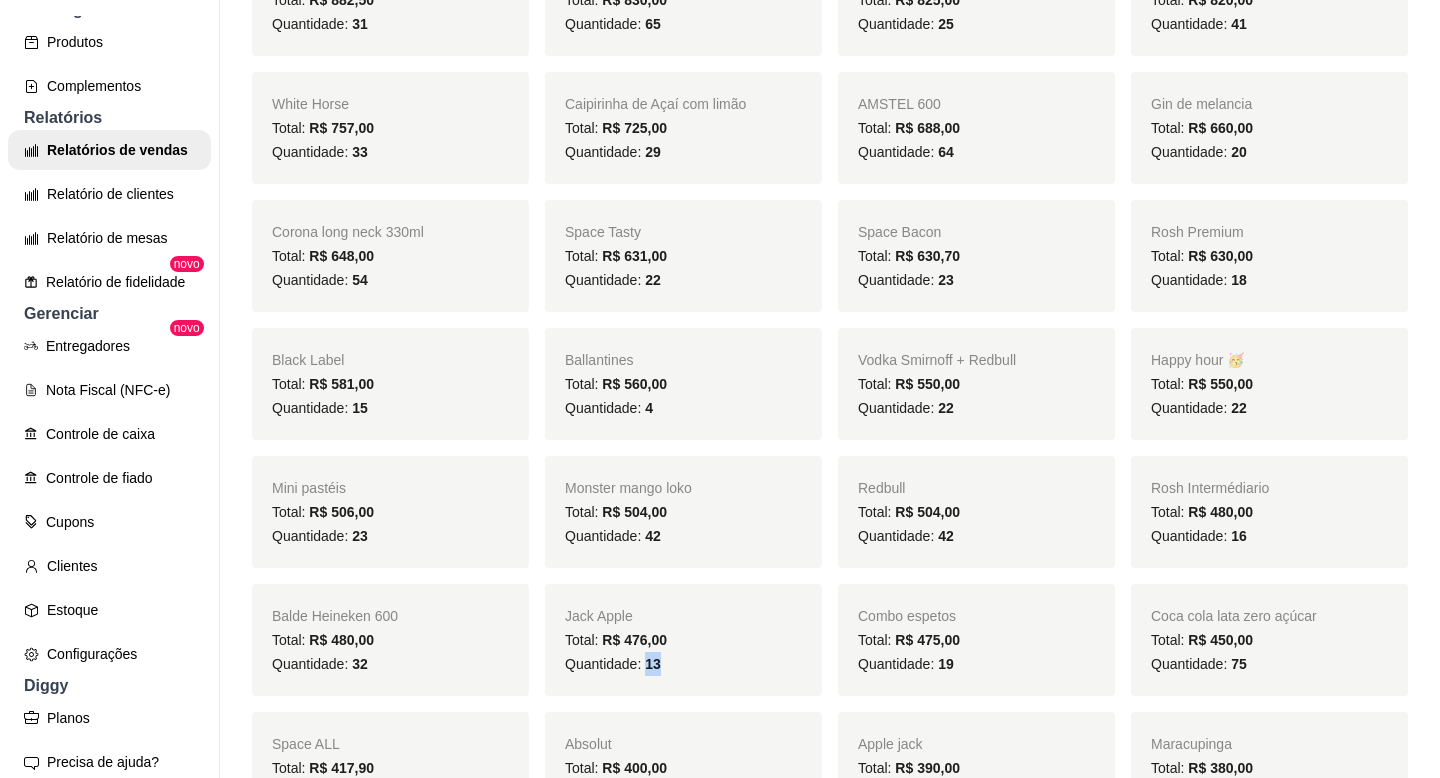 click on "13" at bounding box center [653, 664] 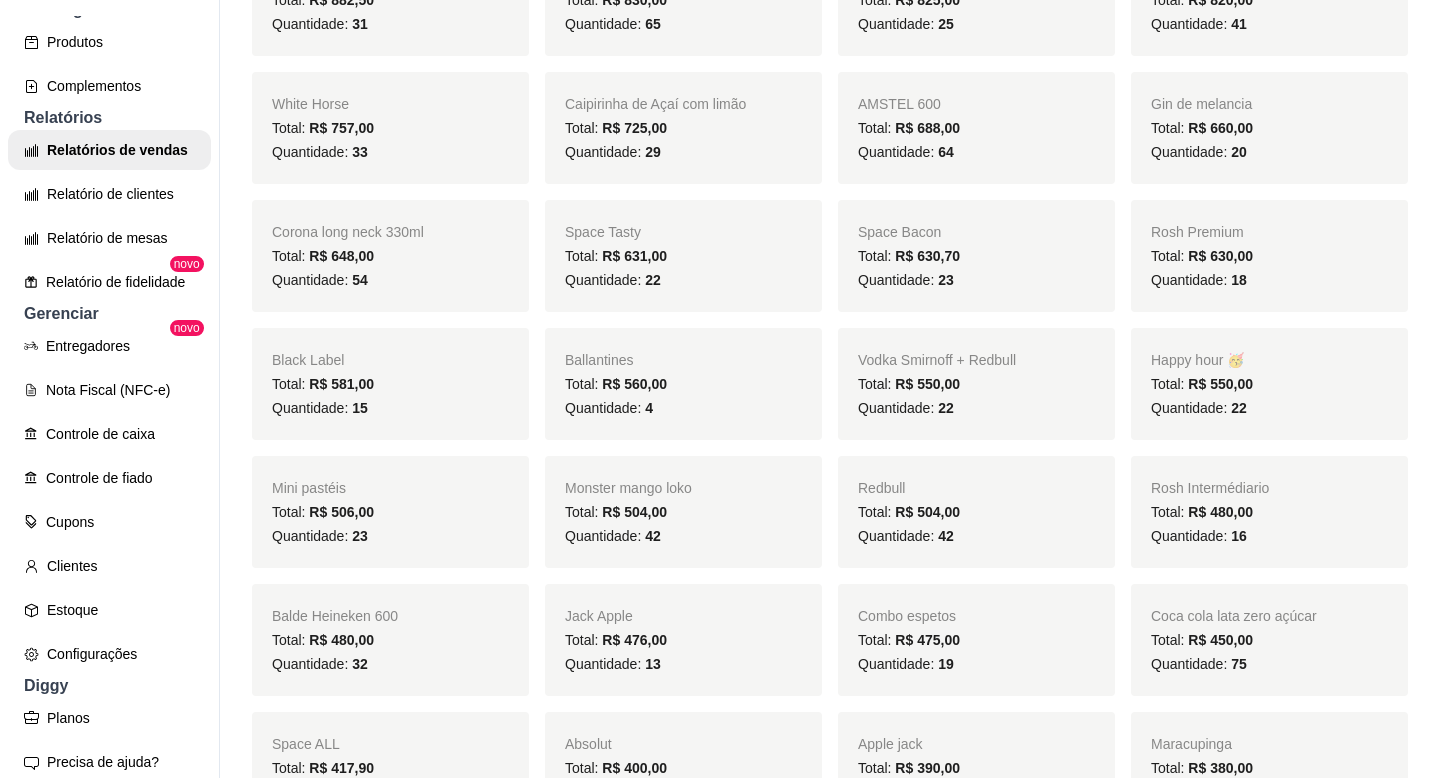 click on "19" at bounding box center (946, 664) 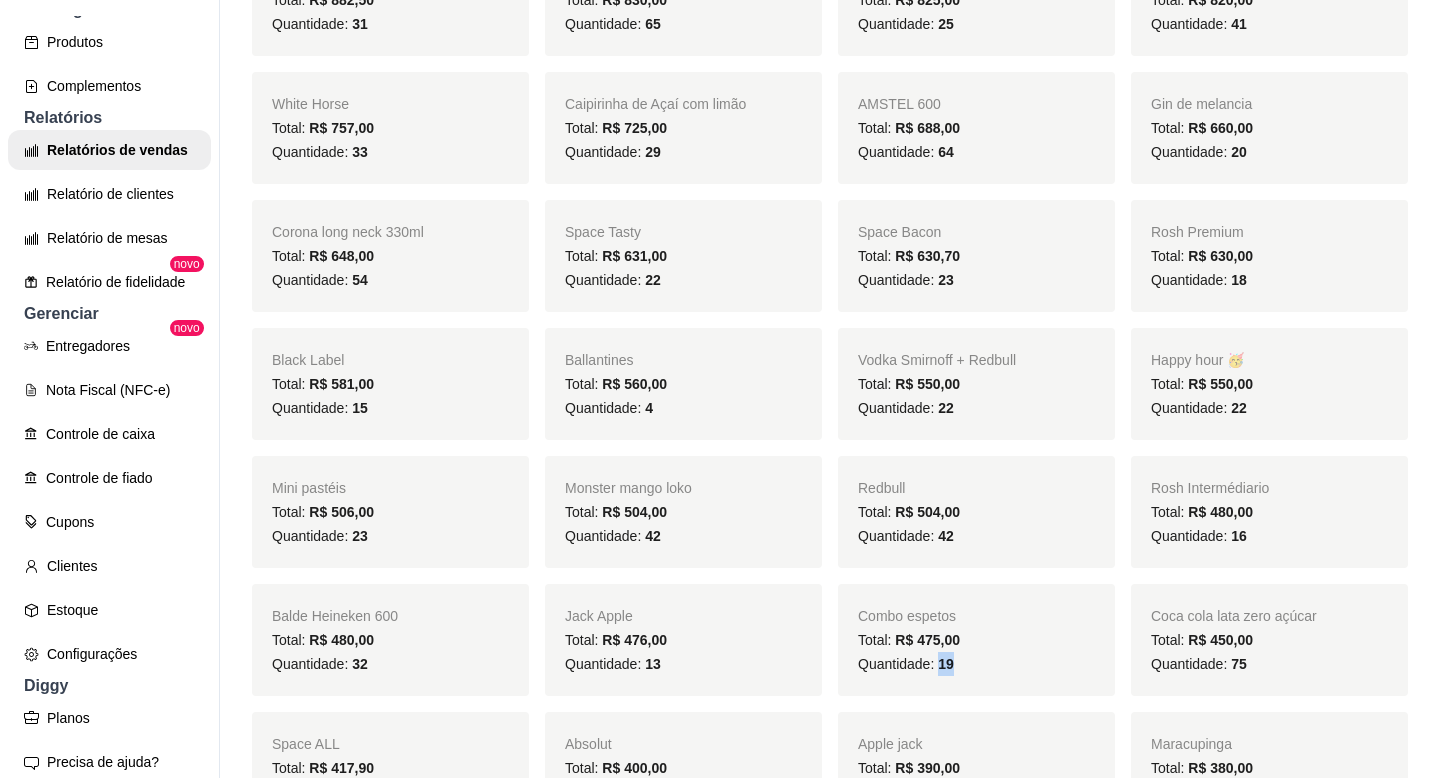 click on "19" at bounding box center [946, 664] 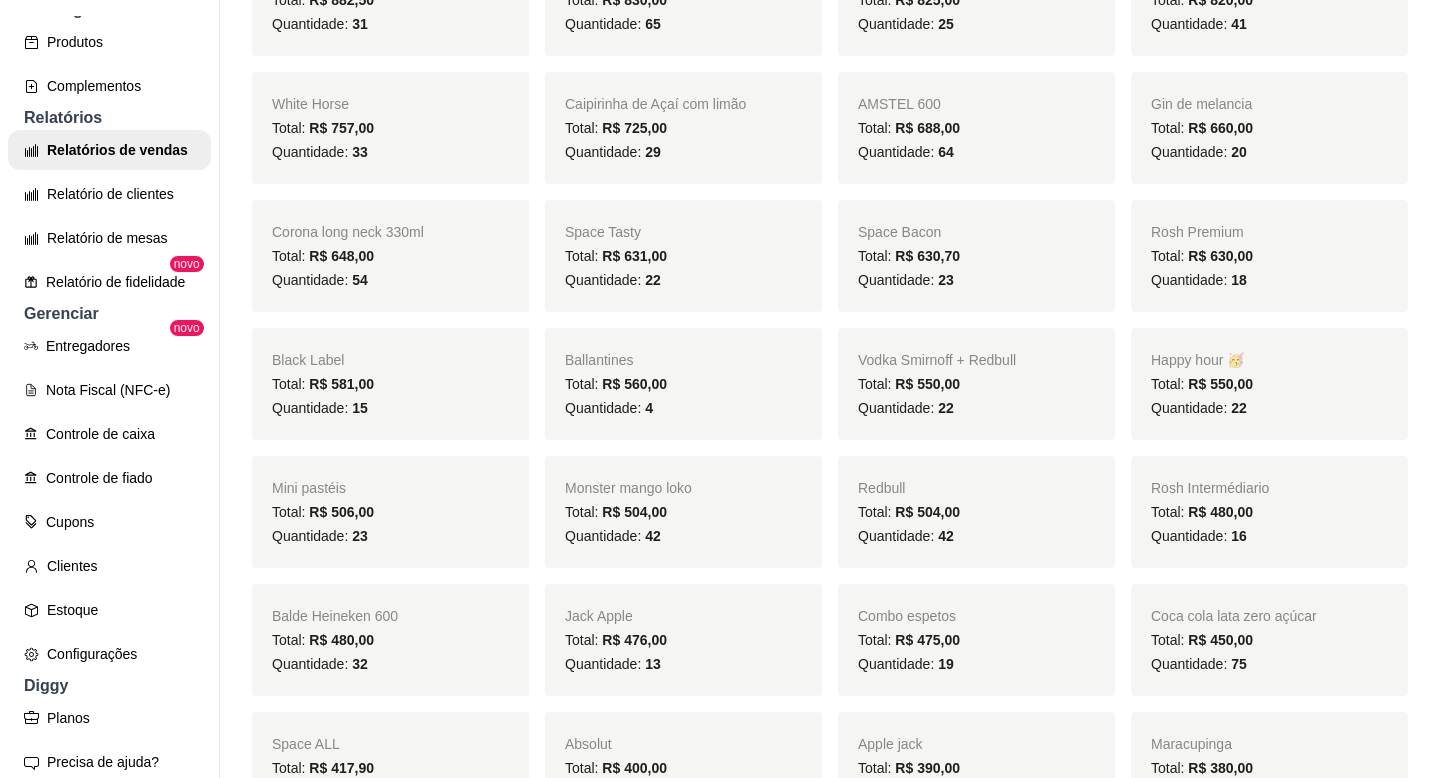 click on "75" at bounding box center (1239, 664) 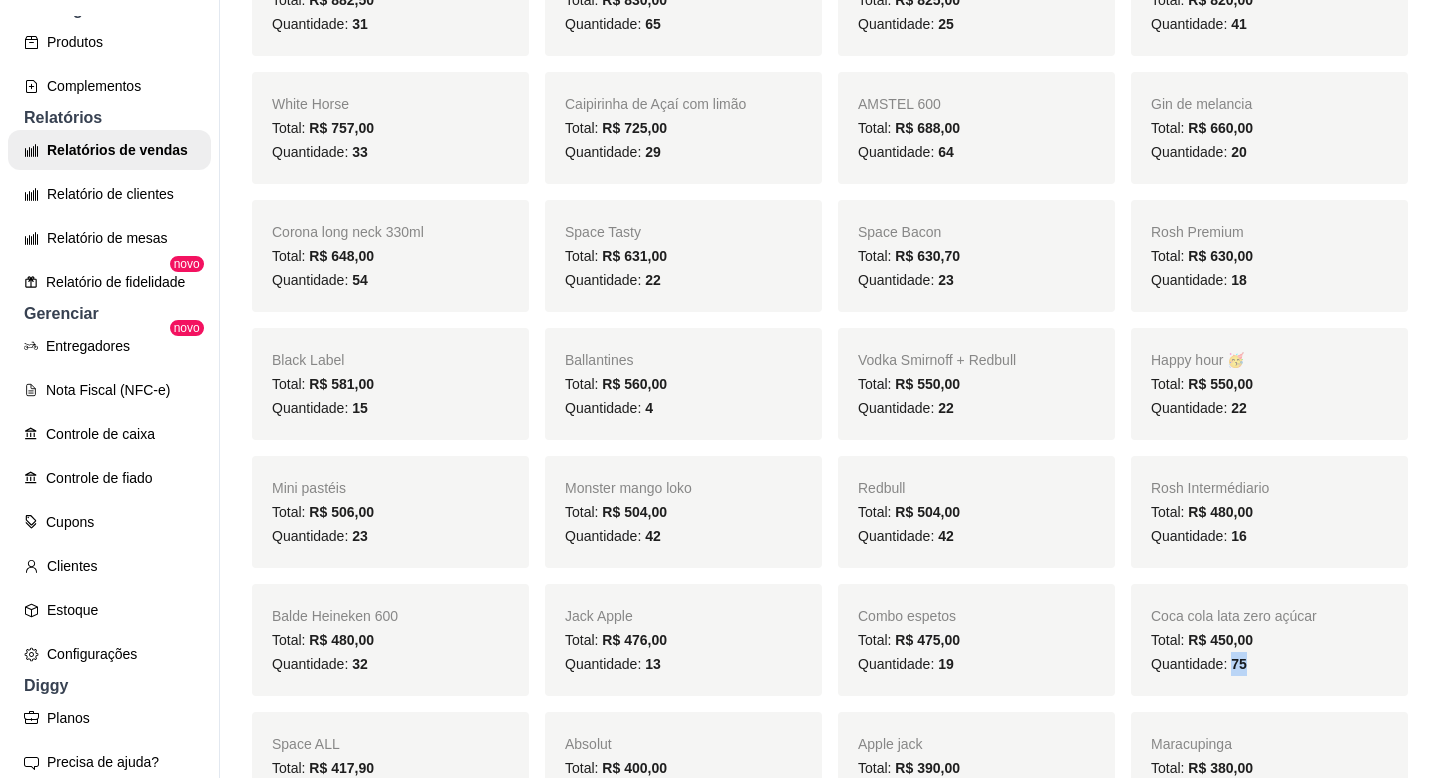 click on "75" at bounding box center (1239, 664) 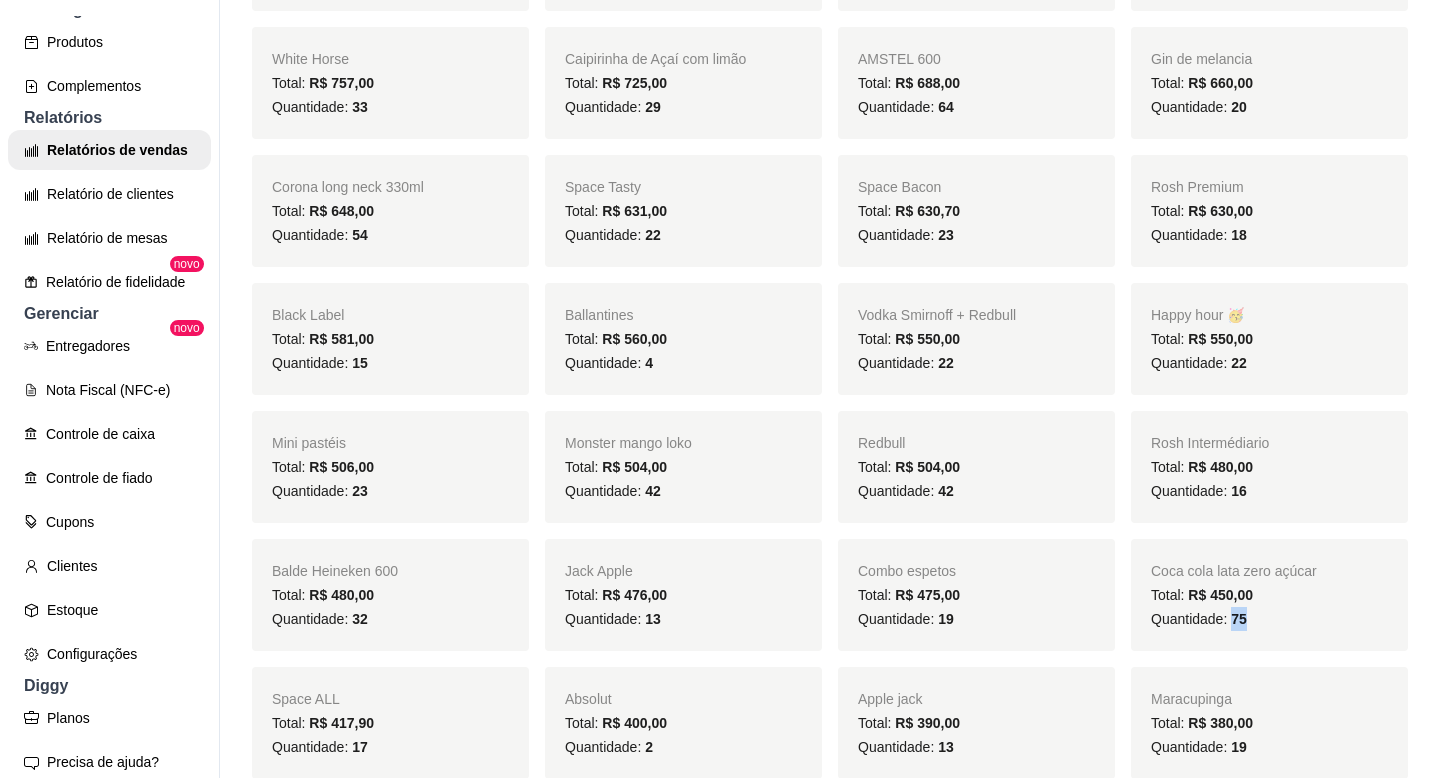 scroll, scrollTop: 1144, scrollLeft: 0, axis: vertical 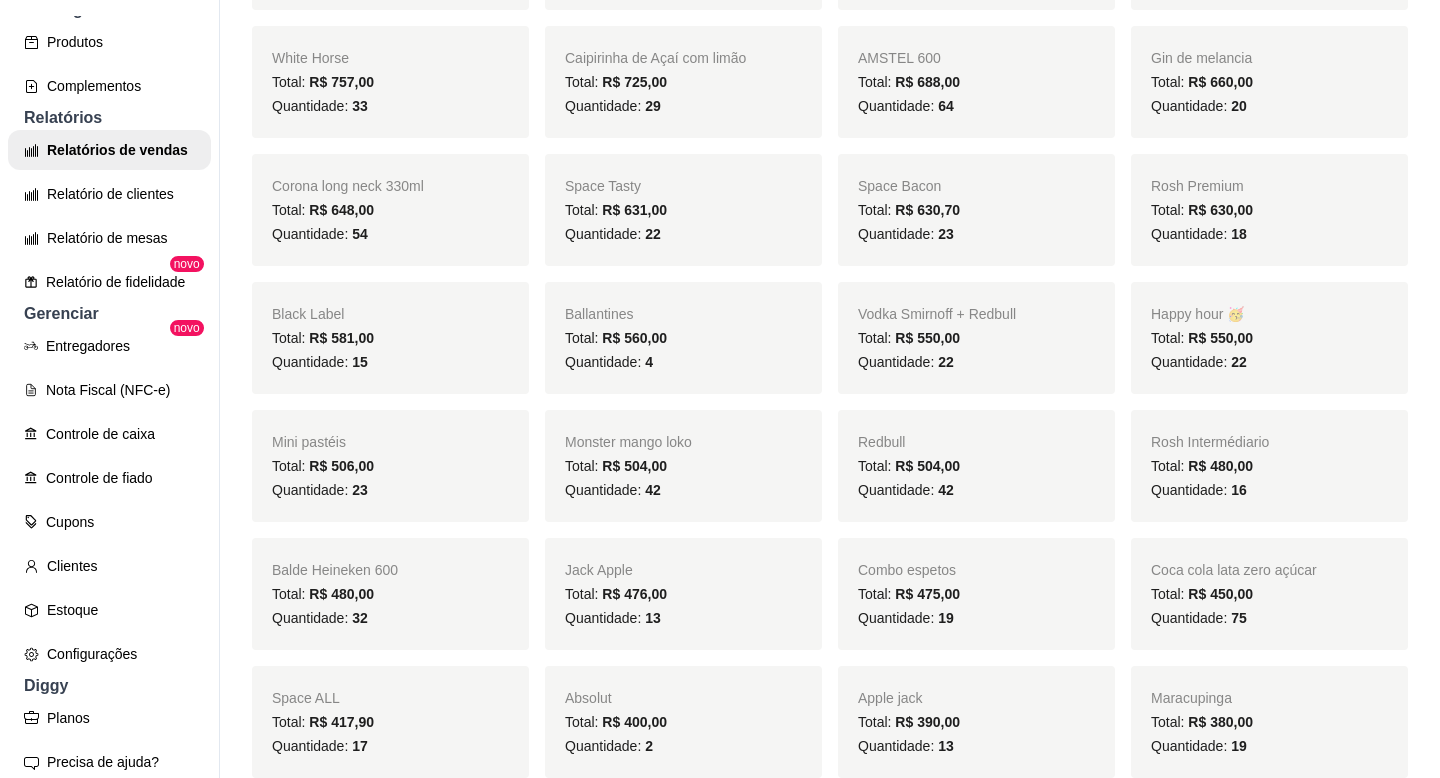 click on "17" at bounding box center (360, 746) 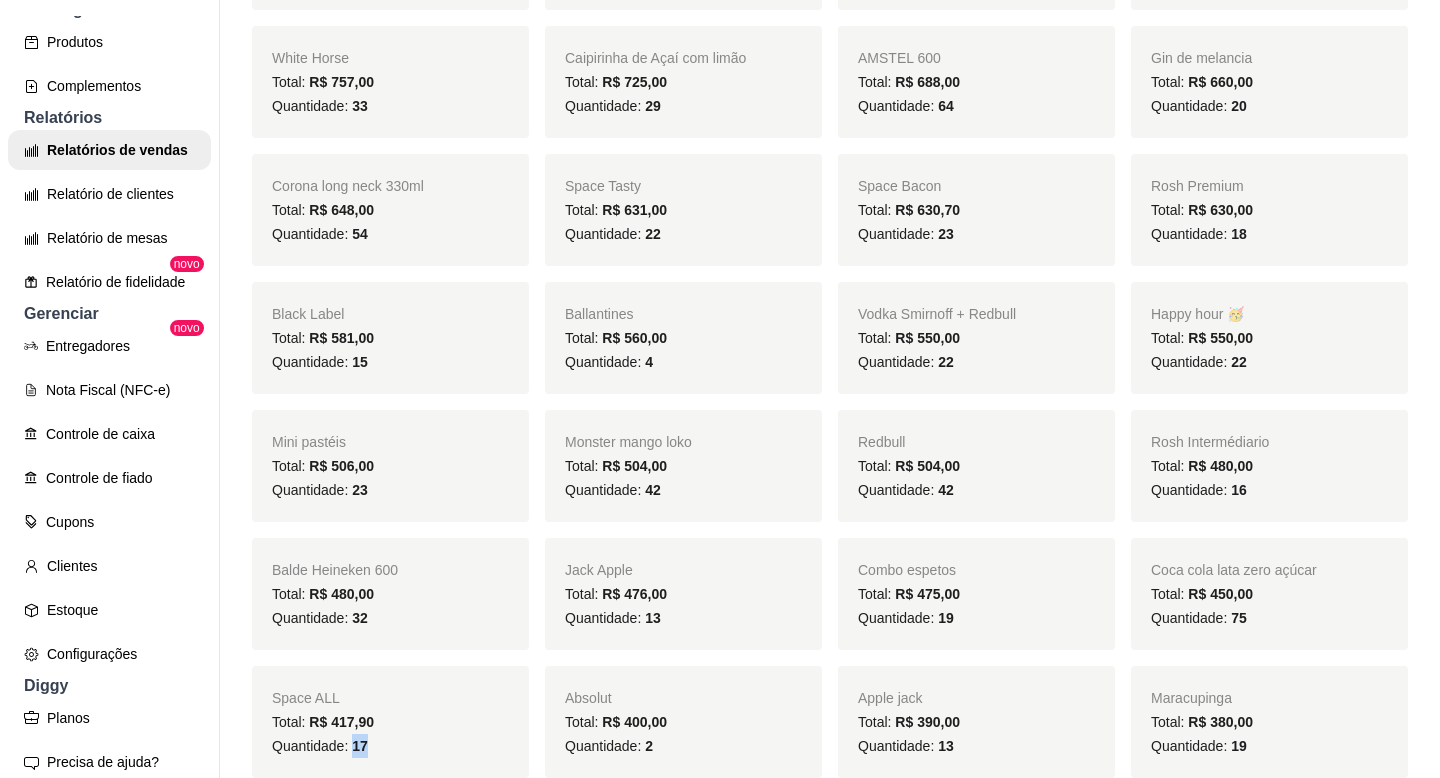 click on "17" at bounding box center (360, 746) 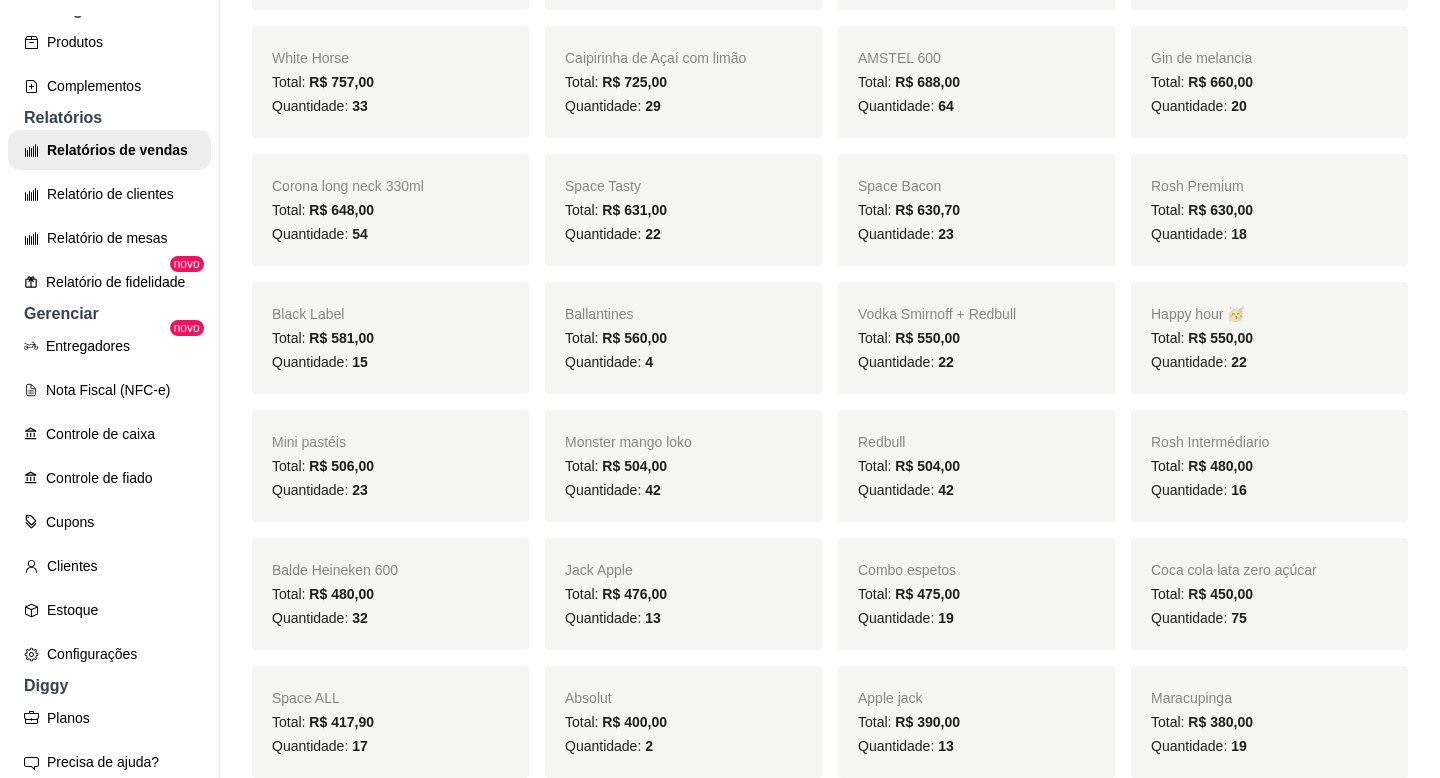 click on "13" at bounding box center [946, 746] 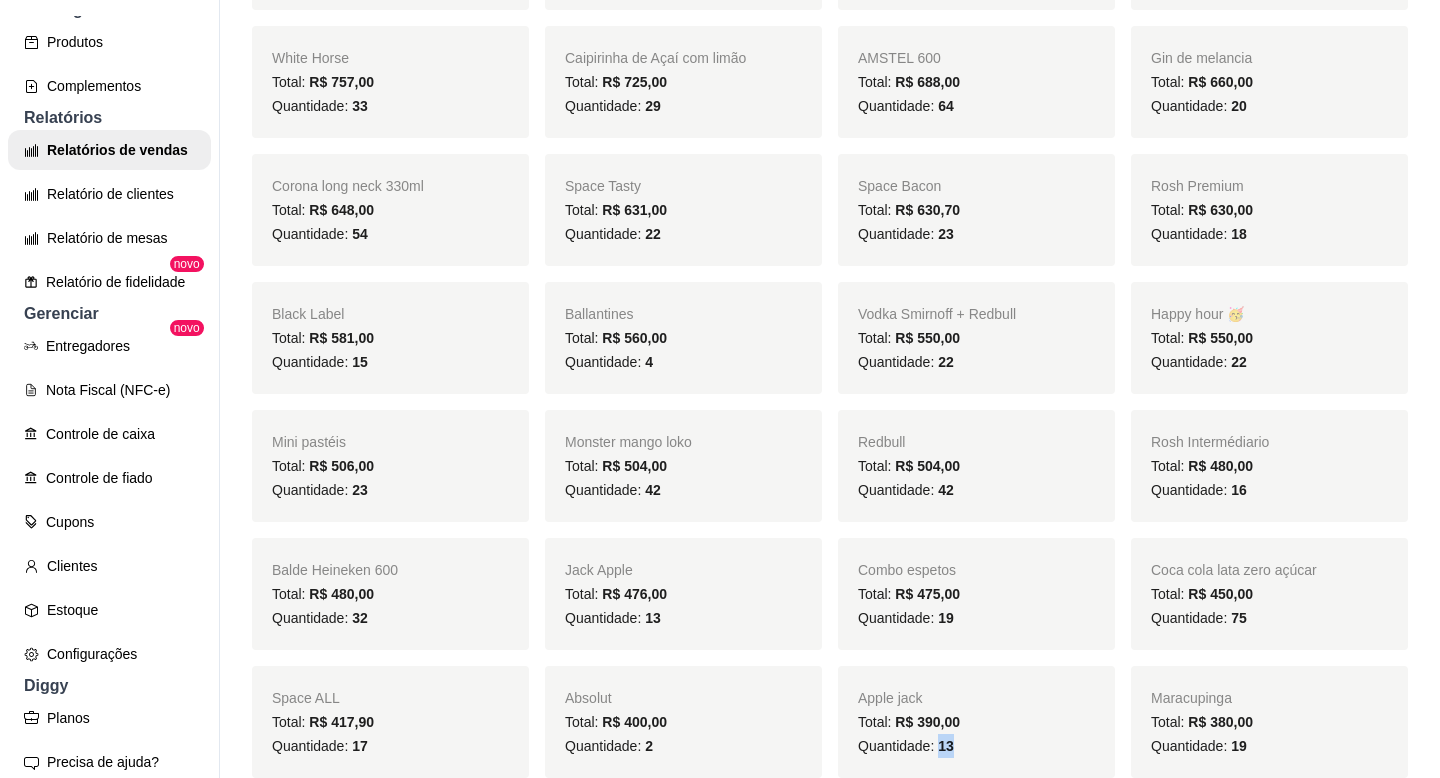 click on "13" at bounding box center [946, 746] 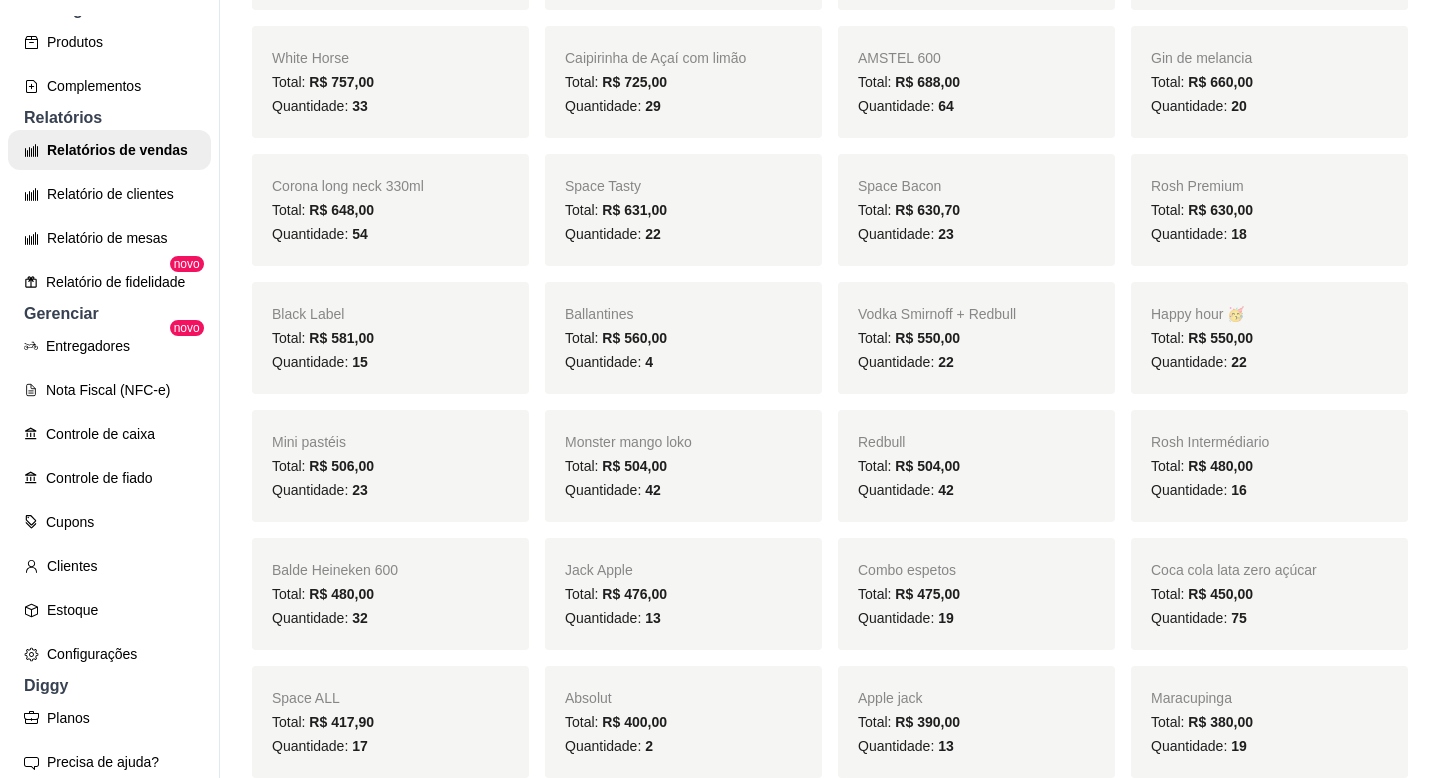 click on "19" at bounding box center [1239, 746] 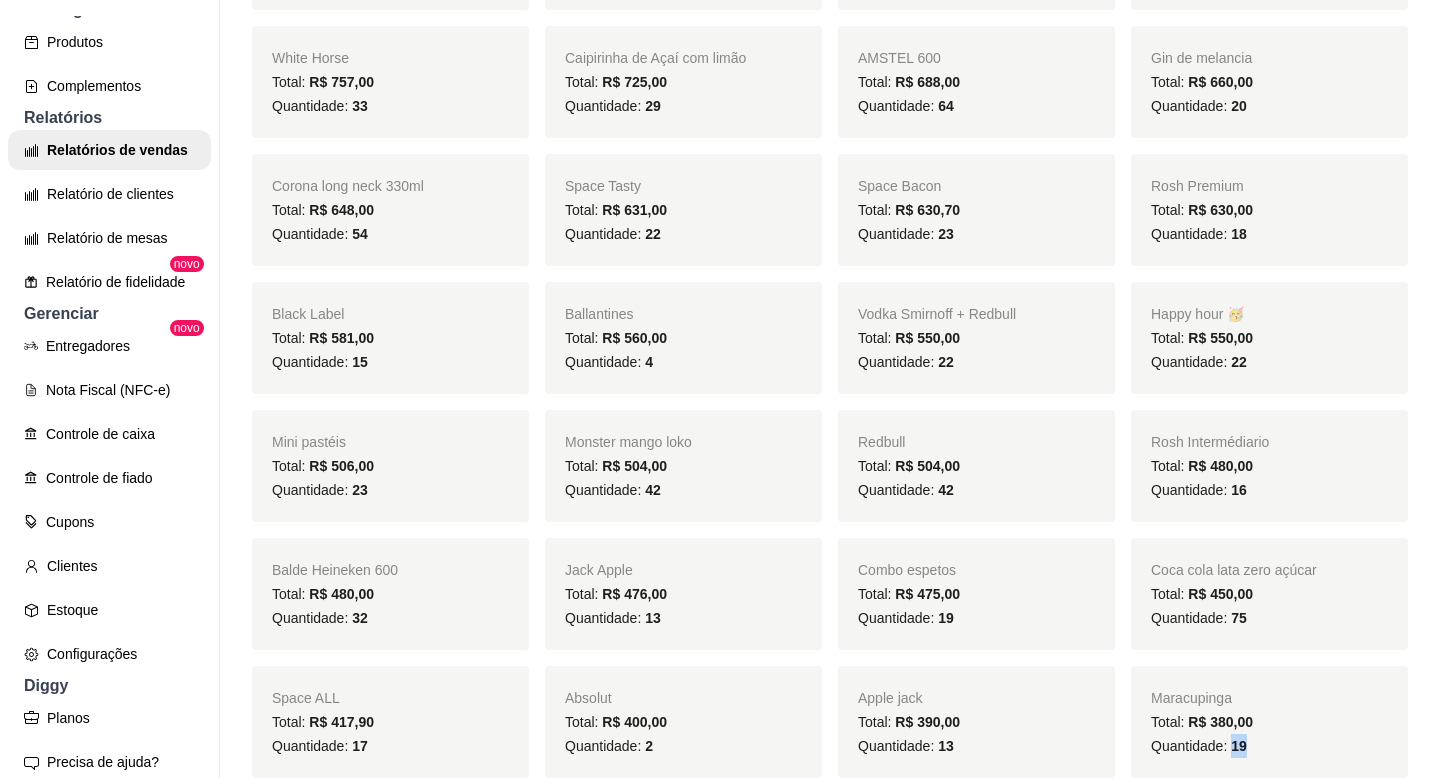 click on "19" at bounding box center (1239, 746) 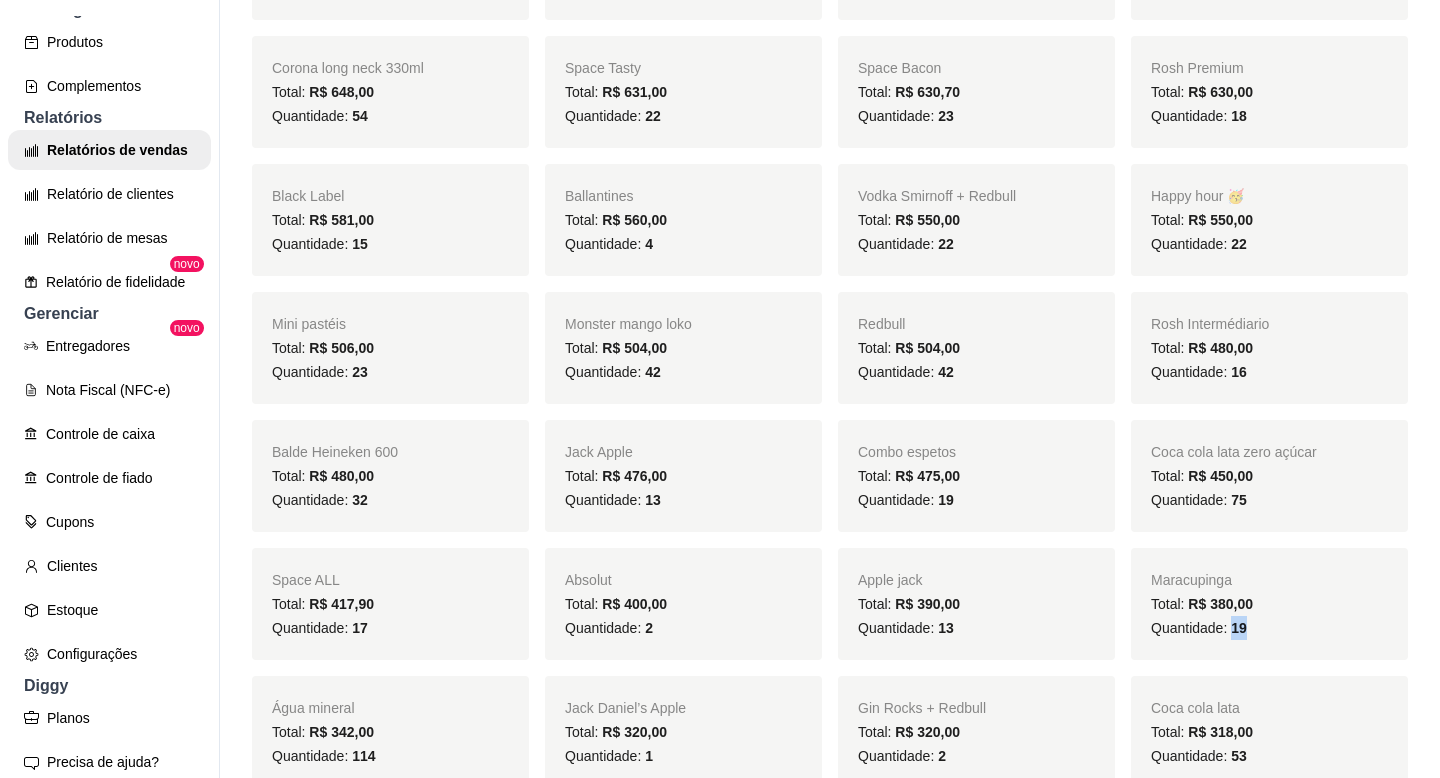scroll, scrollTop: 1267, scrollLeft: 0, axis: vertical 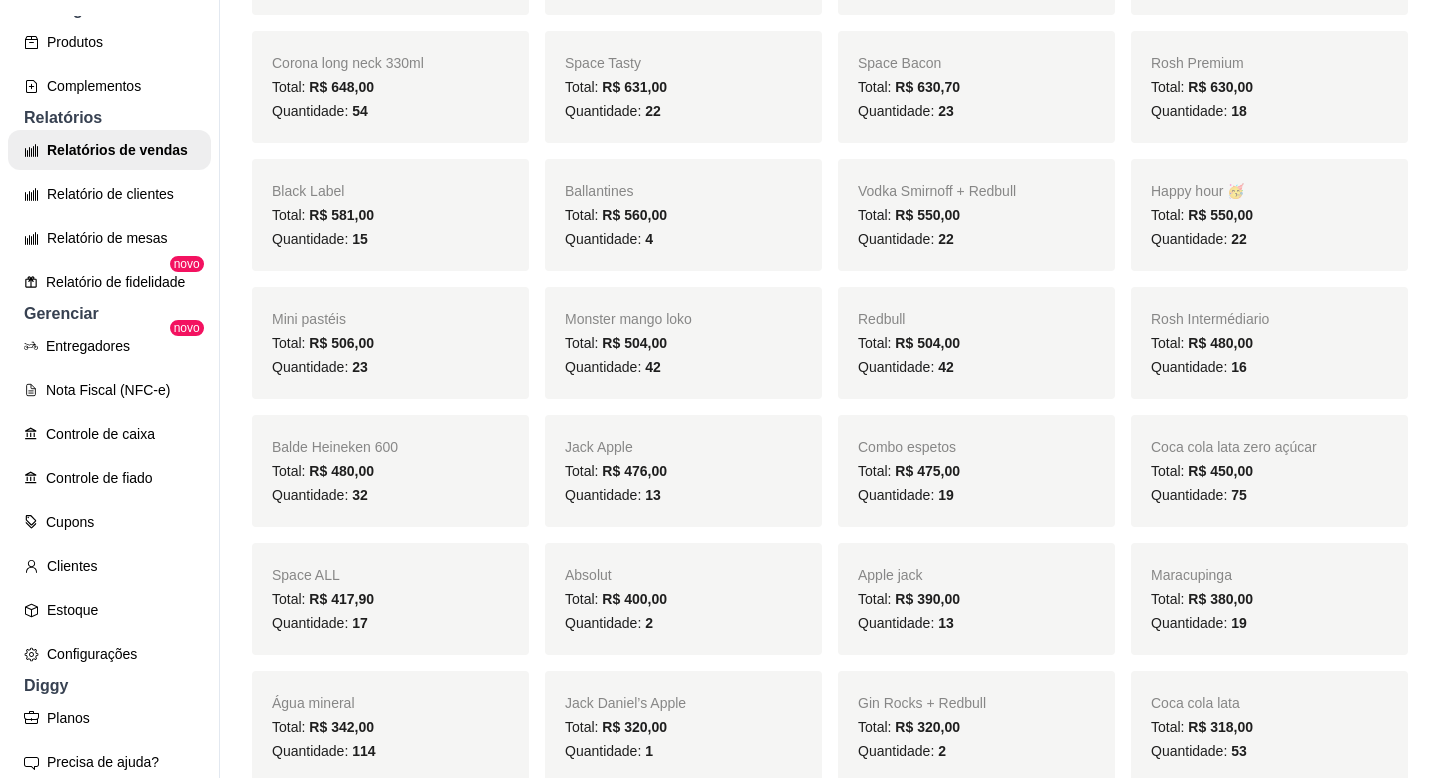 click on "114" at bounding box center (363, 751) 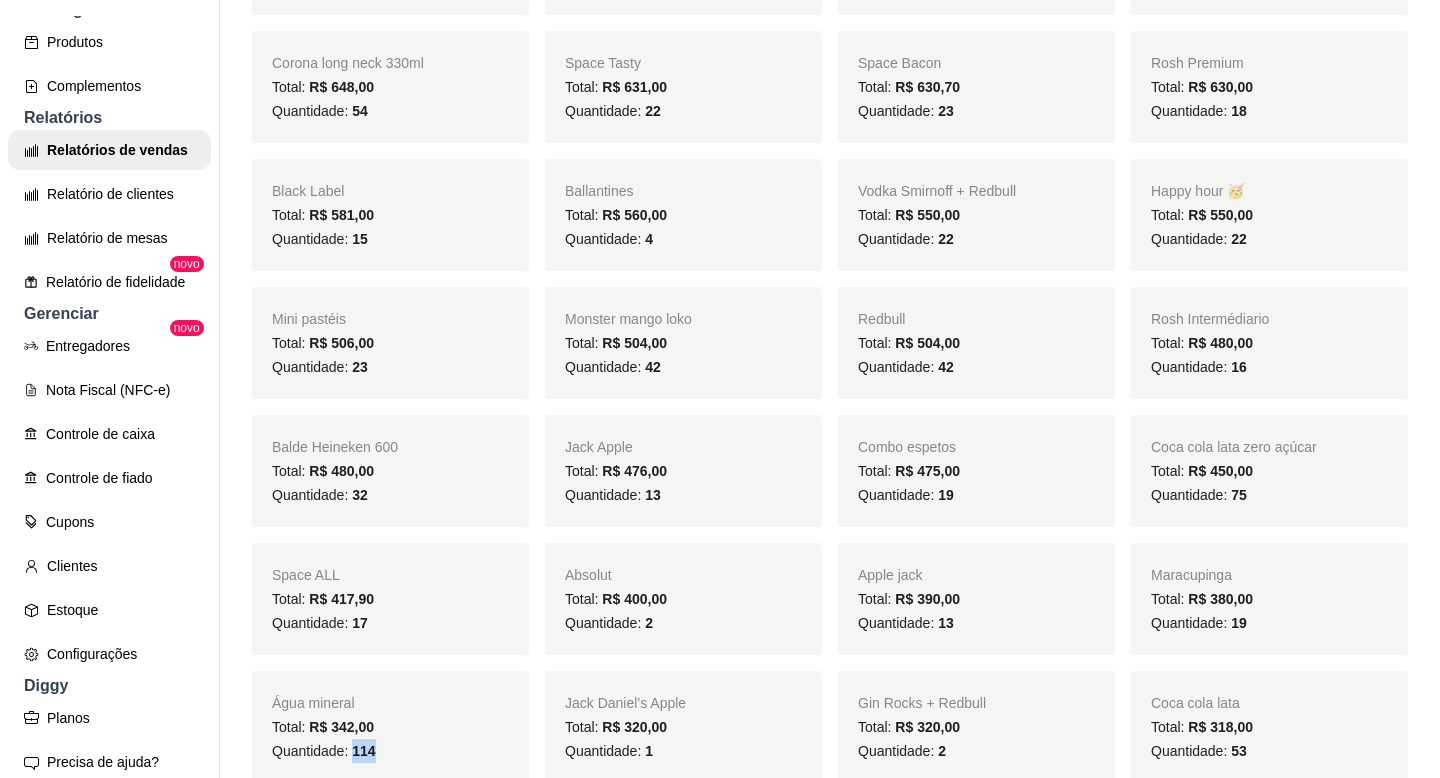 click on "114" at bounding box center (363, 751) 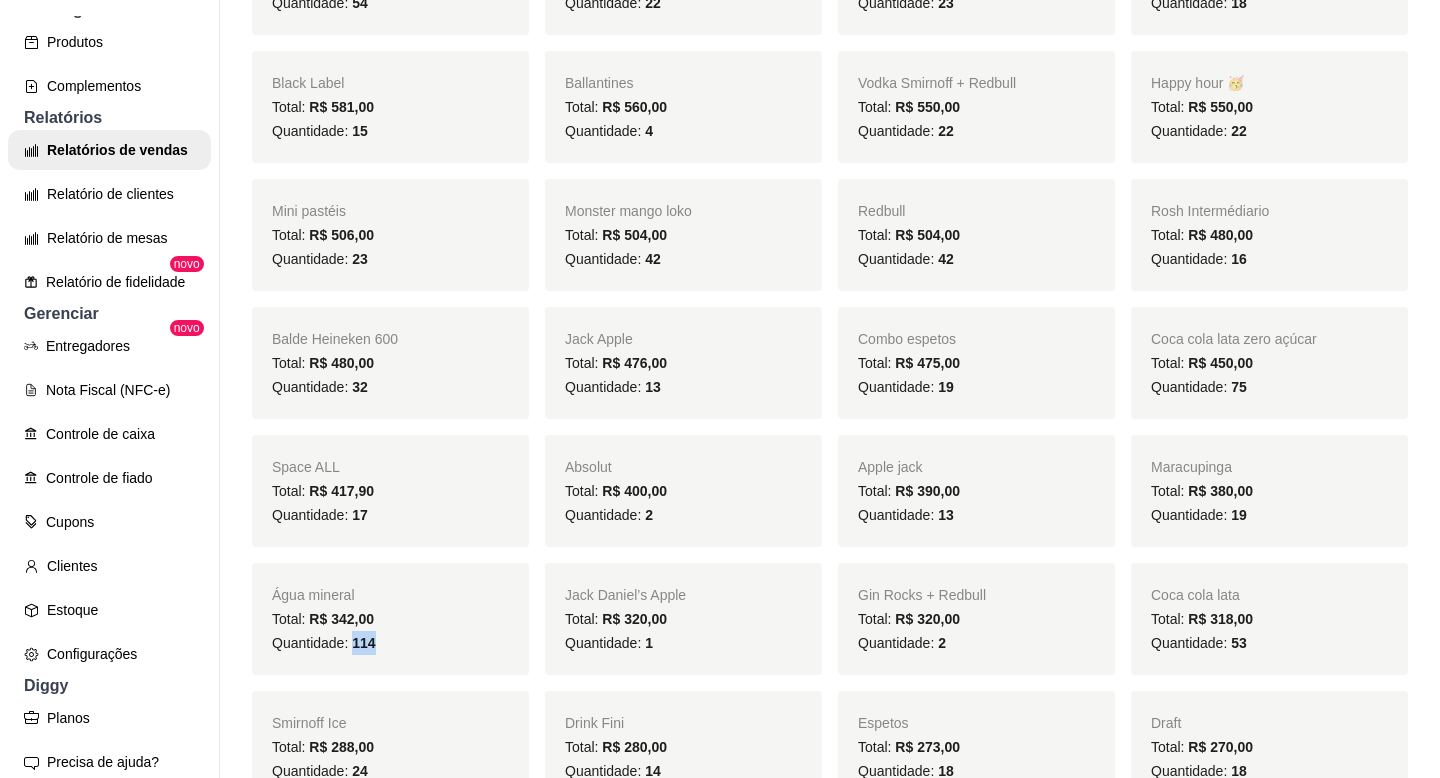 scroll, scrollTop: 1380, scrollLeft: 0, axis: vertical 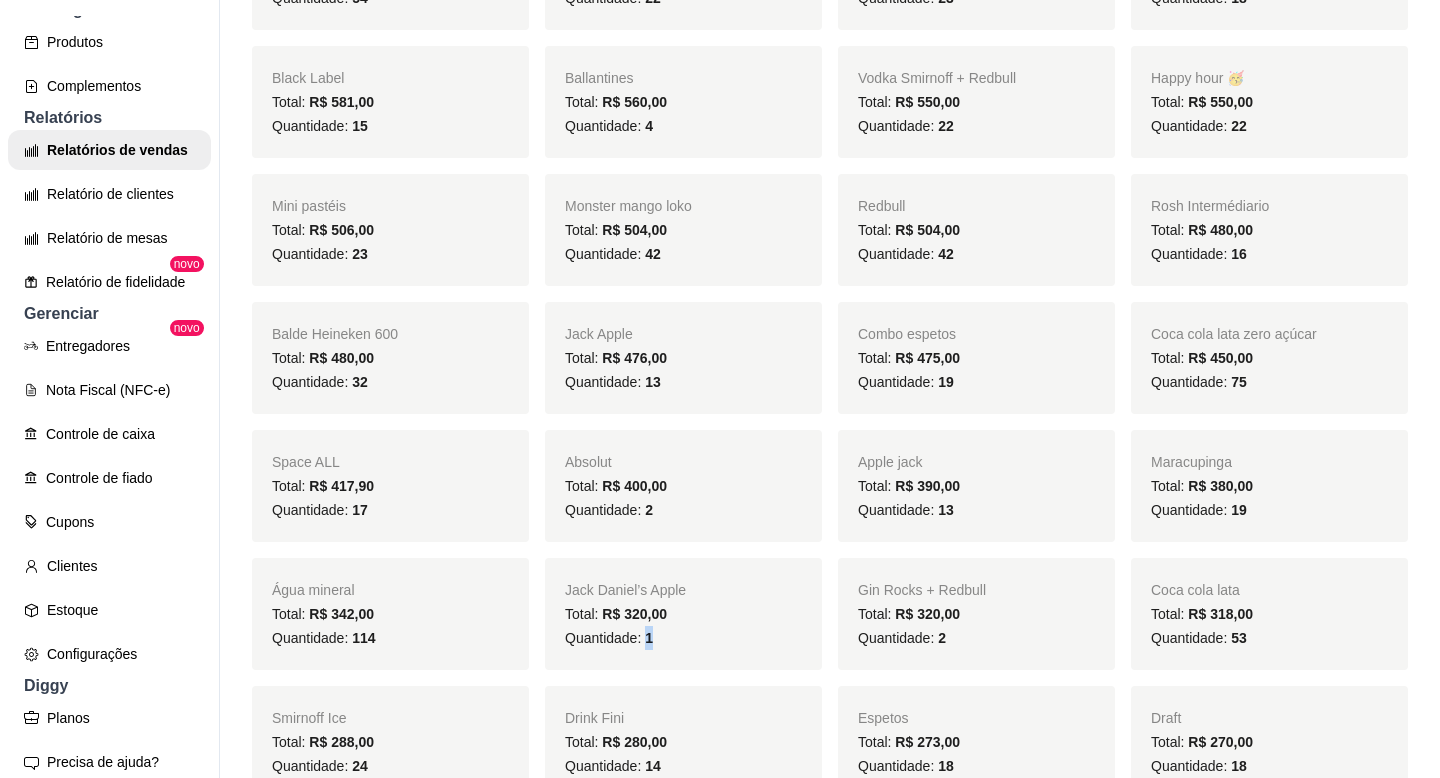 click on "Quantidade:   1" at bounding box center [683, 638] 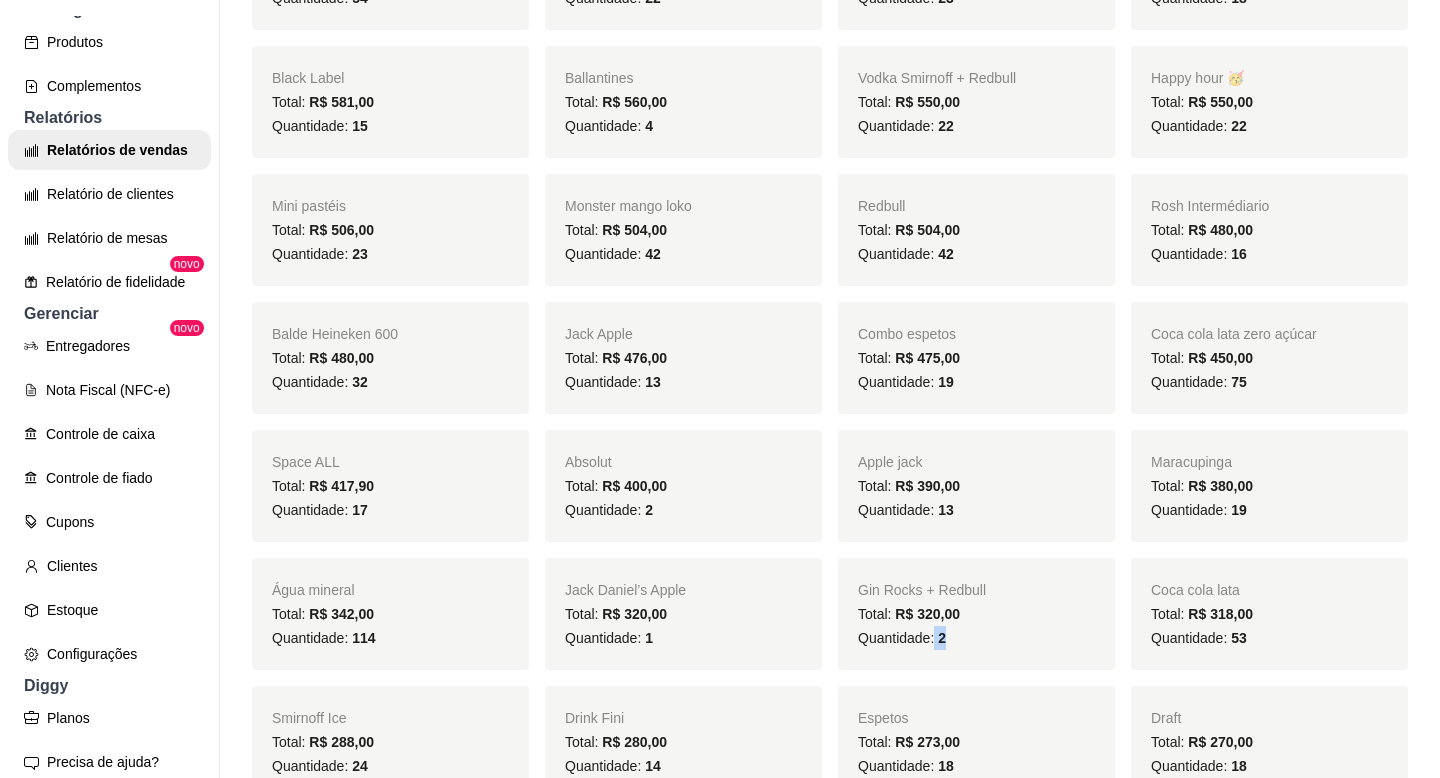 drag, startPoint x: 935, startPoint y: 635, endPoint x: 965, endPoint y: 639, distance: 30.265491 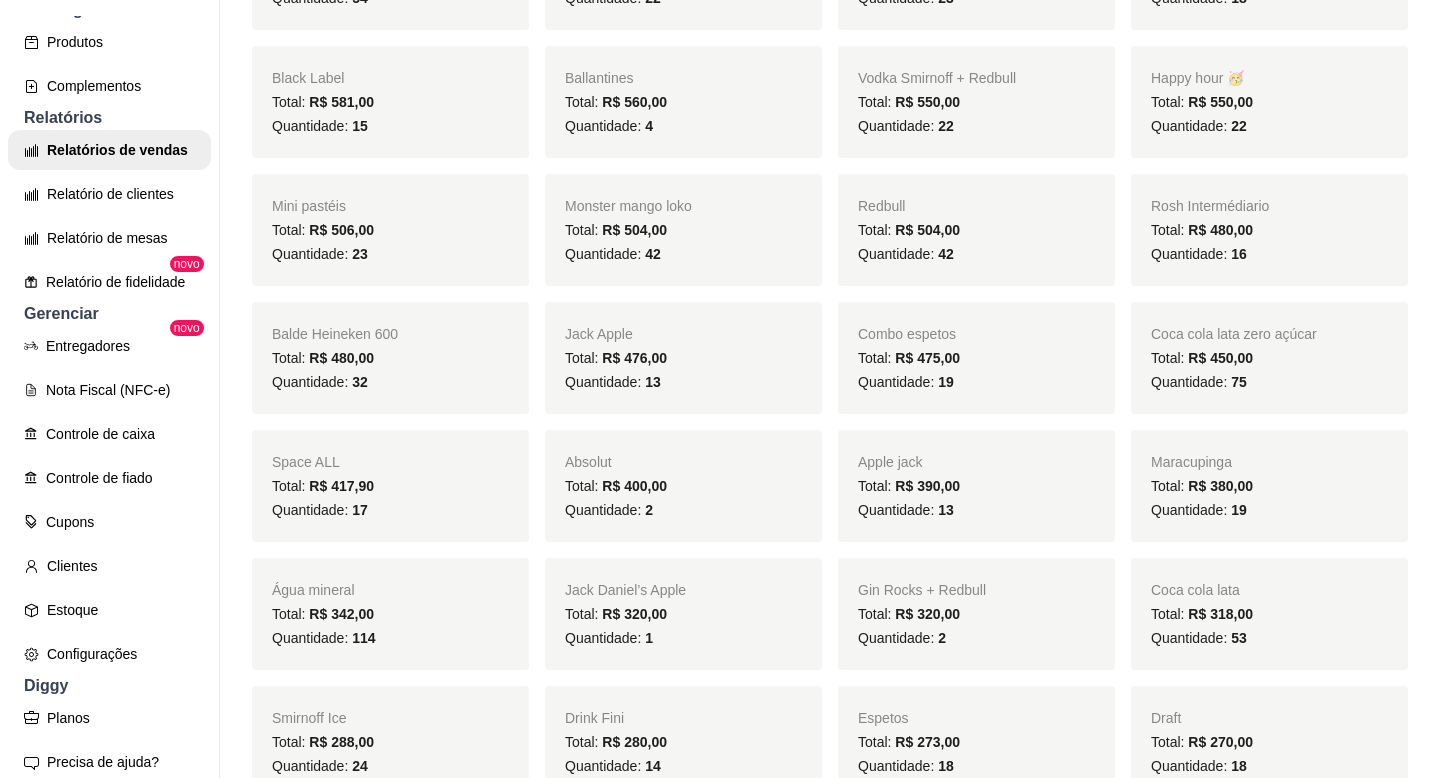click on "53" at bounding box center [1239, 638] 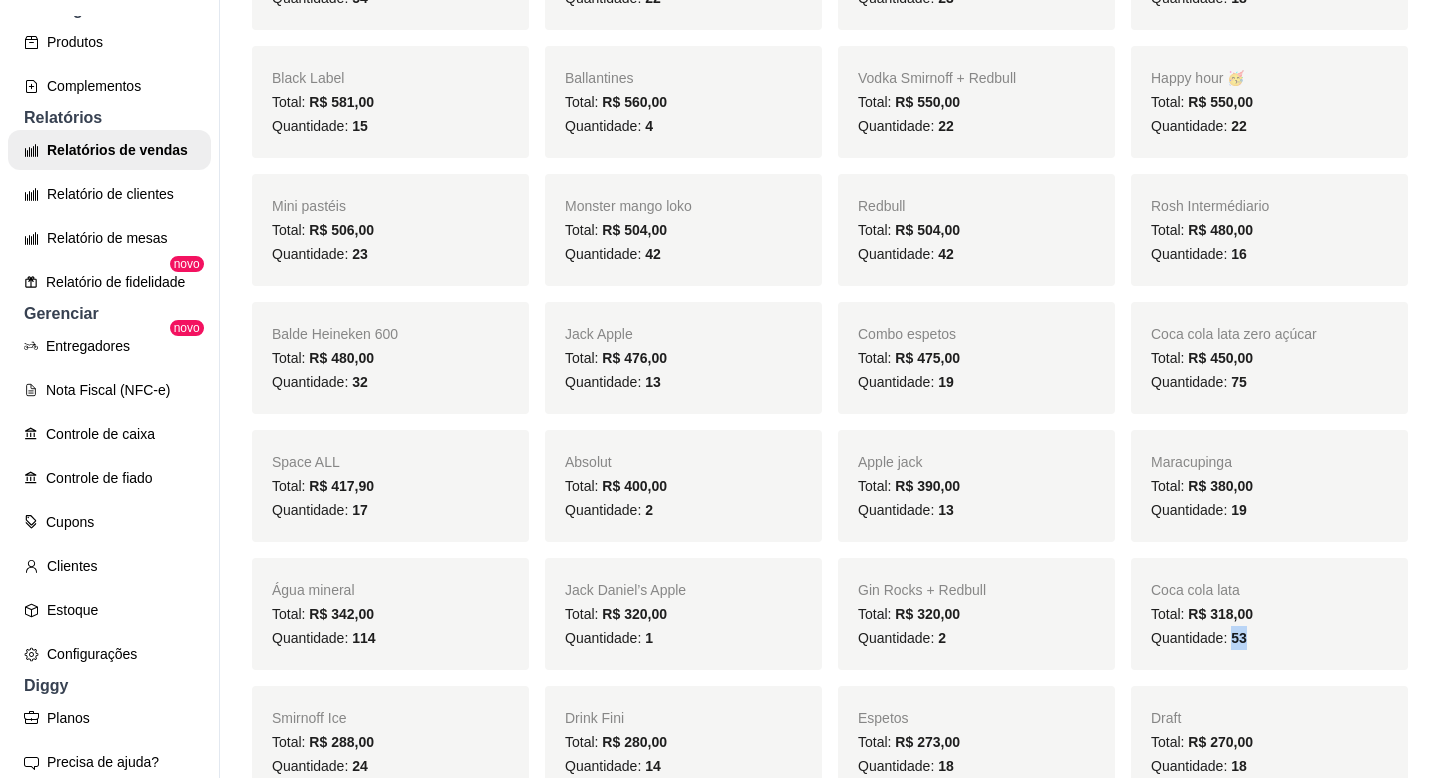 click on "53" at bounding box center (1239, 638) 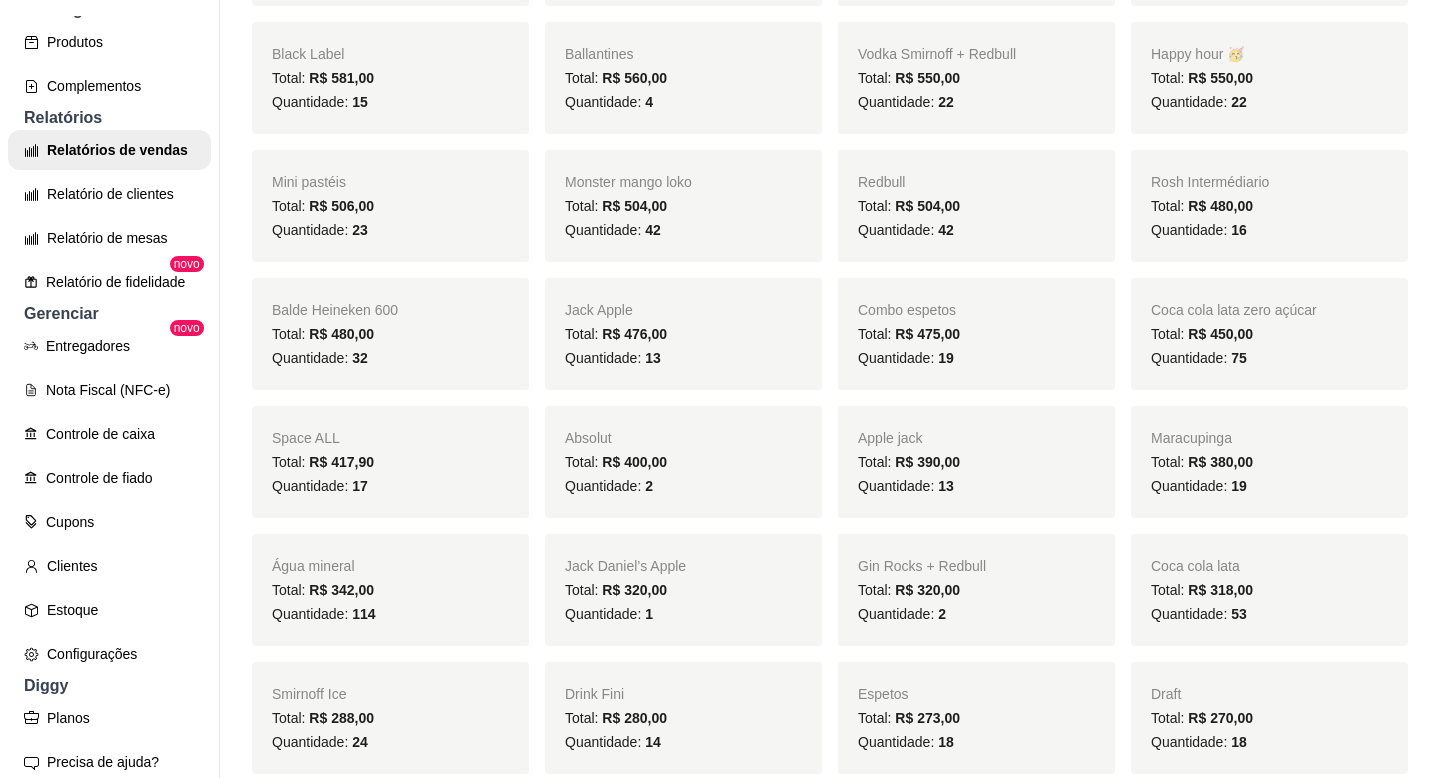 click on "24" at bounding box center (360, 742) 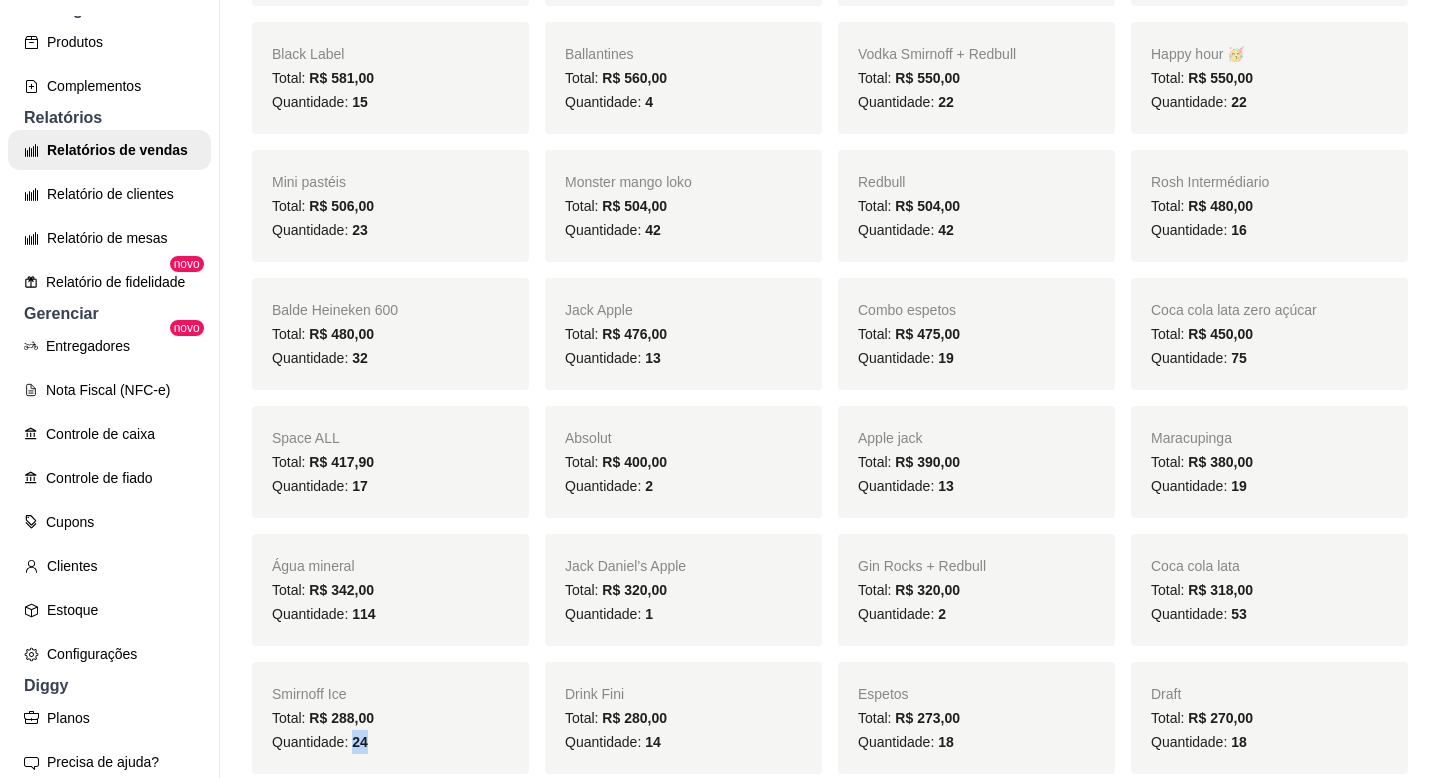 click on "24" at bounding box center [360, 742] 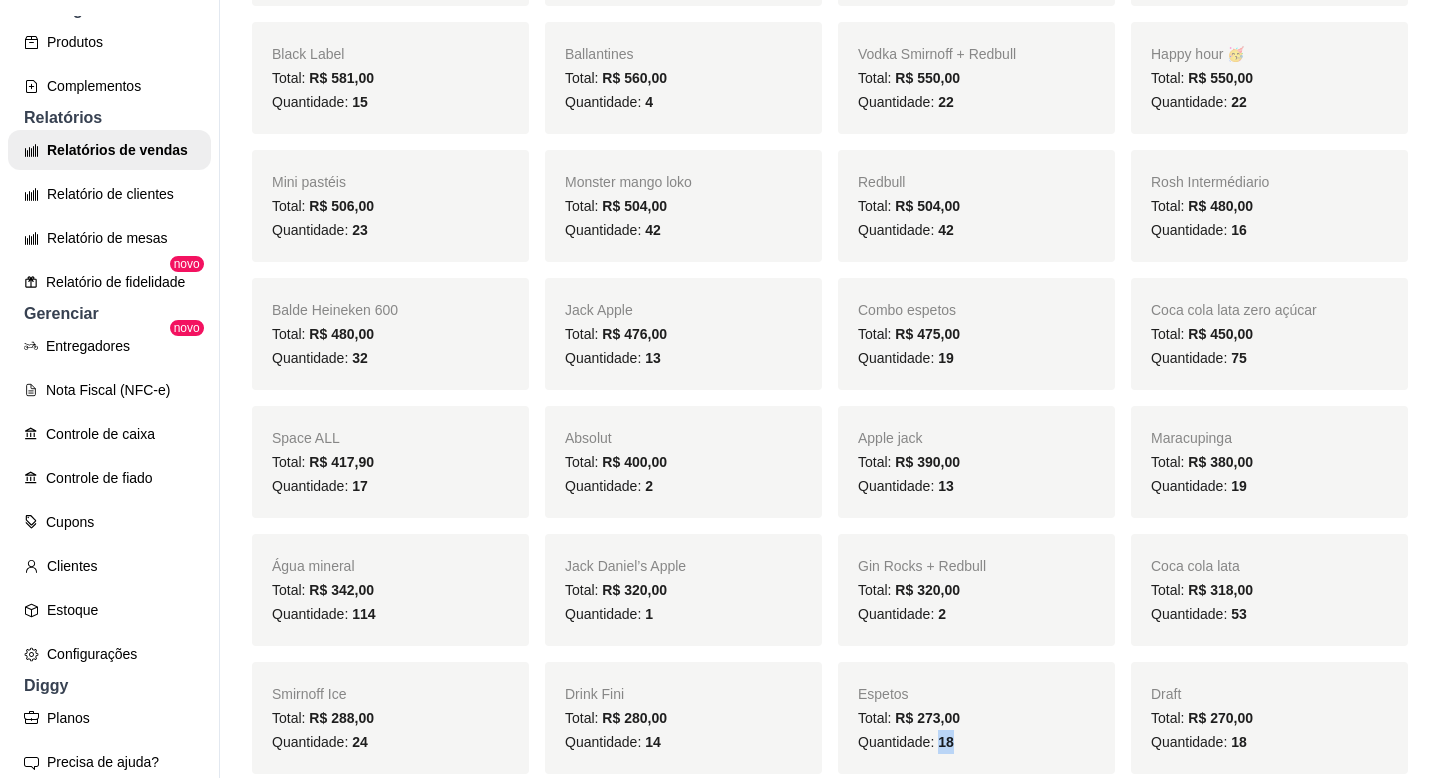 click on "18" at bounding box center [946, 742] 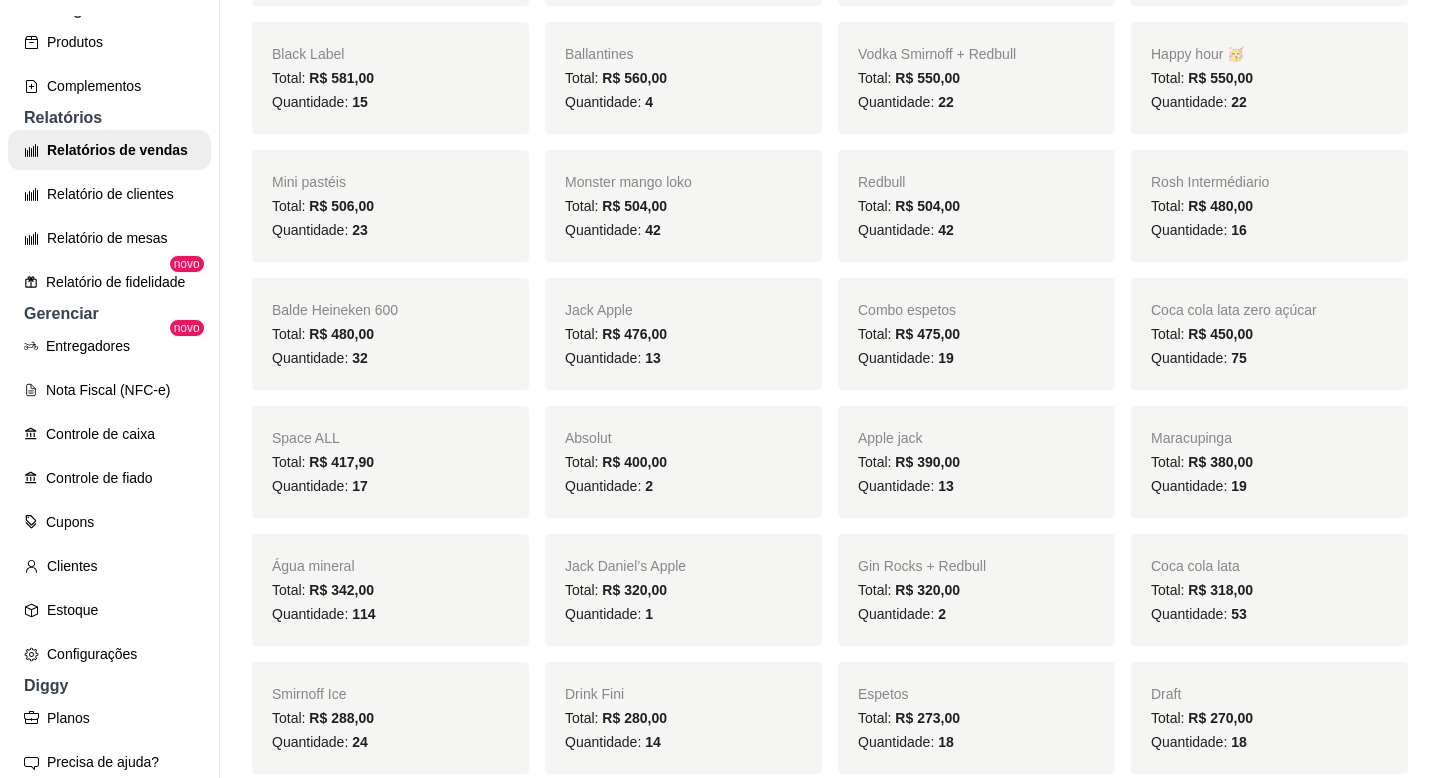click on "18" at bounding box center [1239, 742] 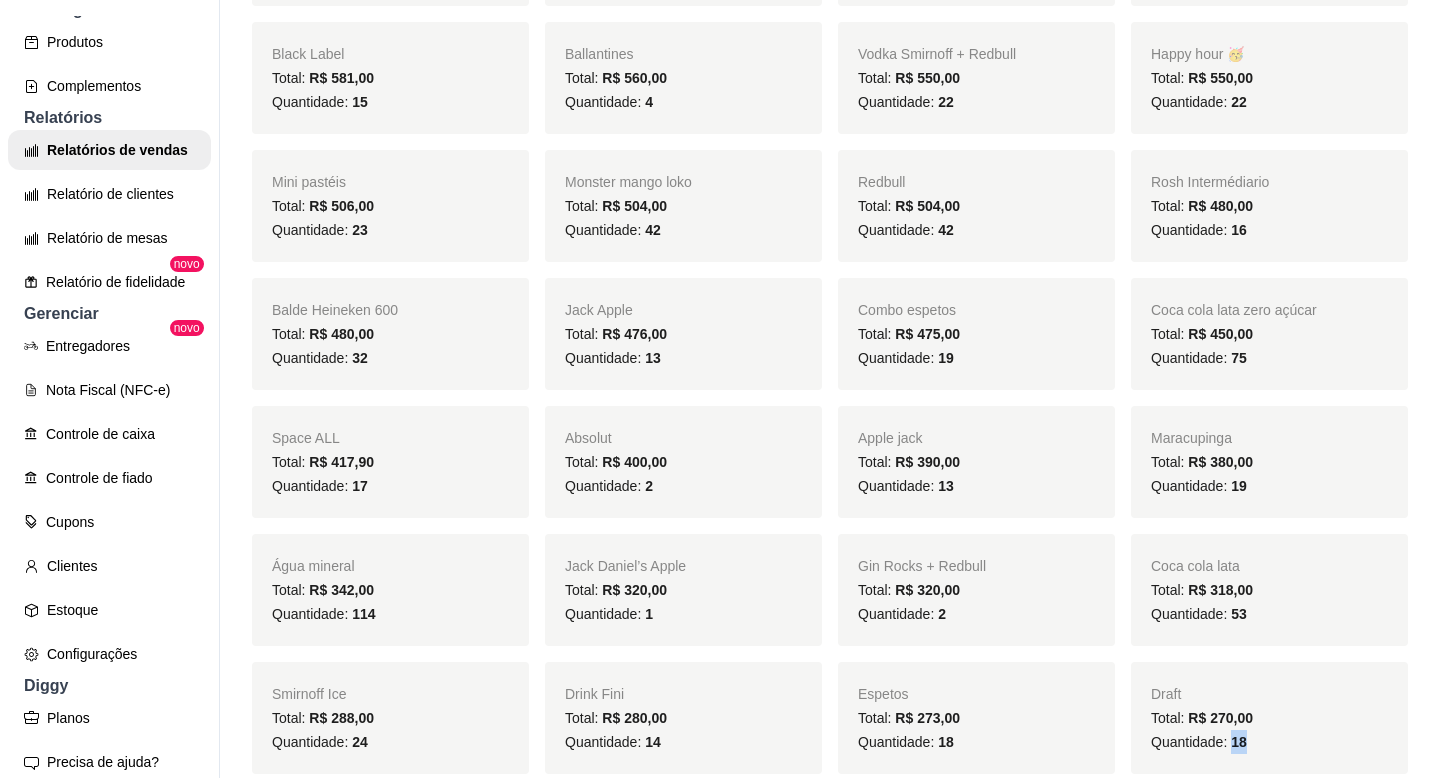 click on "18" at bounding box center (1239, 742) 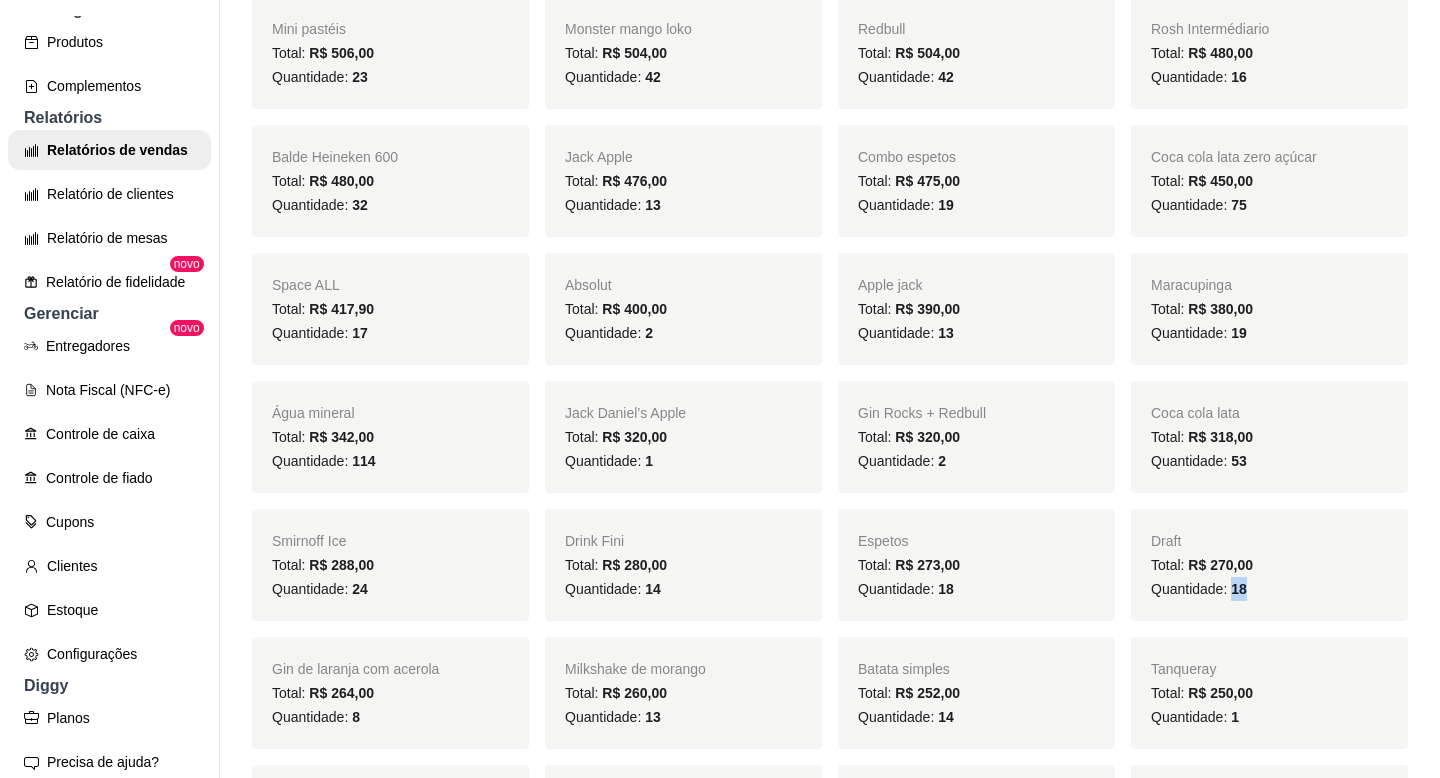 scroll, scrollTop: 1559, scrollLeft: 0, axis: vertical 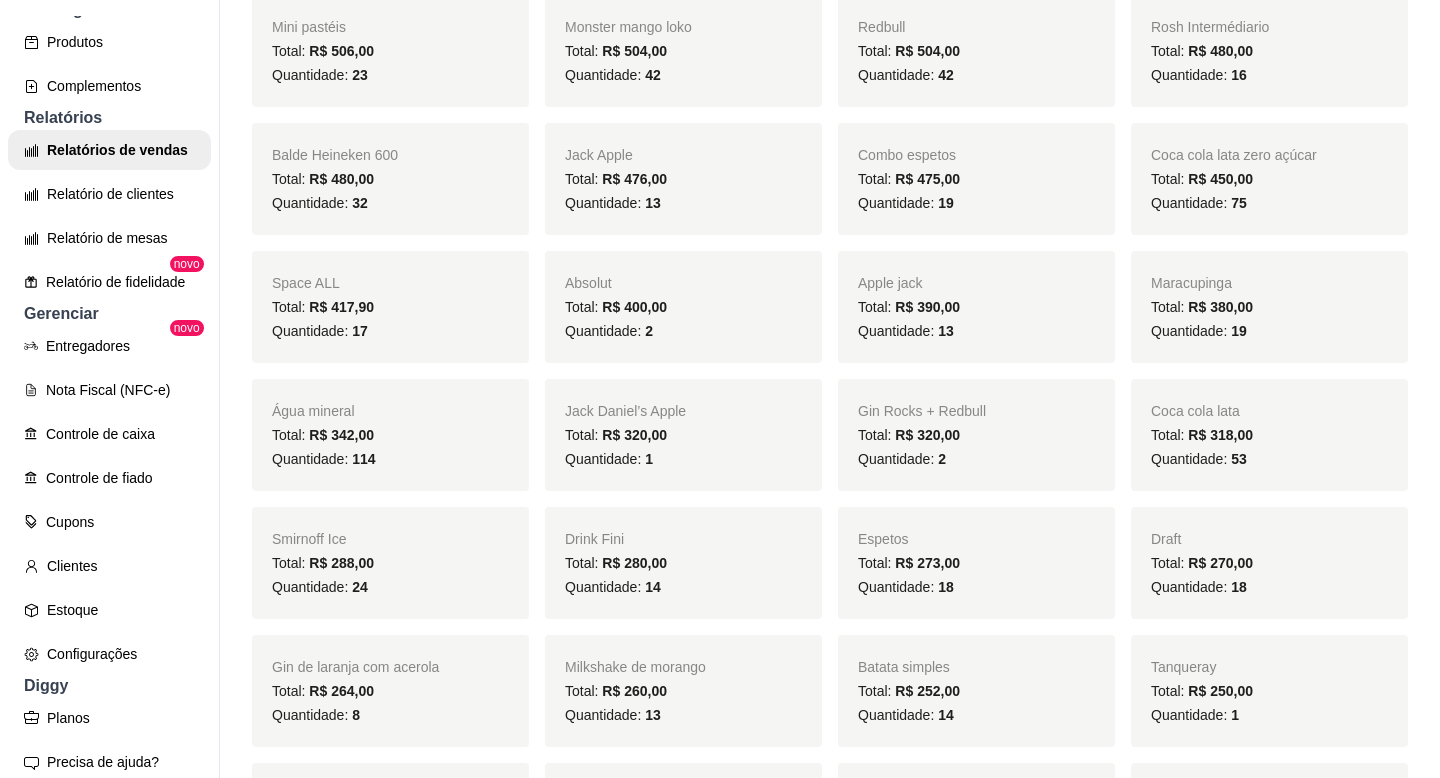 click on "Milkshake de morango  Total:   R$ 260,00 Quantidade:   13" at bounding box center (683, 691) 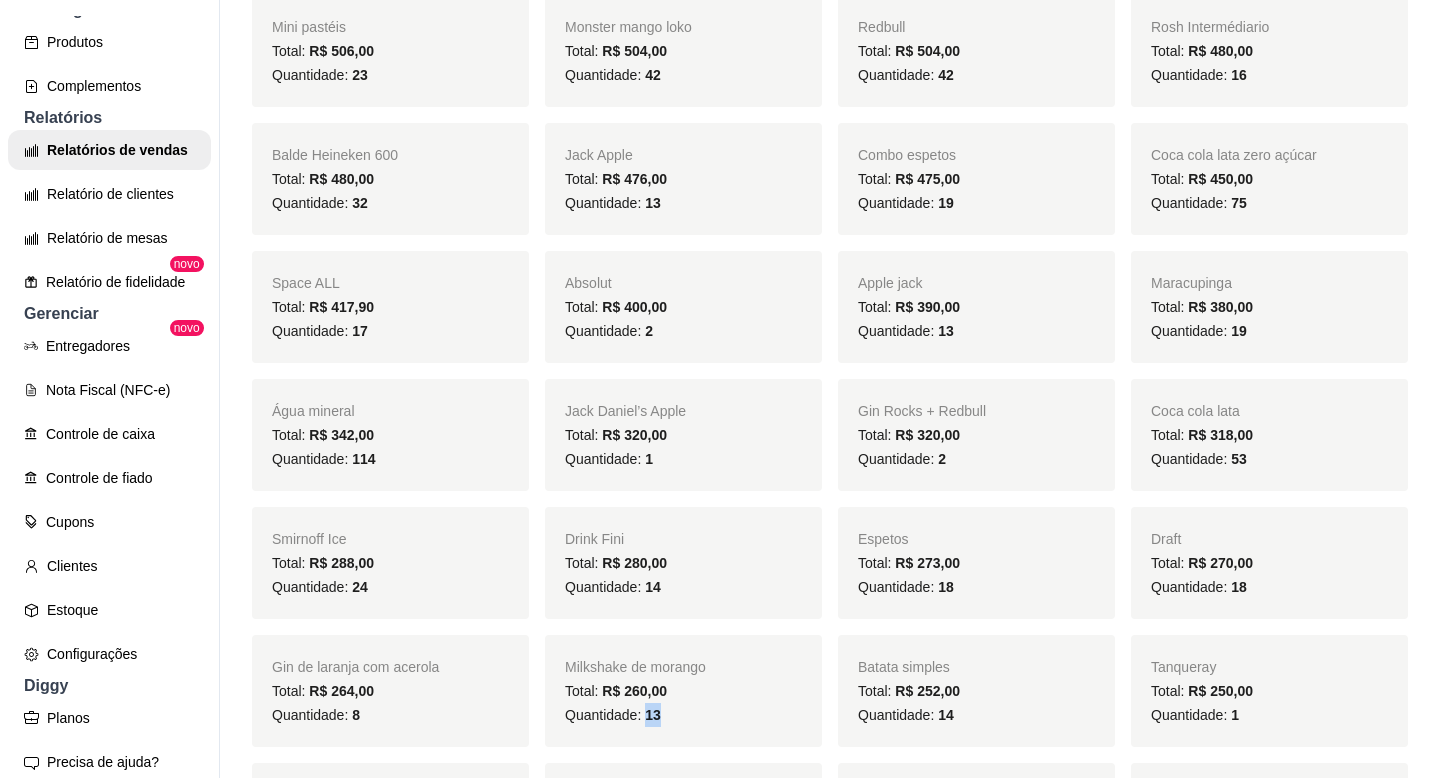 click on "13" at bounding box center [653, 715] 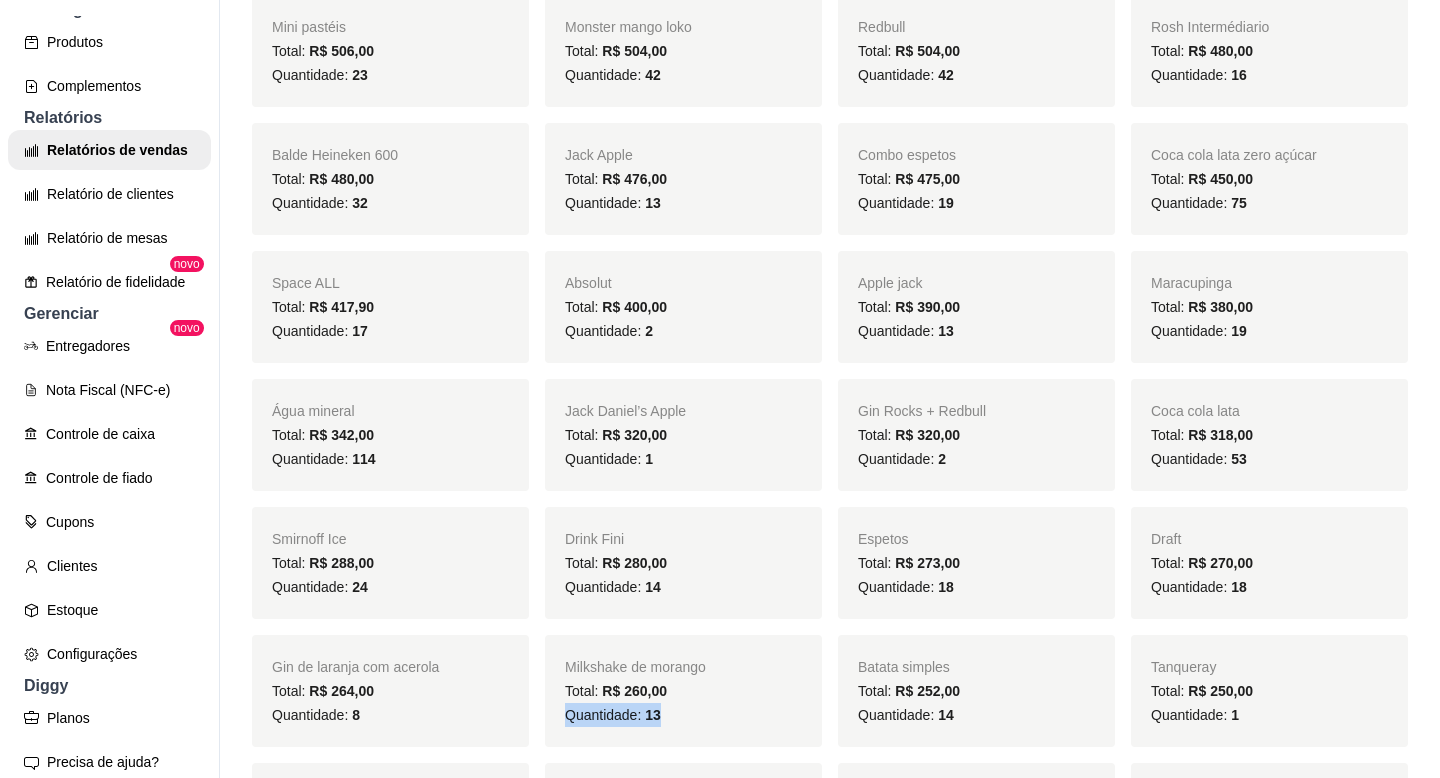 click on "13" at bounding box center (653, 715) 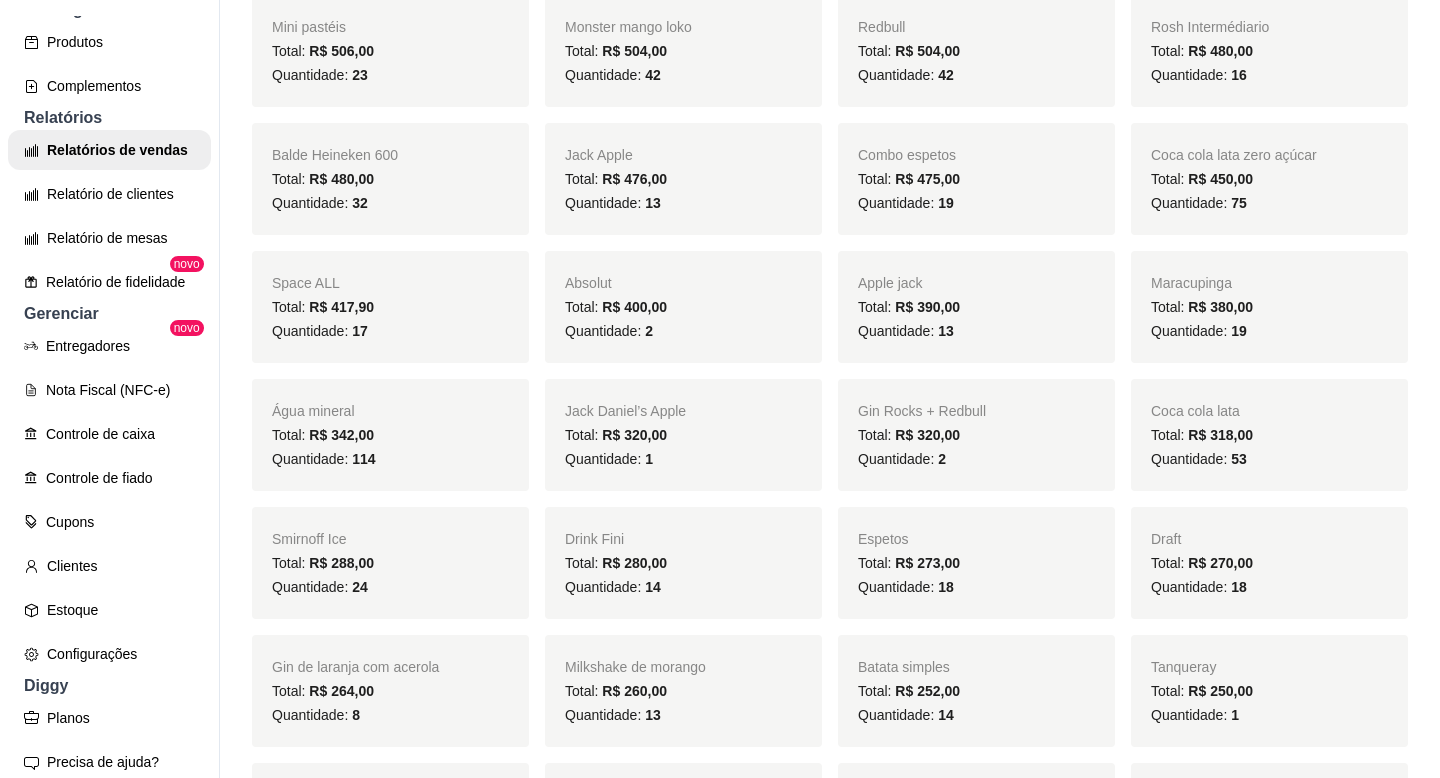 click on "14" at bounding box center (946, 715) 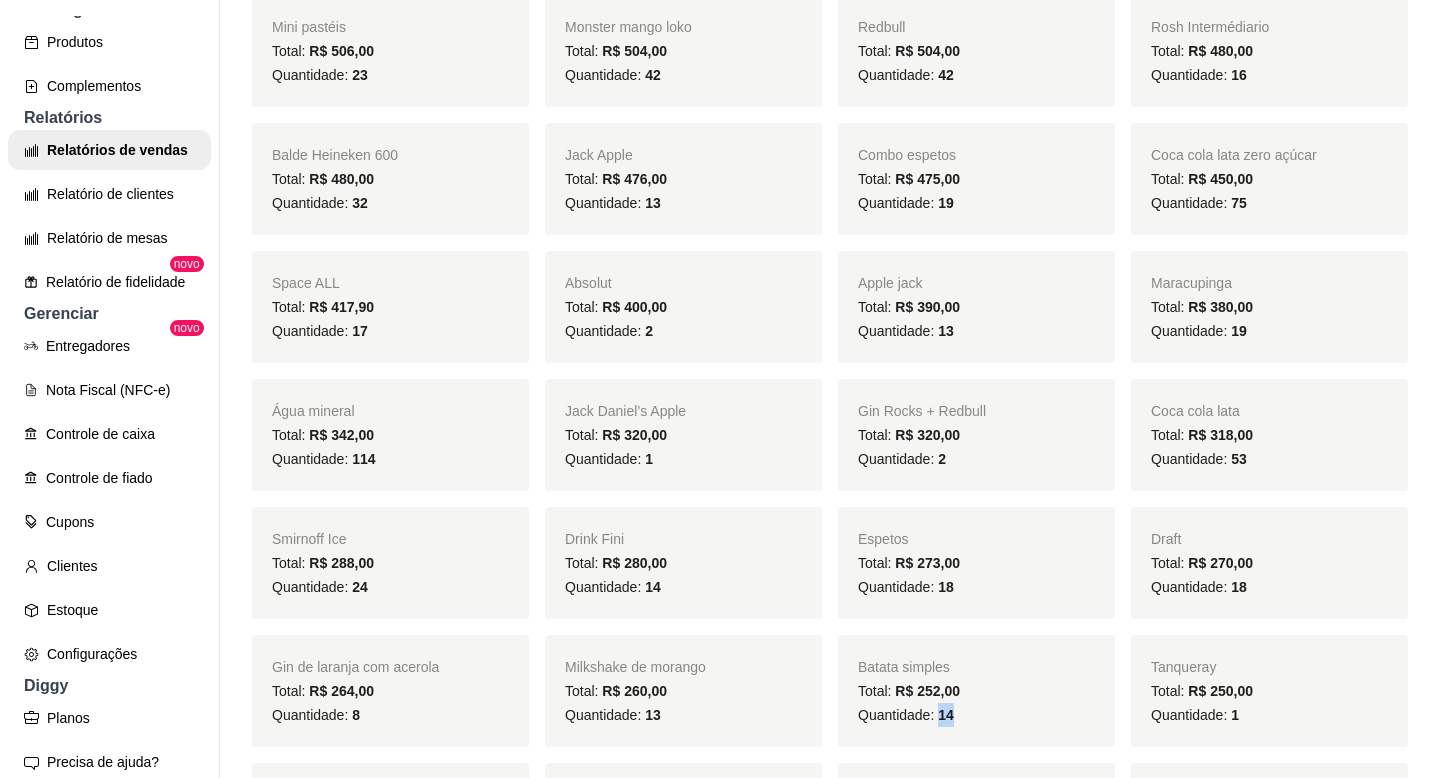 click on "14" at bounding box center [946, 715] 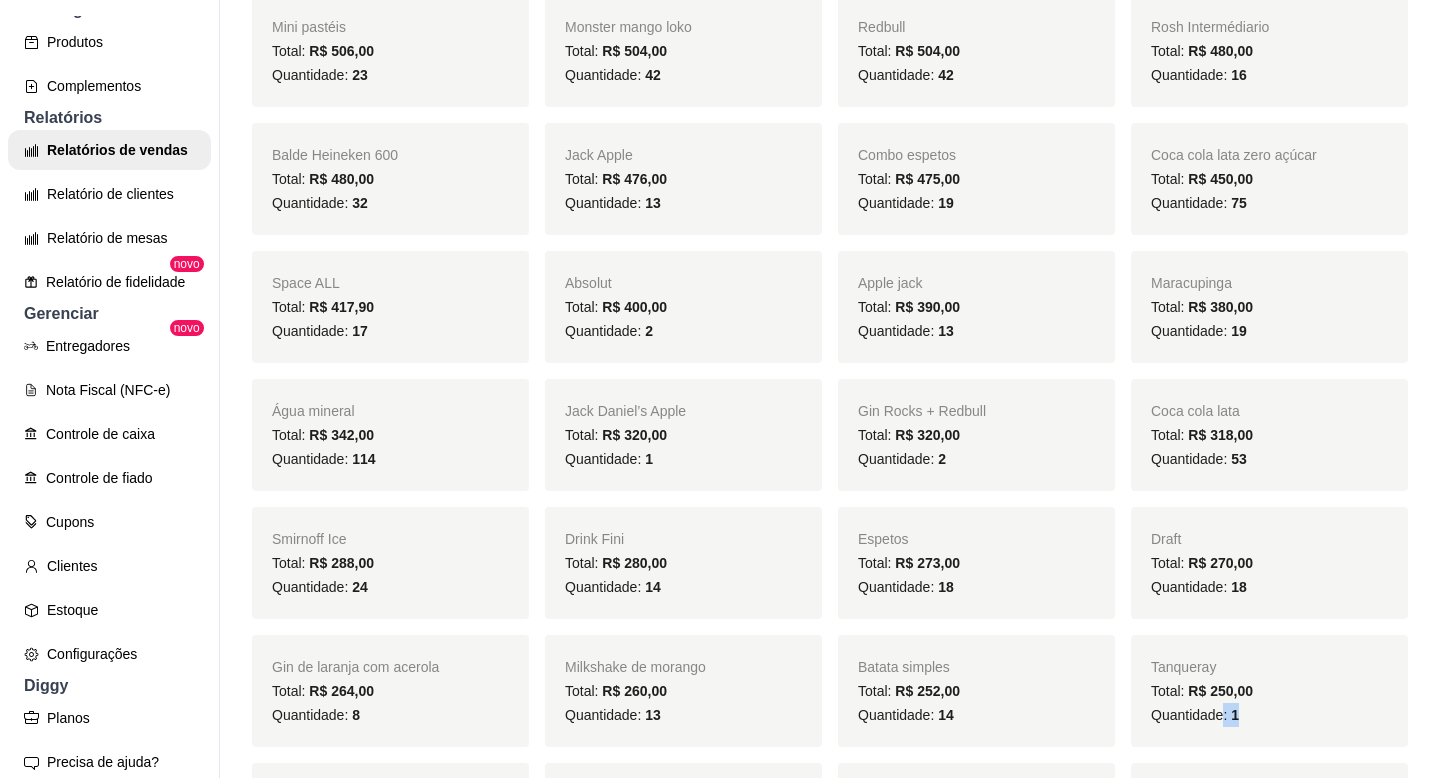 drag, startPoint x: 1224, startPoint y: 712, endPoint x: 1253, endPoint y: 712, distance: 29 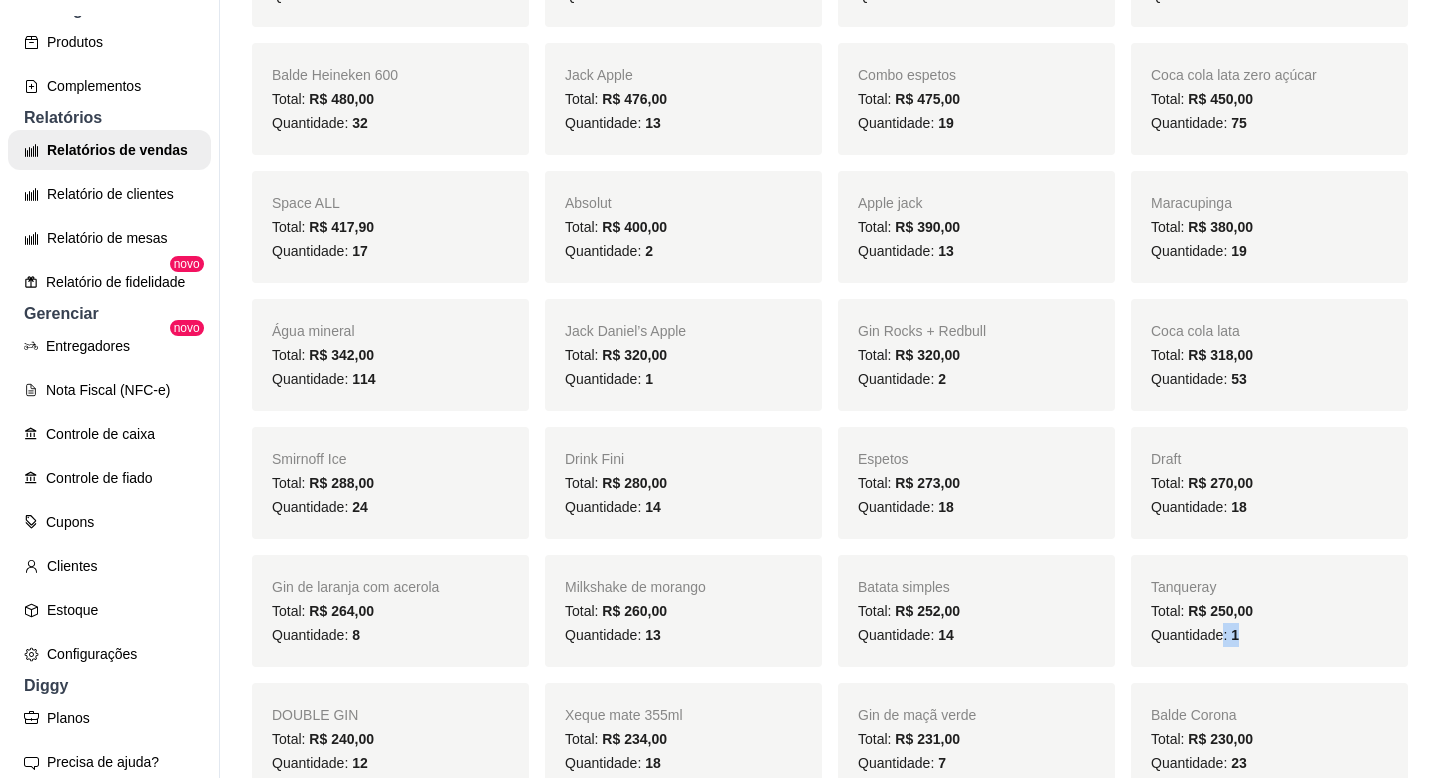 scroll, scrollTop: 1670, scrollLeft: 0, axis: vertical 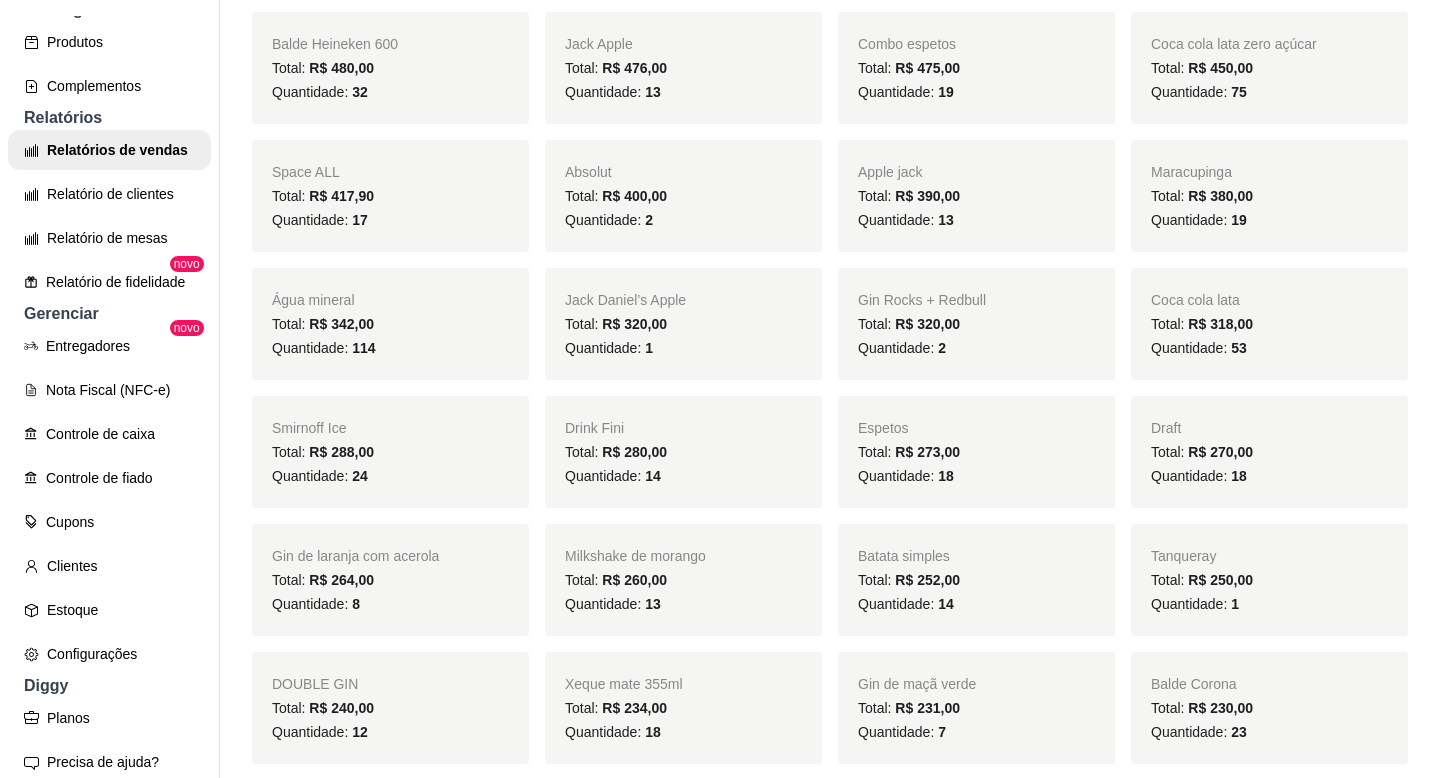 click on "Quantidade:   [QUANTITY]" at bounding box center (390, 732) 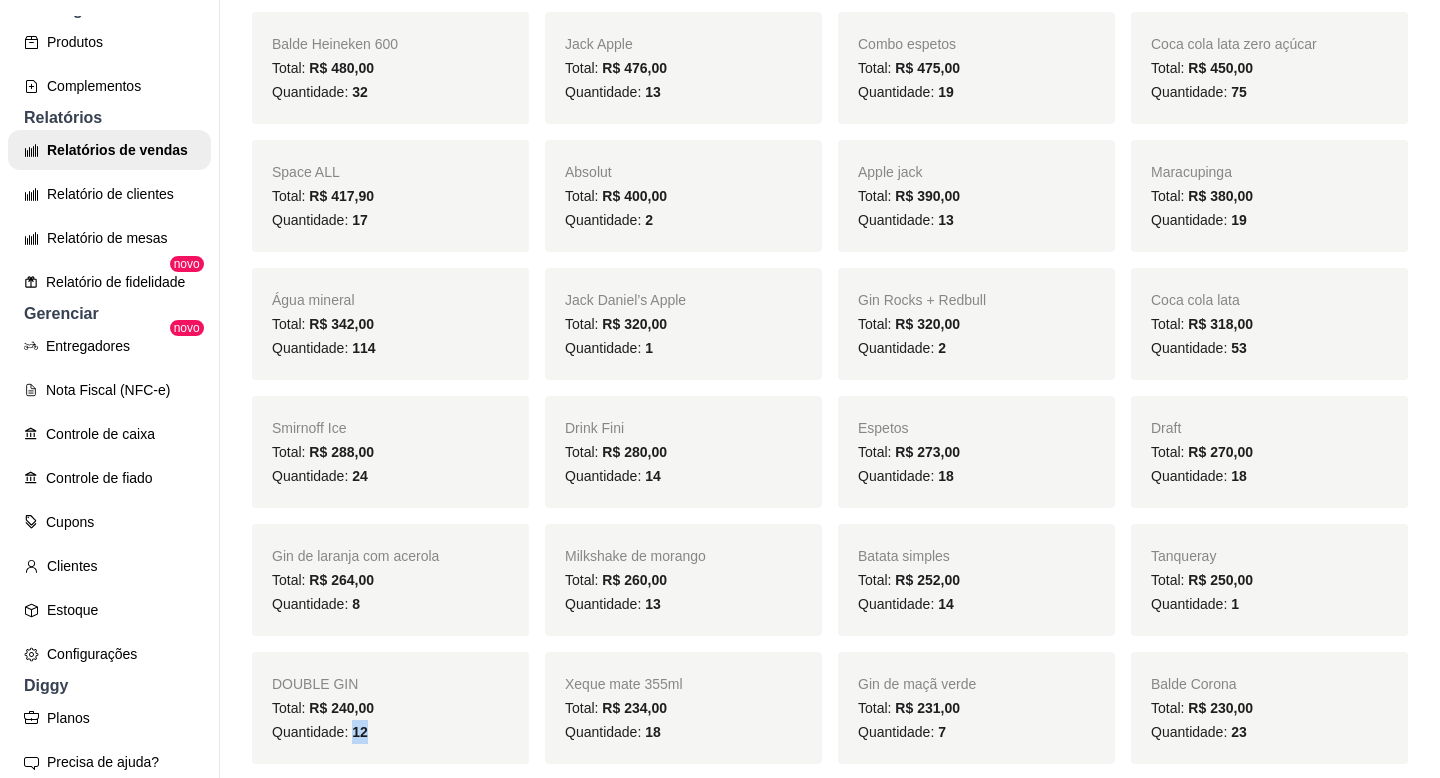 click on "12" at bounding box center (360, 732) 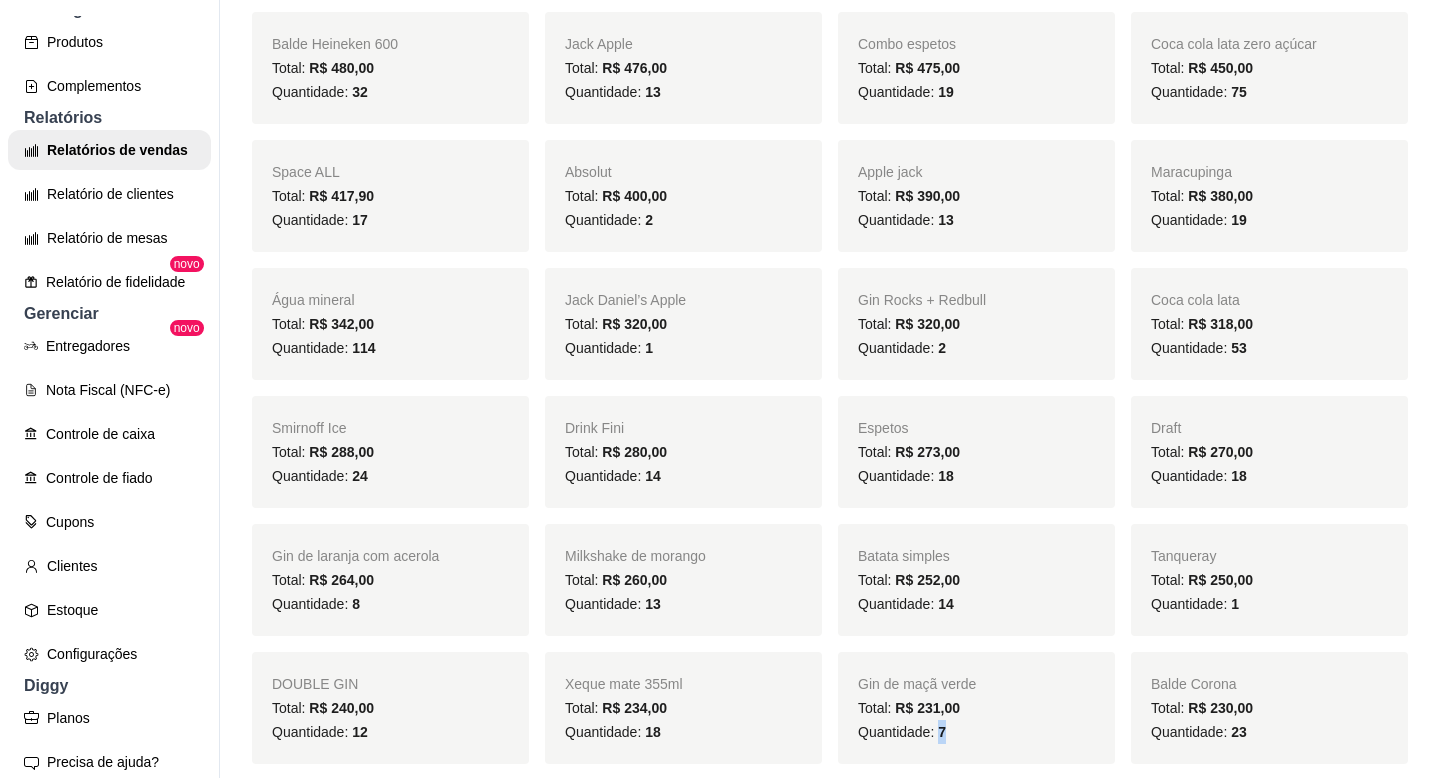 drag, startPoint x: 940, startPoint y: 733, endPoint x: 959, endPoint y: 733, distance: 19 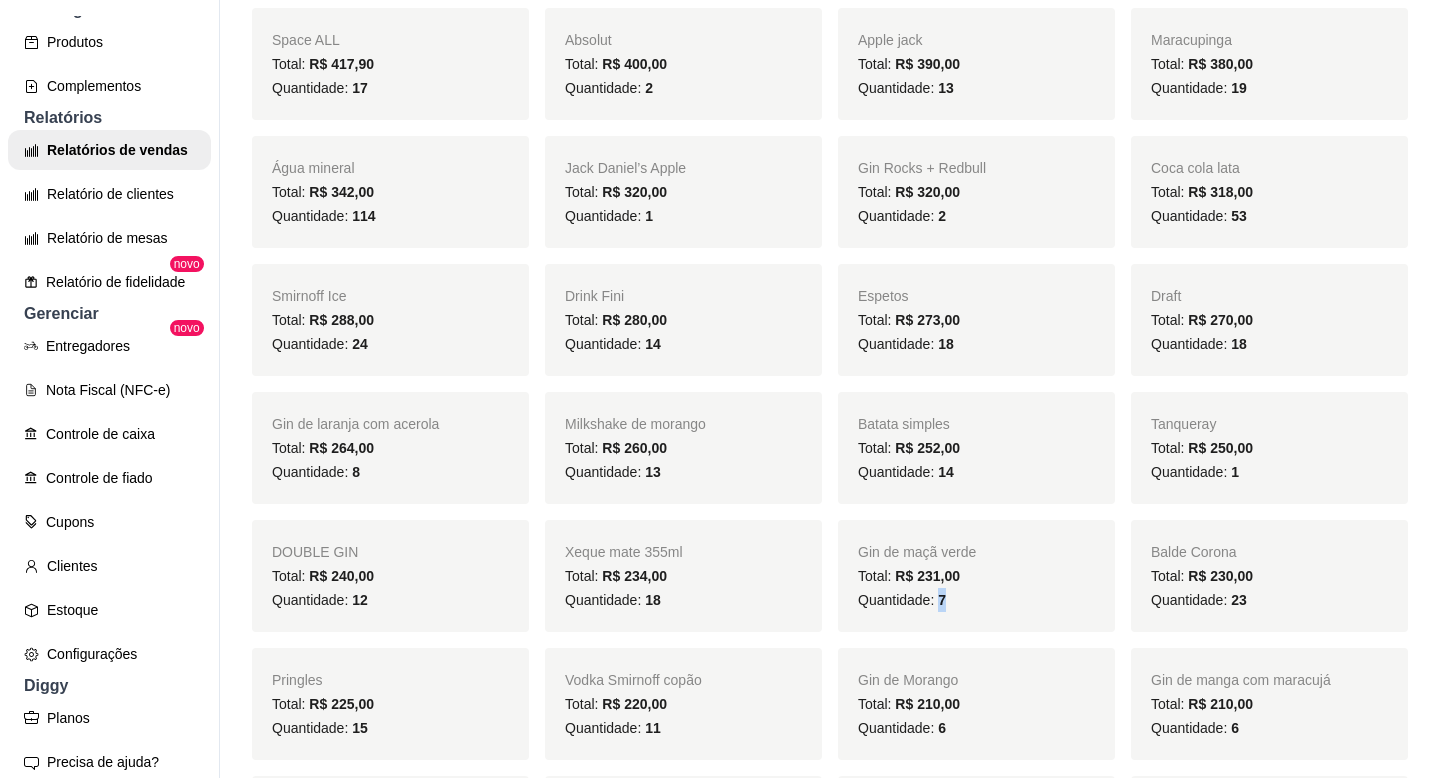 scroll, scrollTop: 1808, scrollLeft: 0, axis: vertical 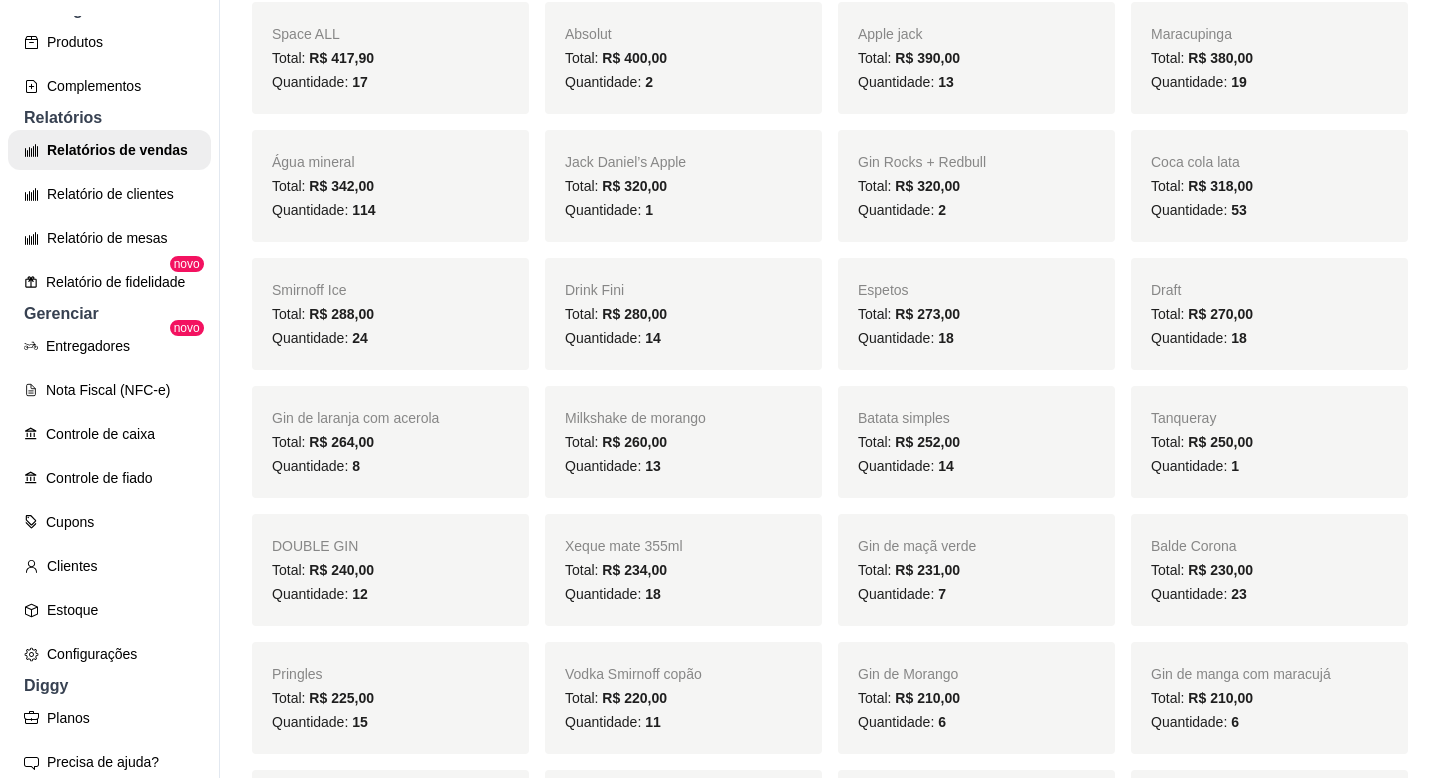 click on "11" at bounding box center (653, 722) 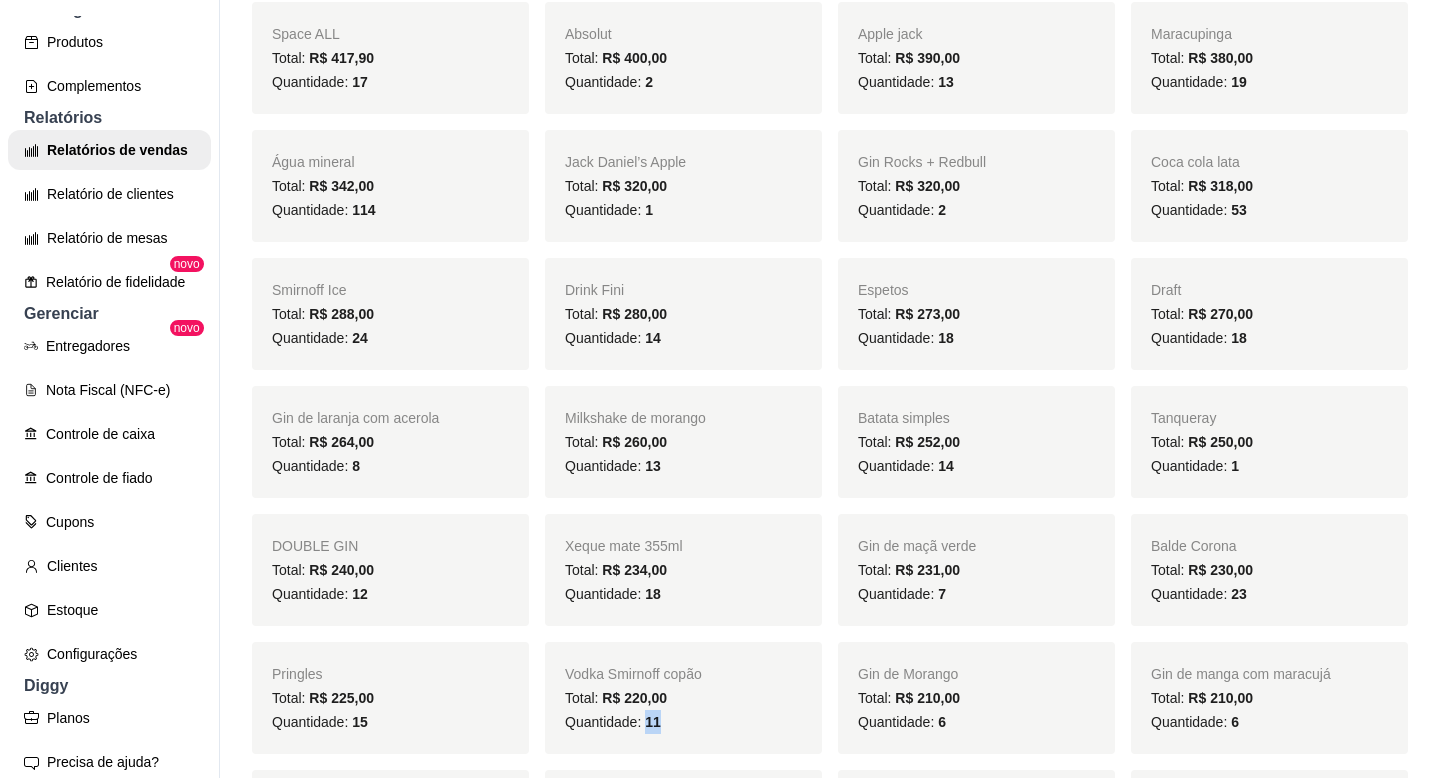 click on "11" at bounding box center (653, 722) 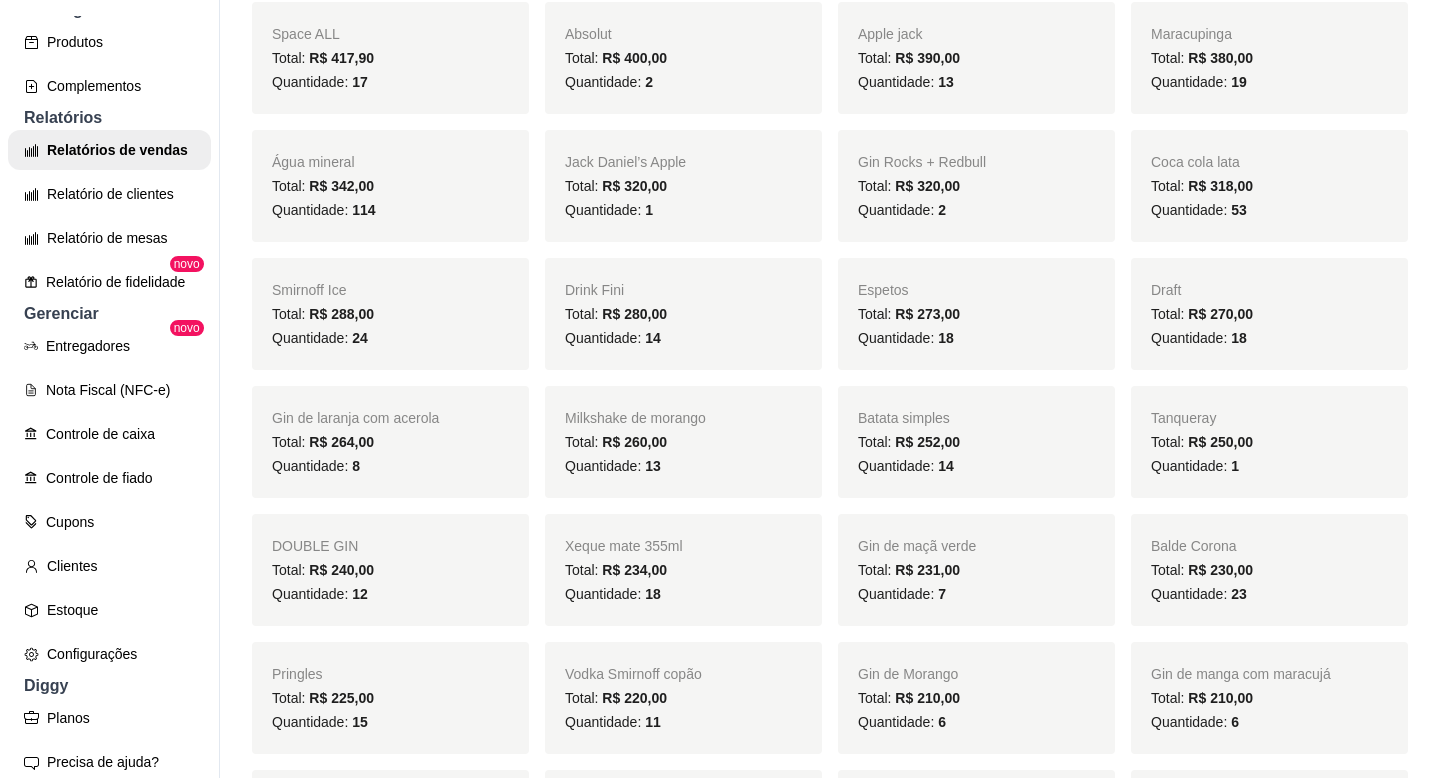 click on "6" at bounding box center (942, 722) 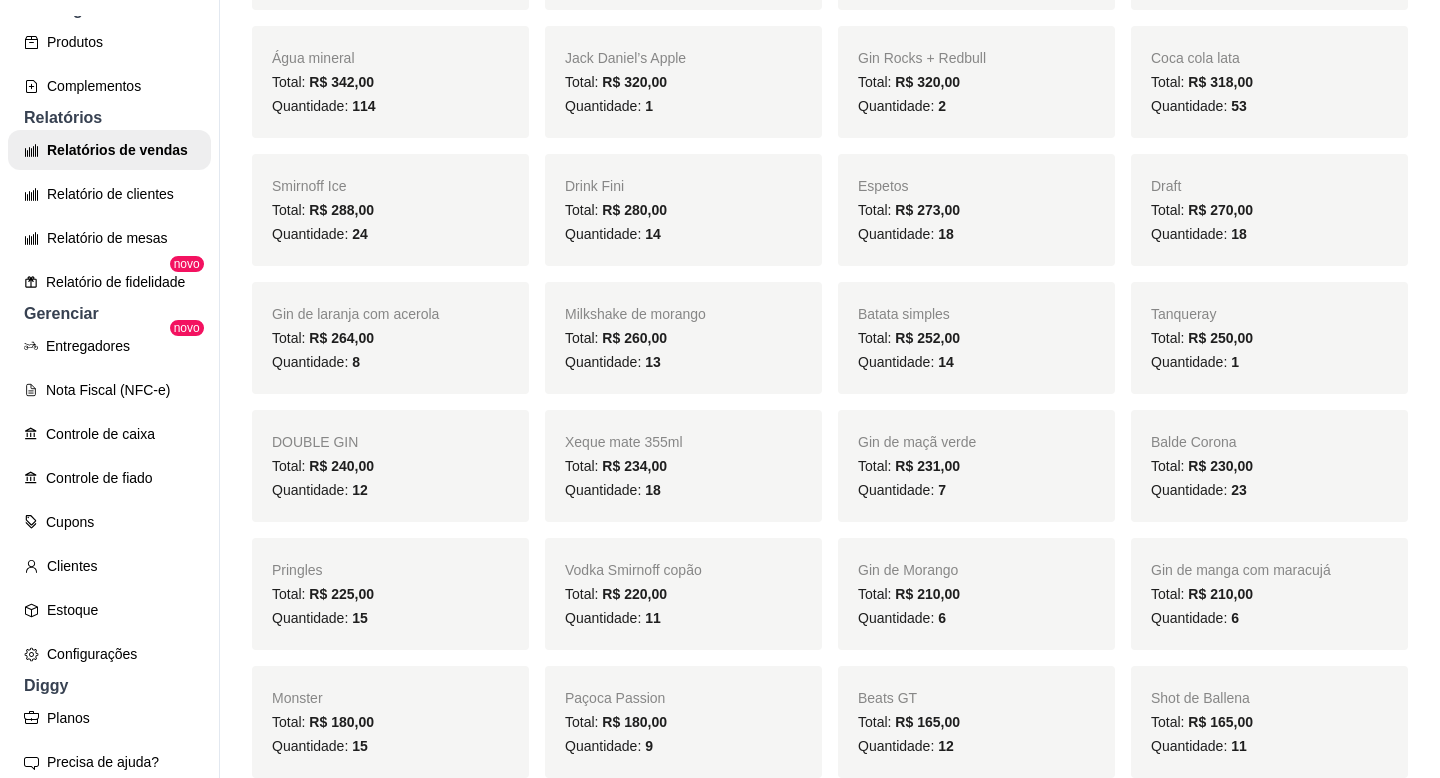 scroll, scrollTop: 1913, scrollLeft: 0, axis: vertical 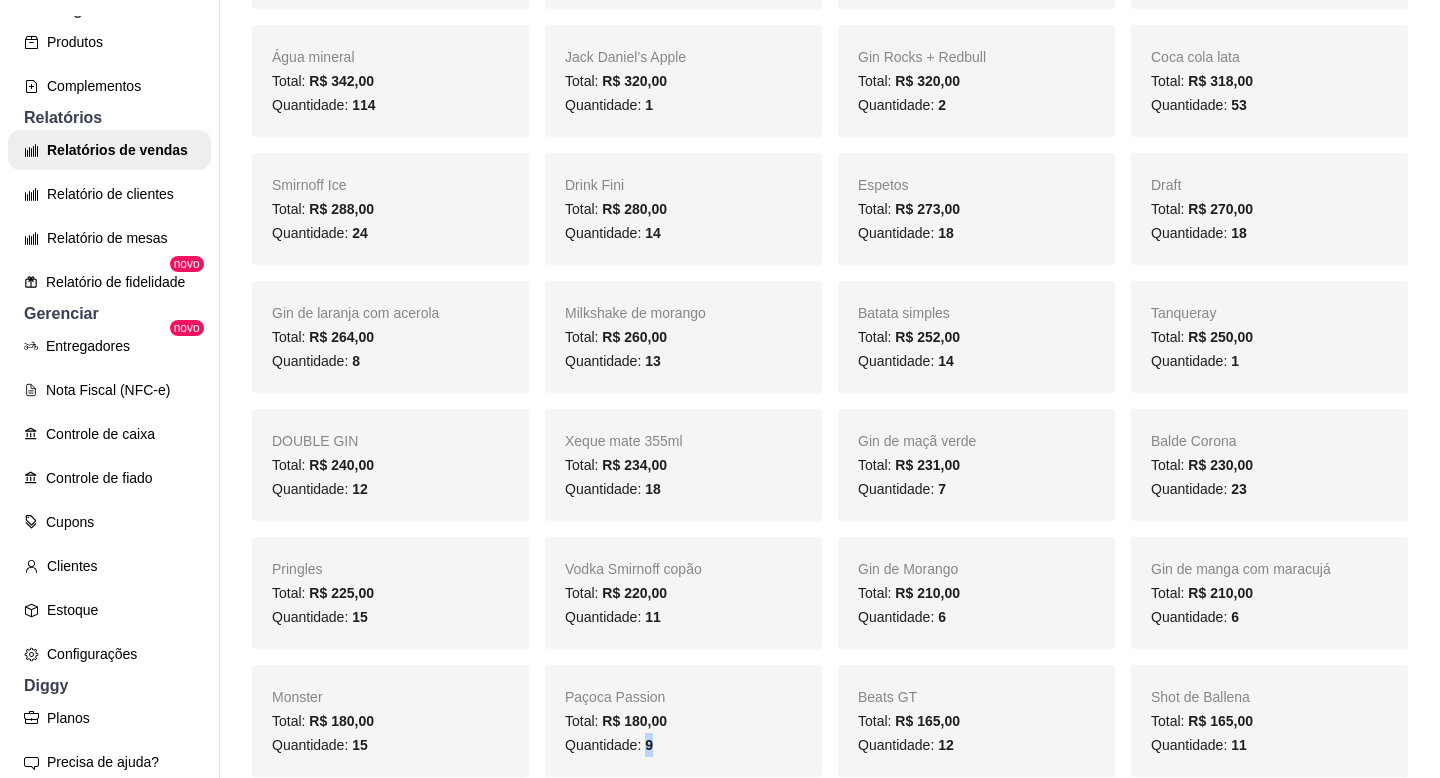 drag, startPoint x: 646, startPoint y: 734, endPoint x: 669, endPoint y: 734, distance: 23 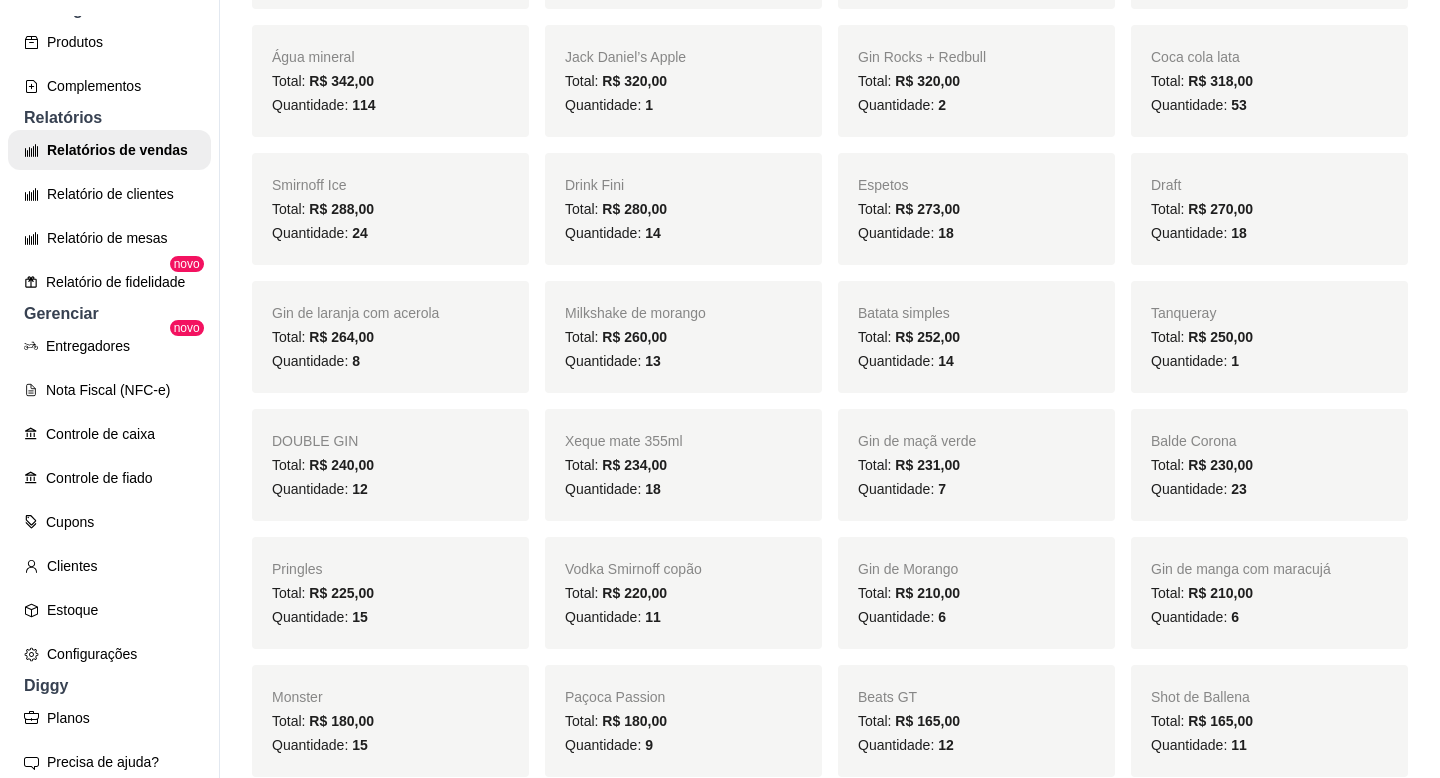 click on "Quantidade:   [QUANTITY]" at bounding box center (976, 745) 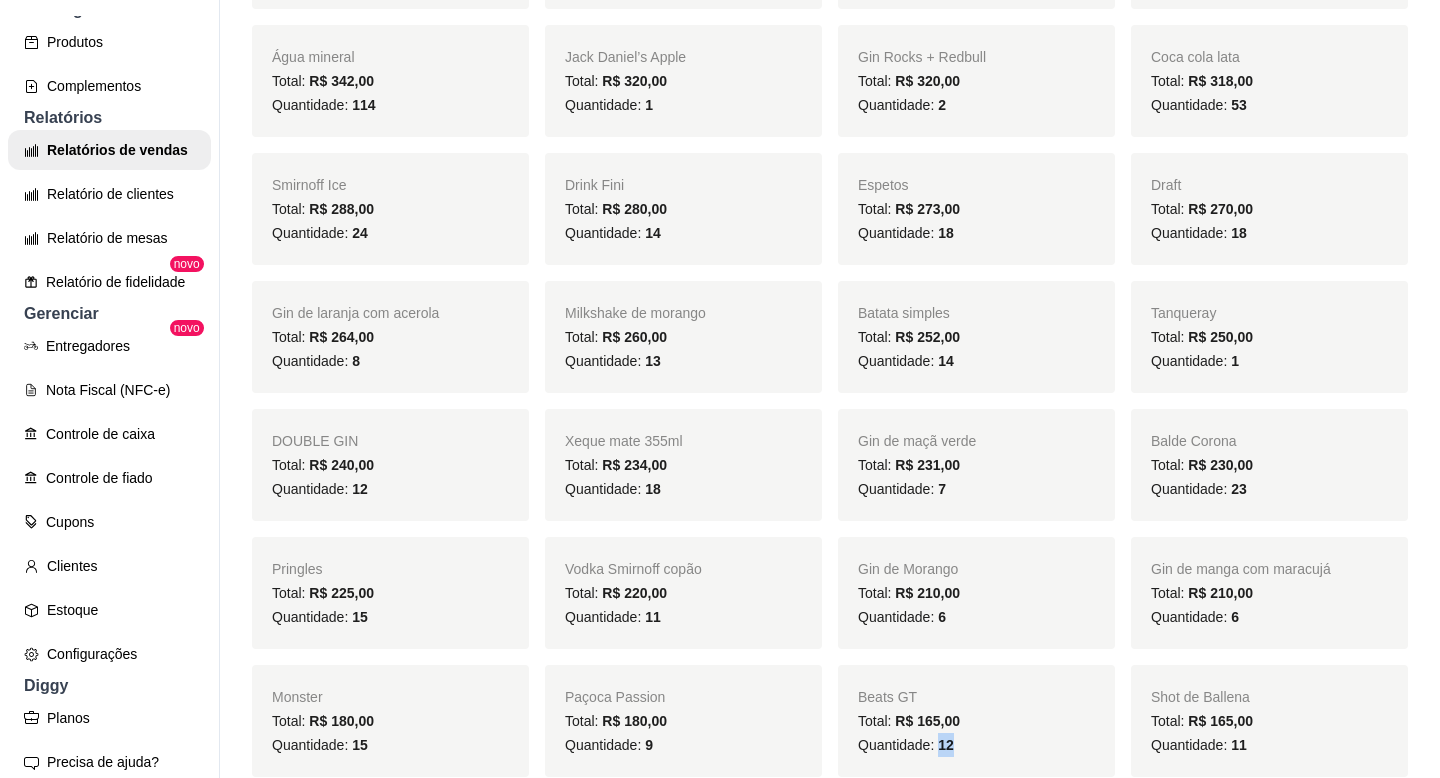 click on "12" at bounding box center (946, 745) 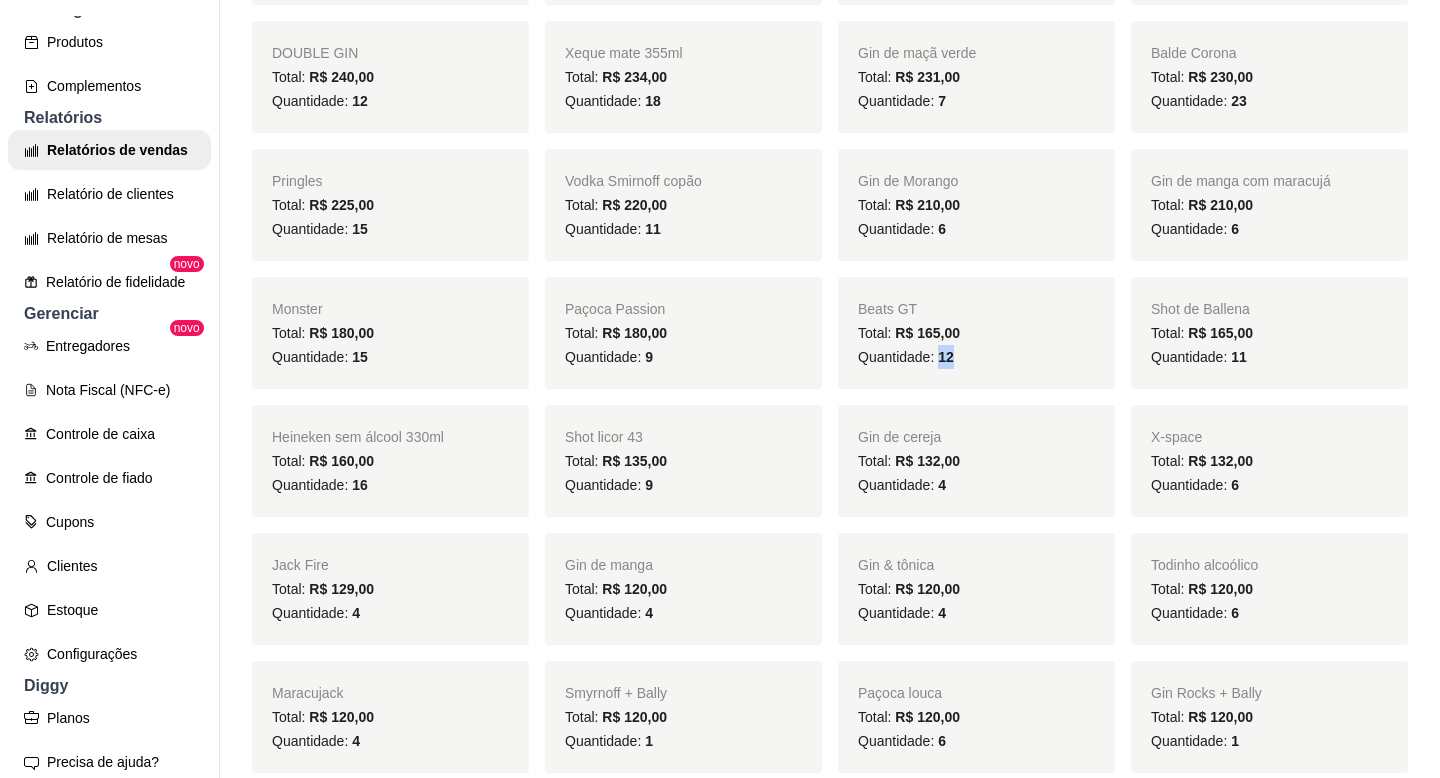 scroll, scrollTop: 2304, scrollLeft: 0, axis: vertical 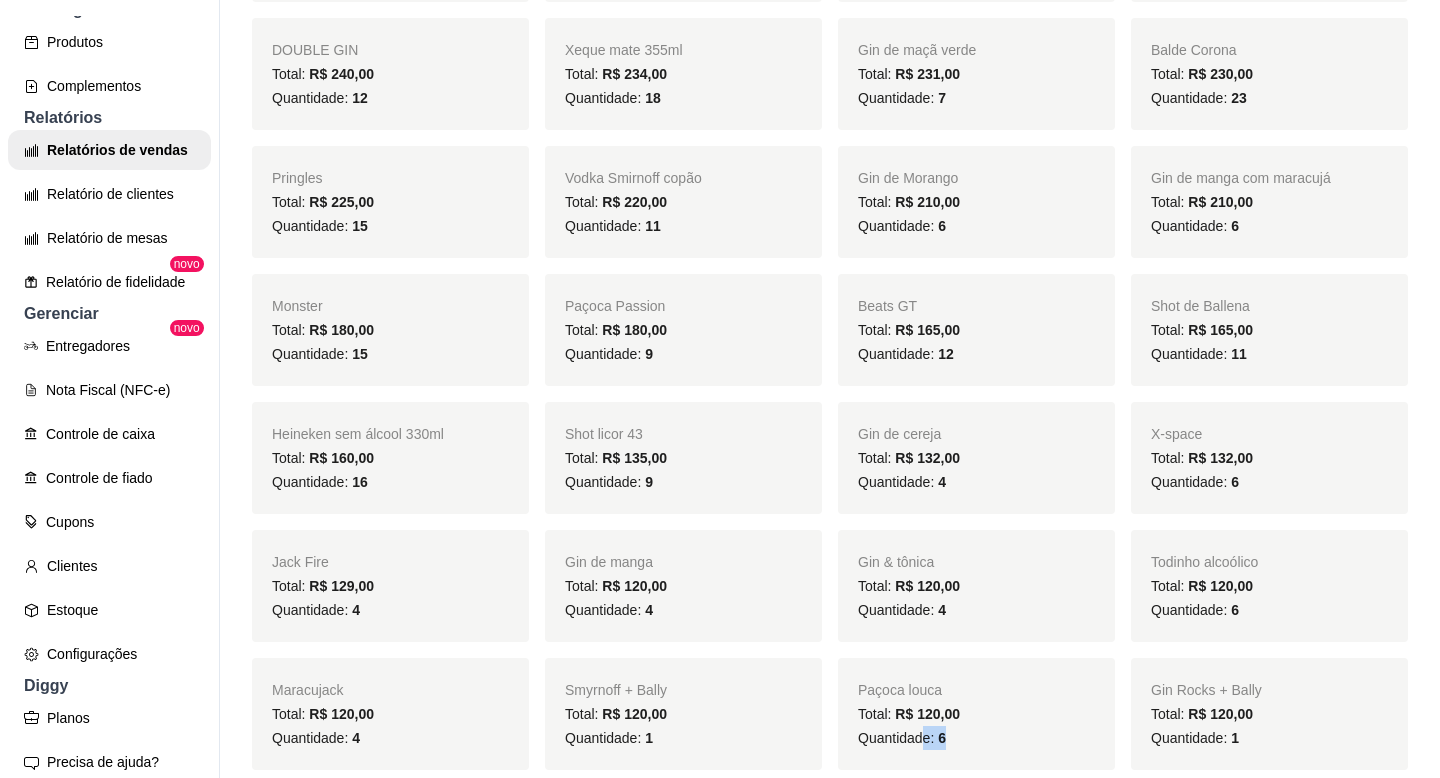 drag, startPoint x: 923, startPoint y: 746, endPoint x: 957, endPoint y: 745, distance: 34.0147 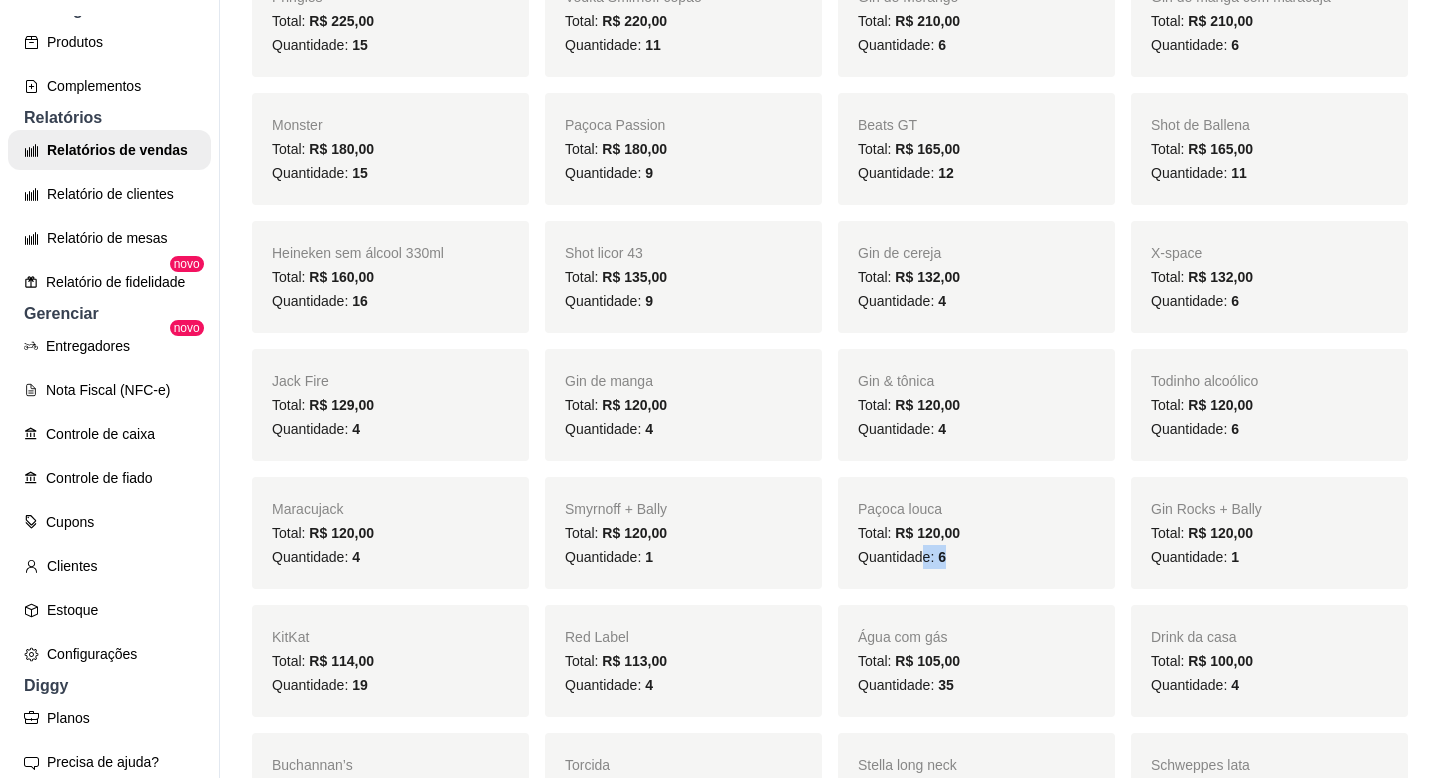 scroll, scrollTop: 2487, scrollLeft: 0, axis: vertical 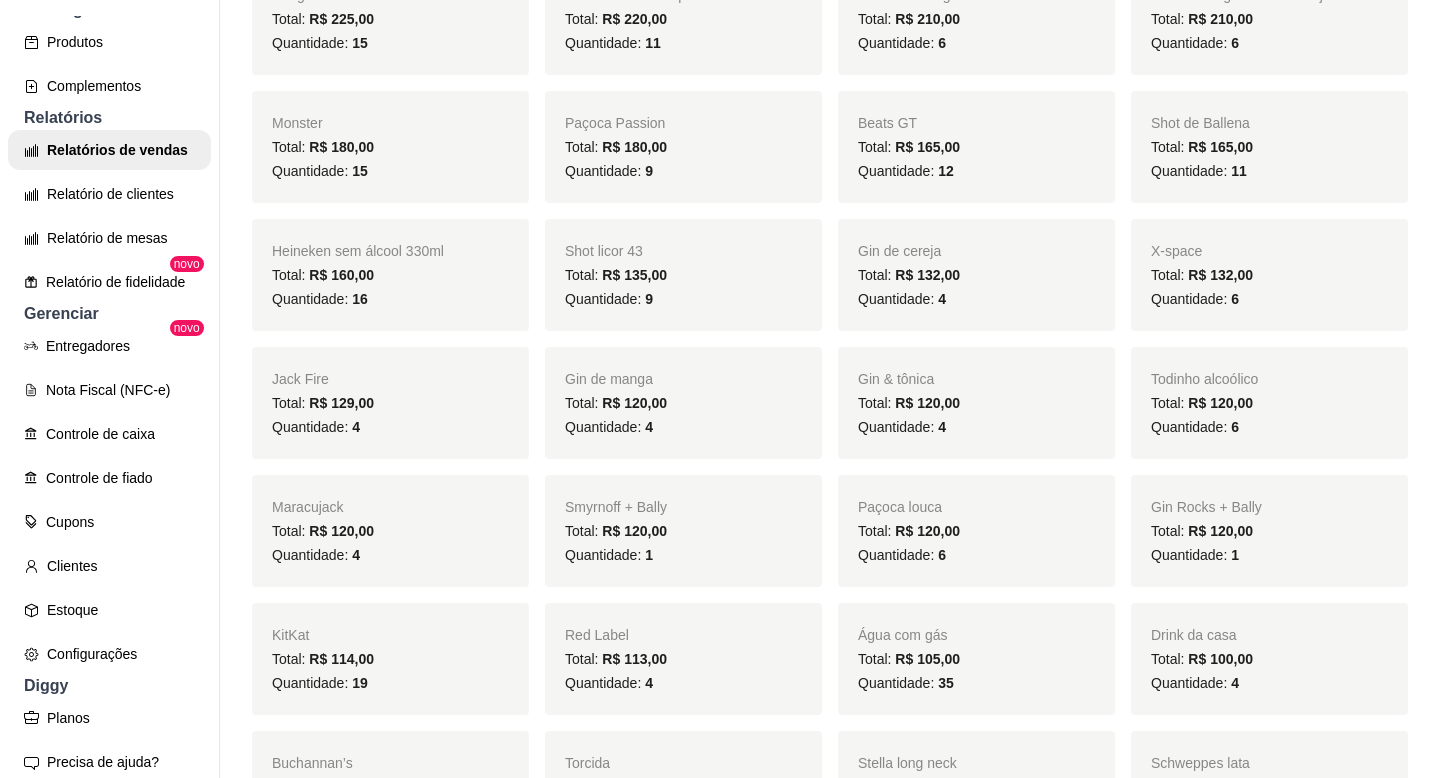 click on "Quantidade:   19" at bounding box center (390, 683) 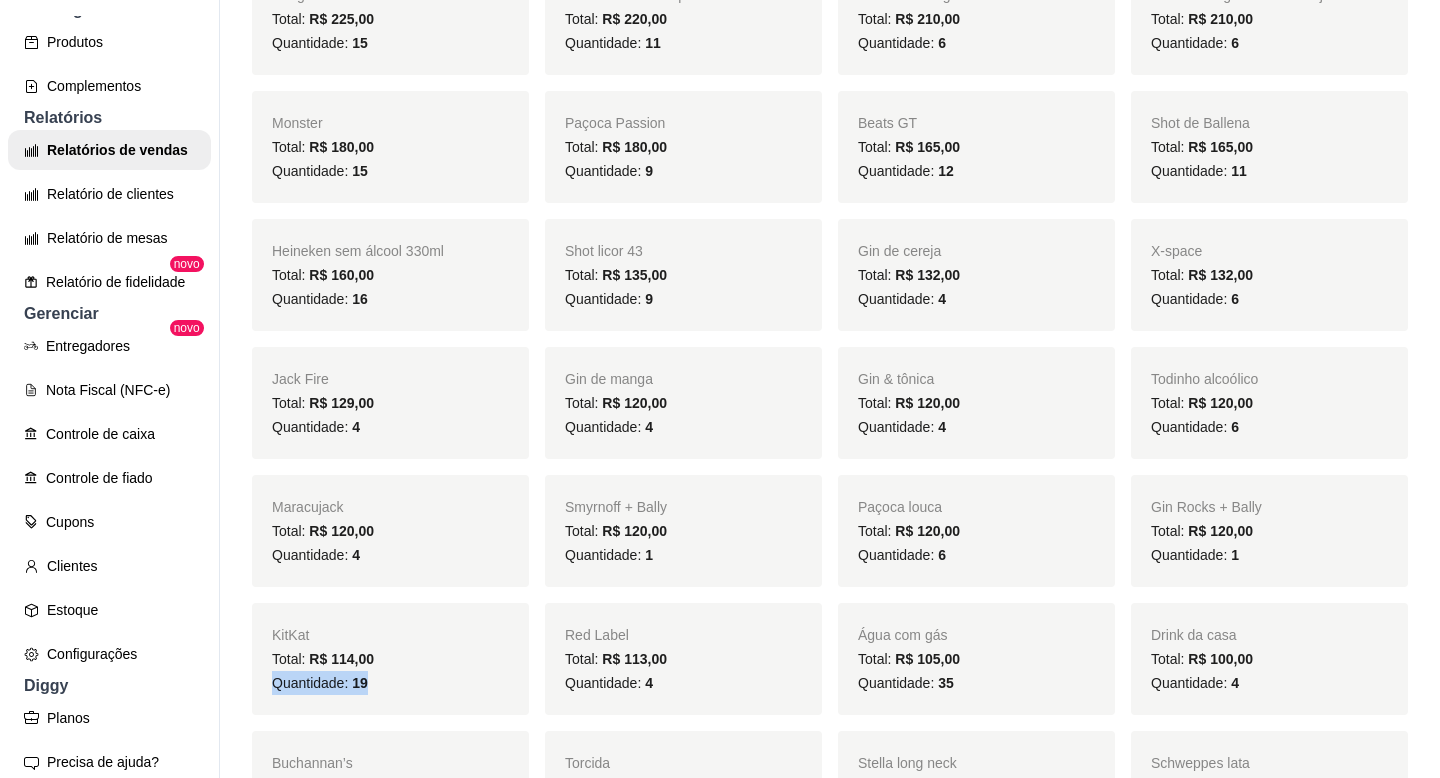 click on "19" at bounding box center [360, 683] 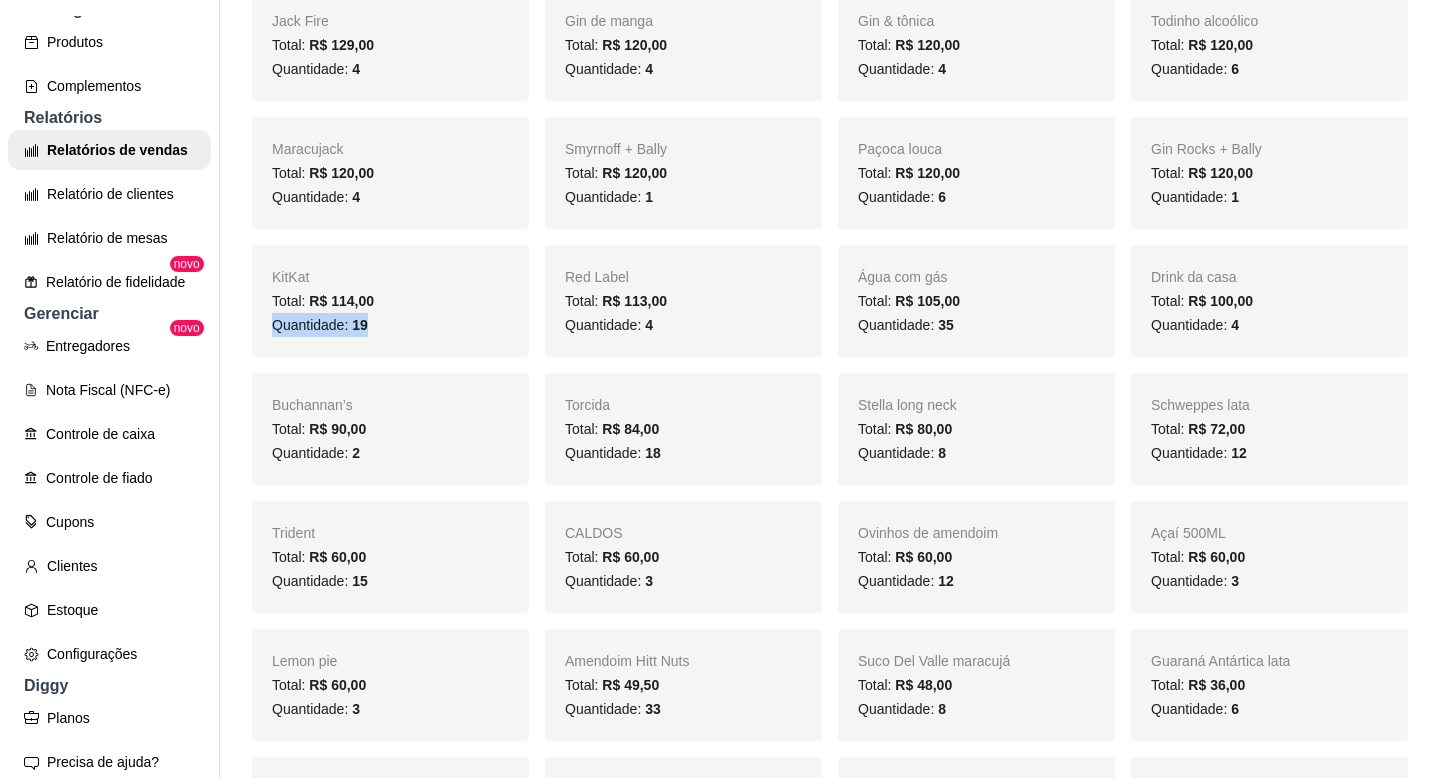 scroll, scrollTop: 3155, scrollLeft: 0, axis: vertical 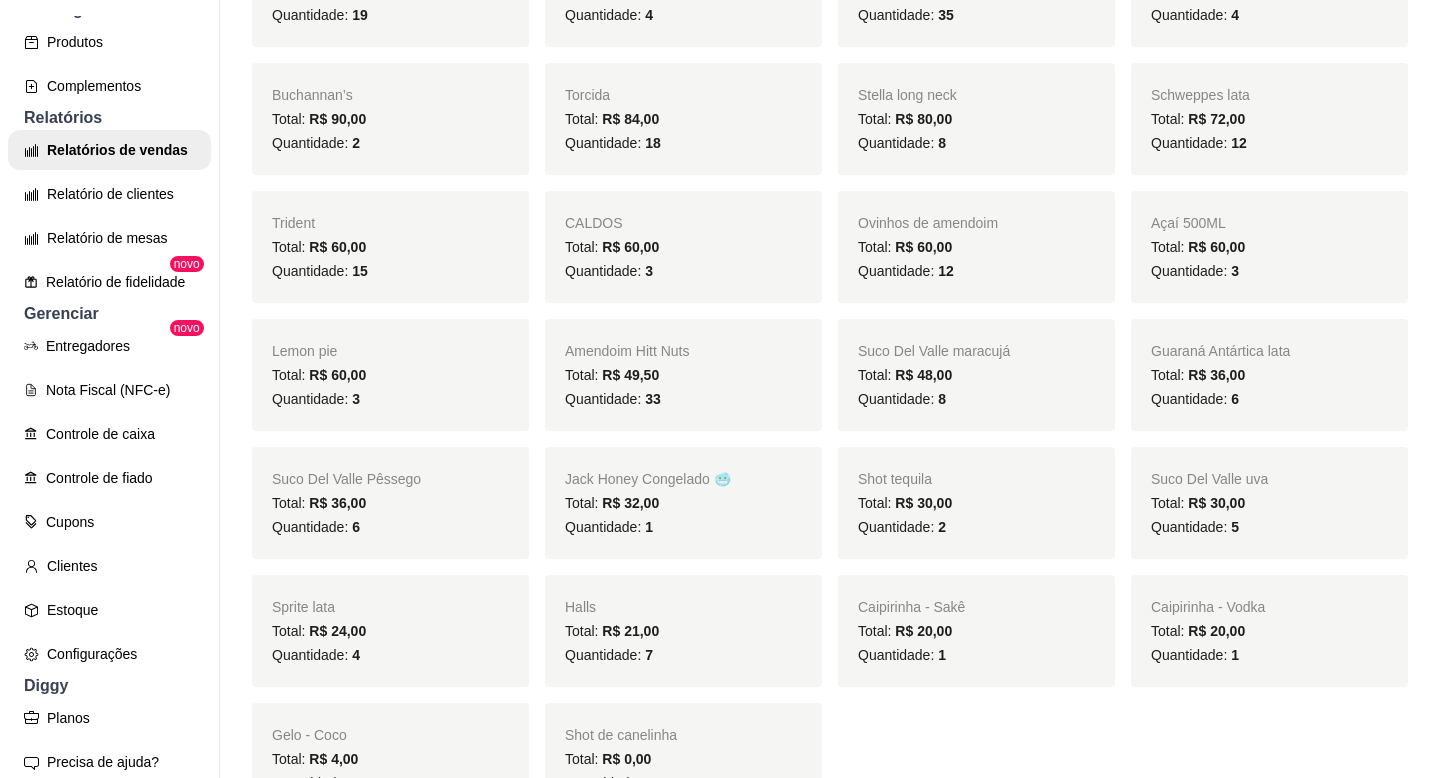 click on "Torcida Total:   R$ 84,00 Quantidade:   18" at bounding box center [683, 119] 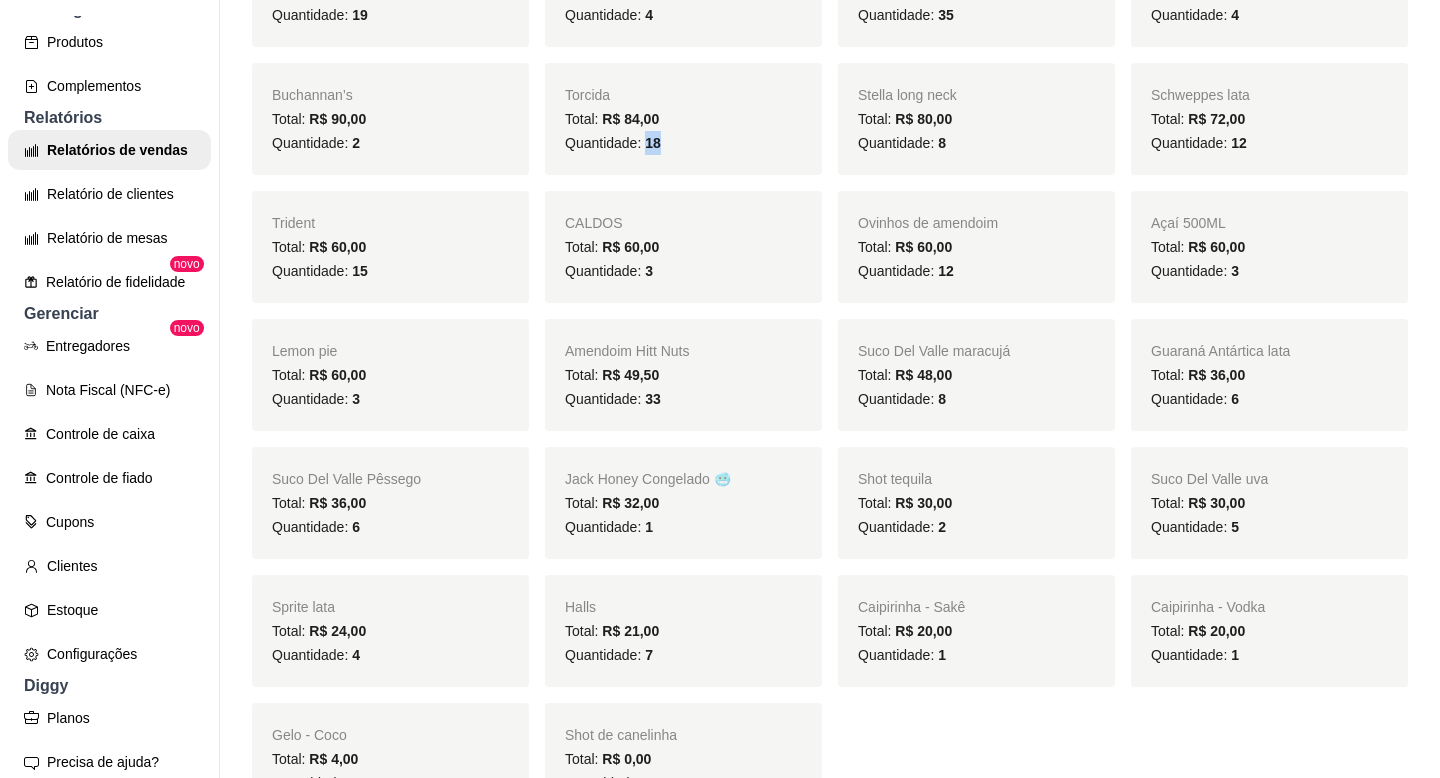 click on "18" at bounding box center [653, 143] 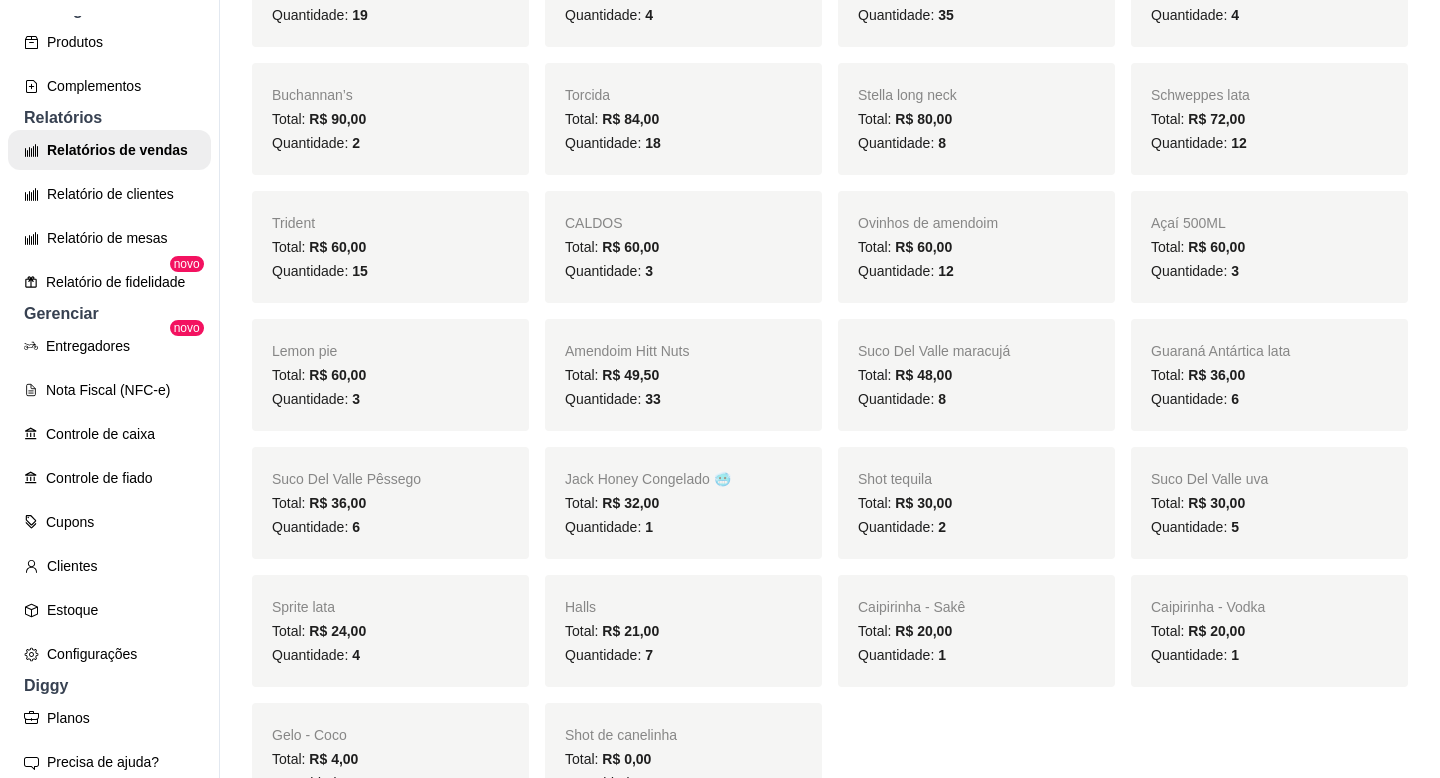click on "8" at bounding box center (942, 143) 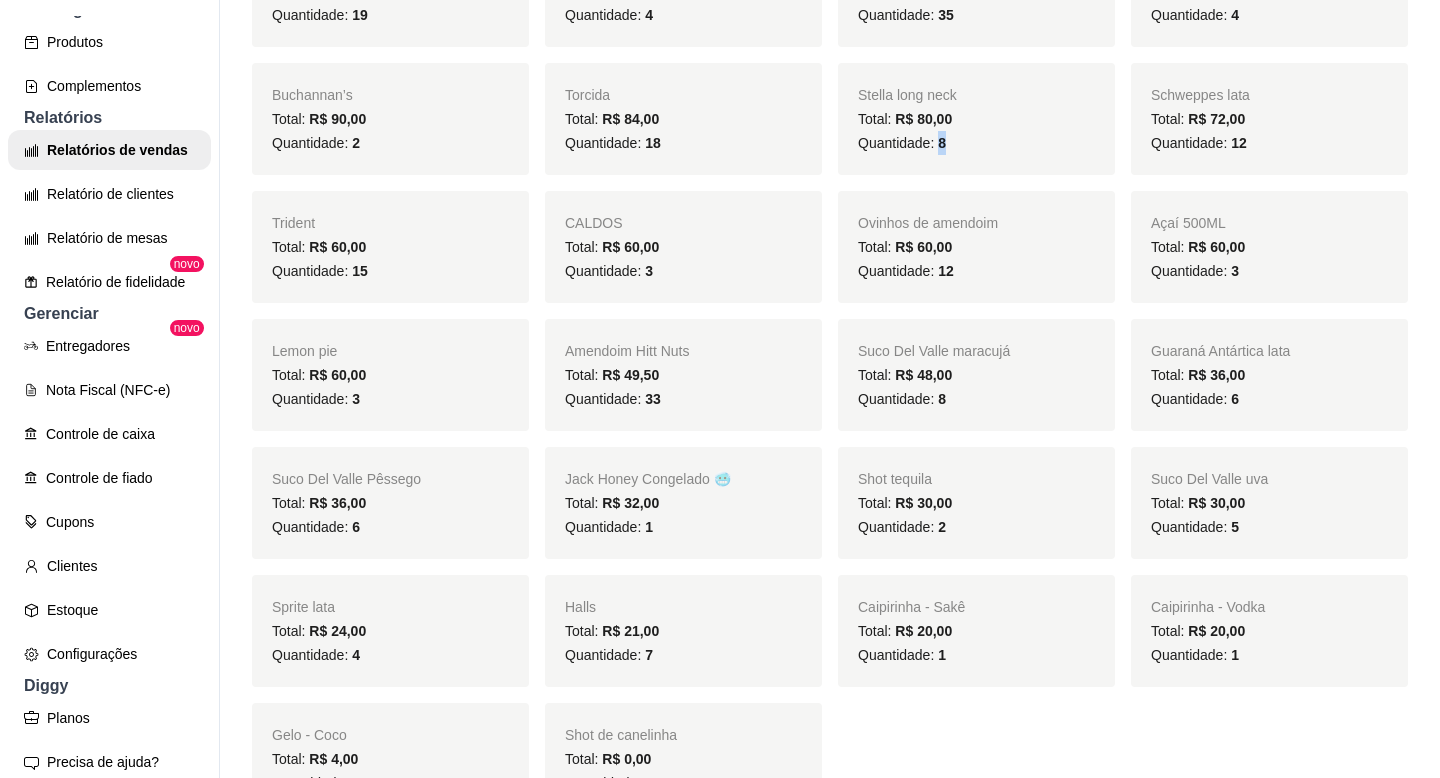 click on "8" at bounding box center (942, 143) 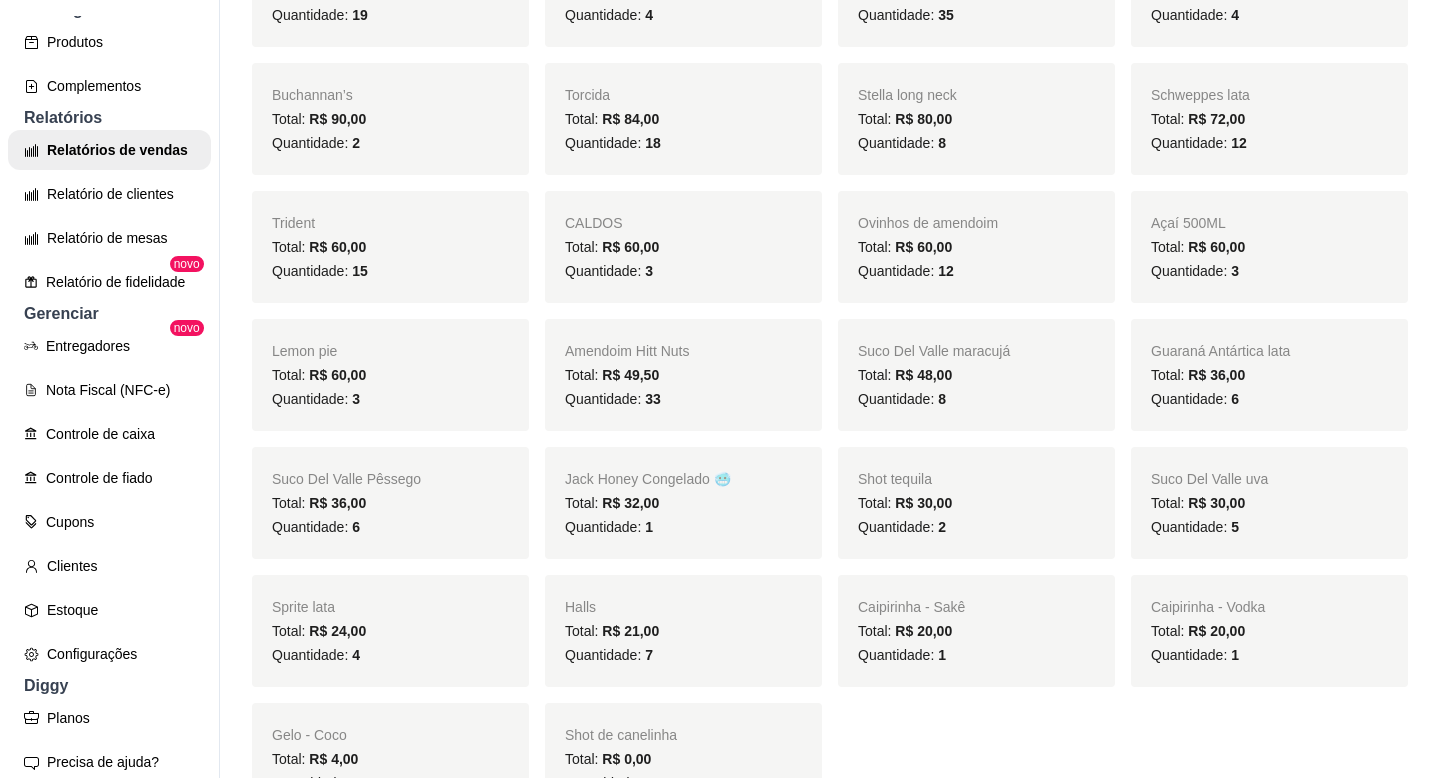 click on "12" at bounding box center [1239, 143] 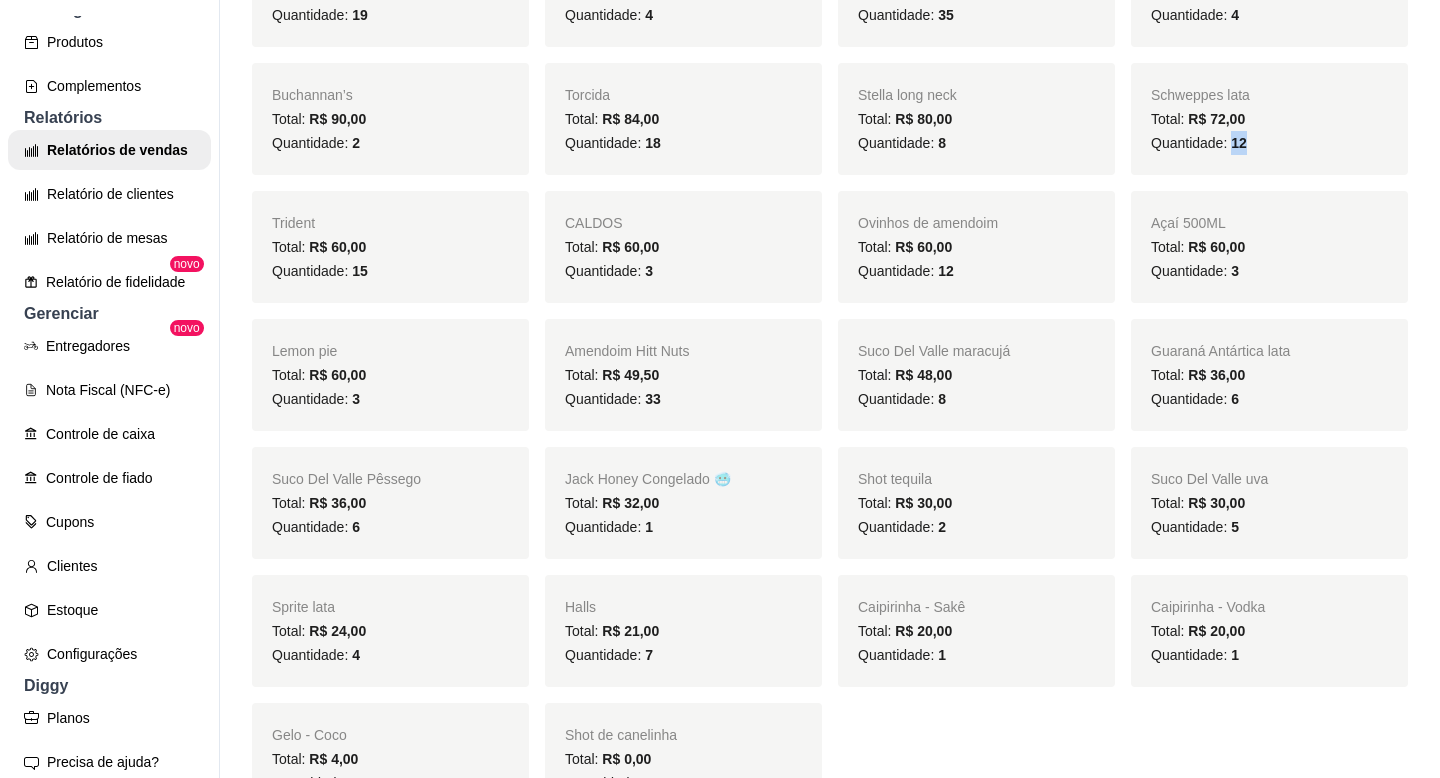 click on "12" at bounding box center [1239, 143] 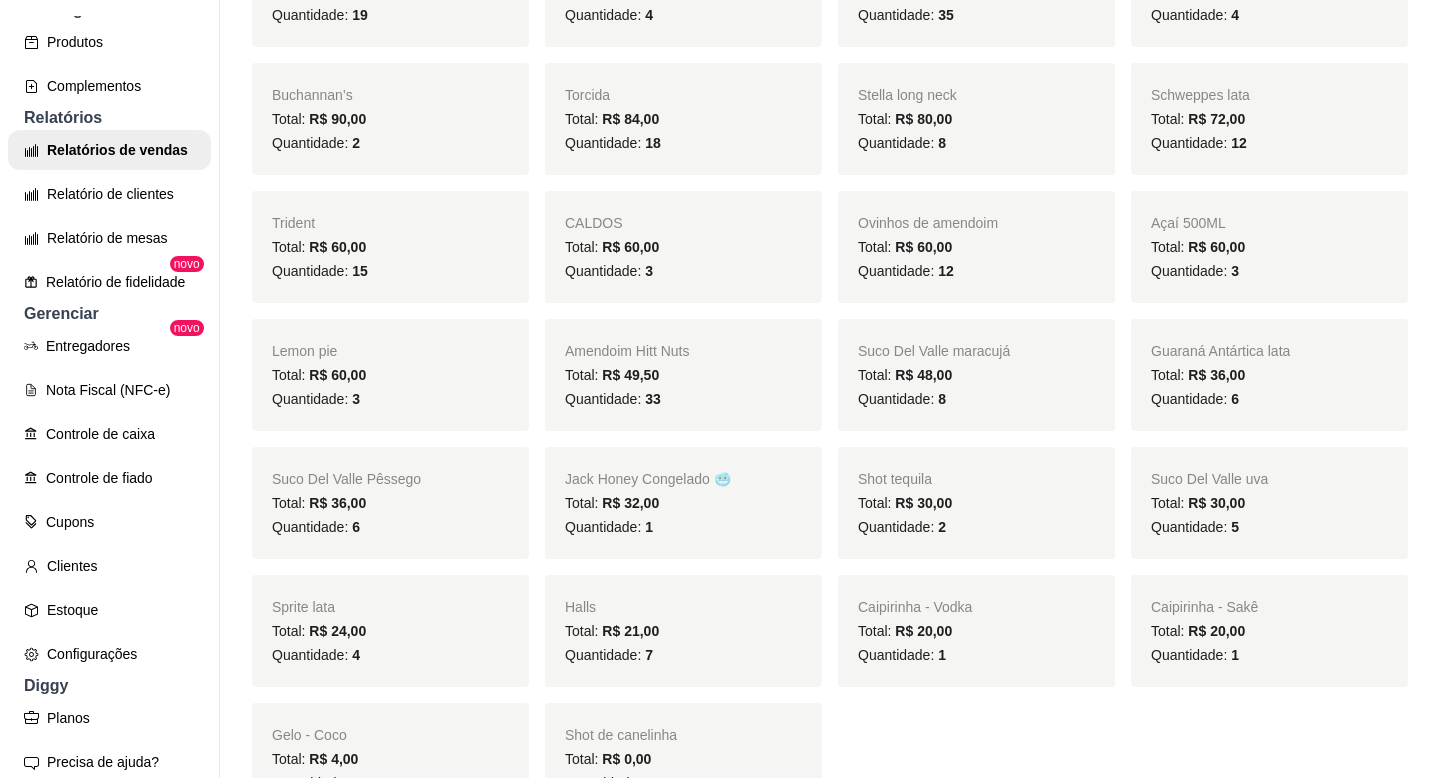 click on "15" at bounding box center [360, 271] 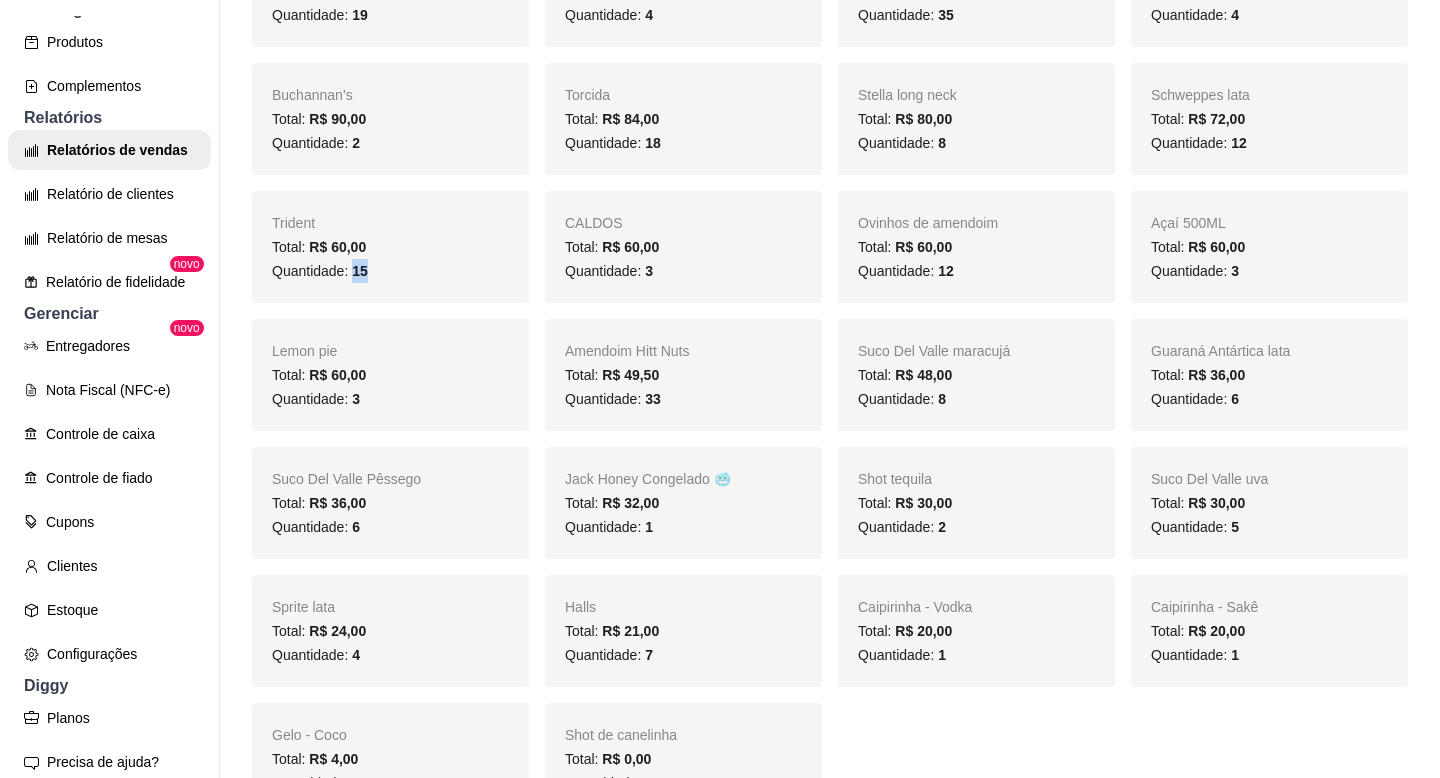 click on "15" at bounding box center [360, 271] 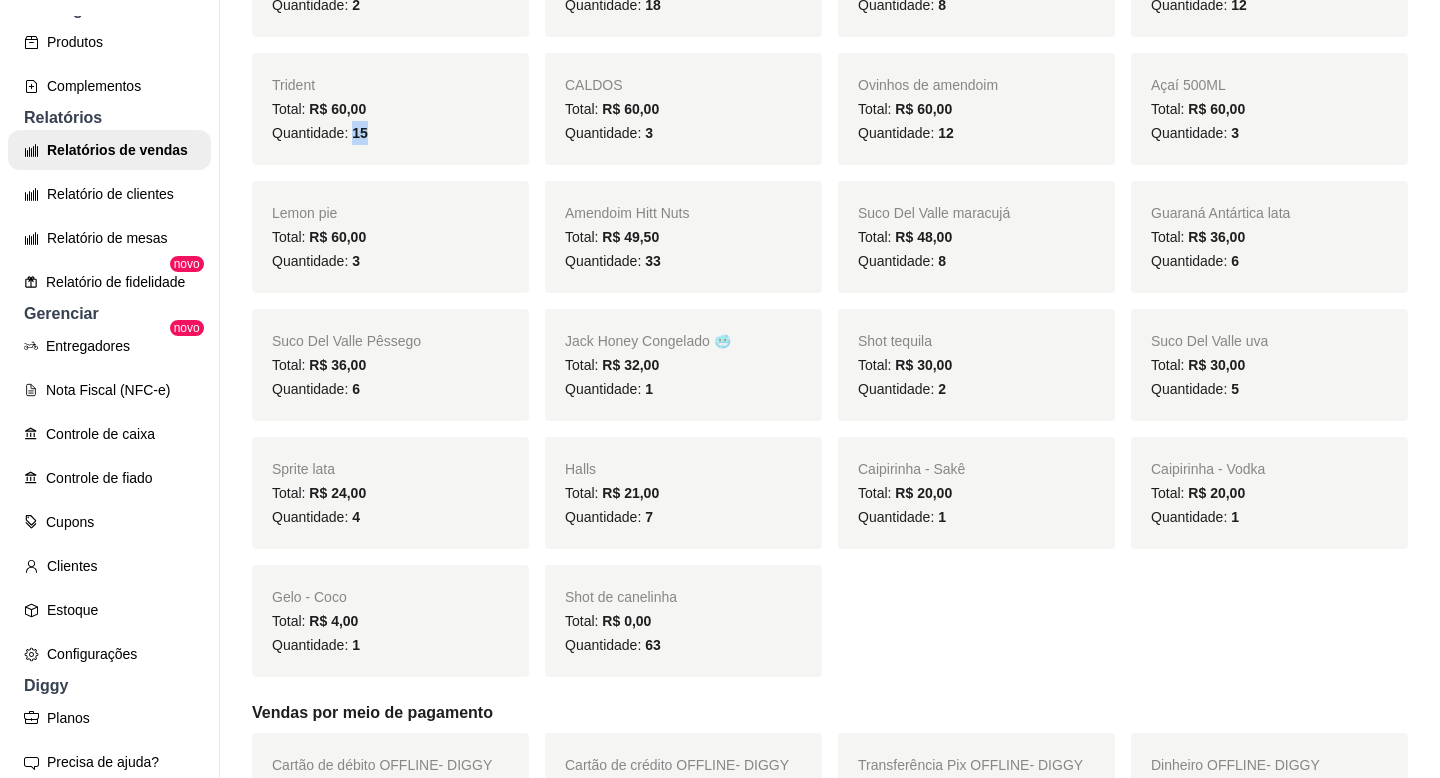 scroll, scrollTop: 3279, scrollLeft: 0, axis: vertical 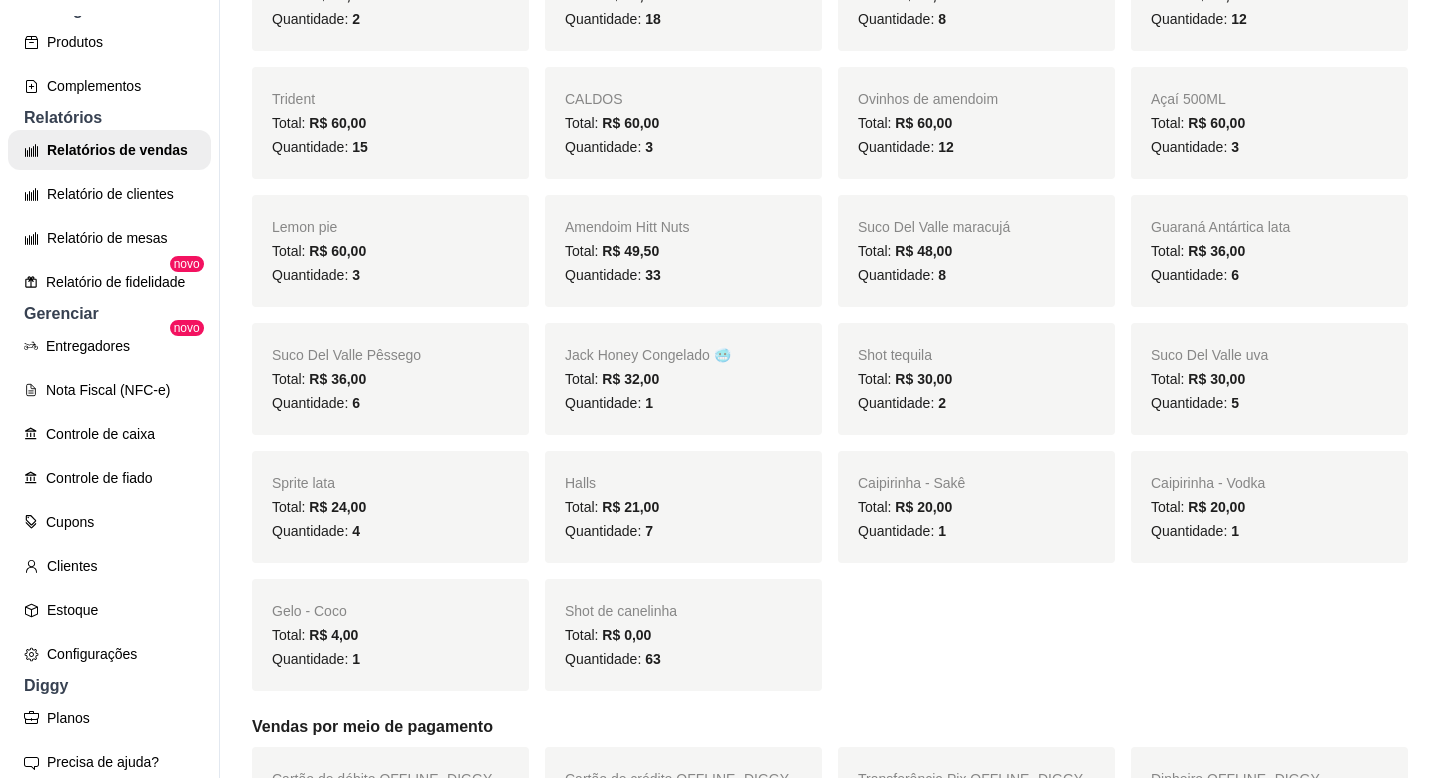 click on "12" at bounding box center [946, 147] 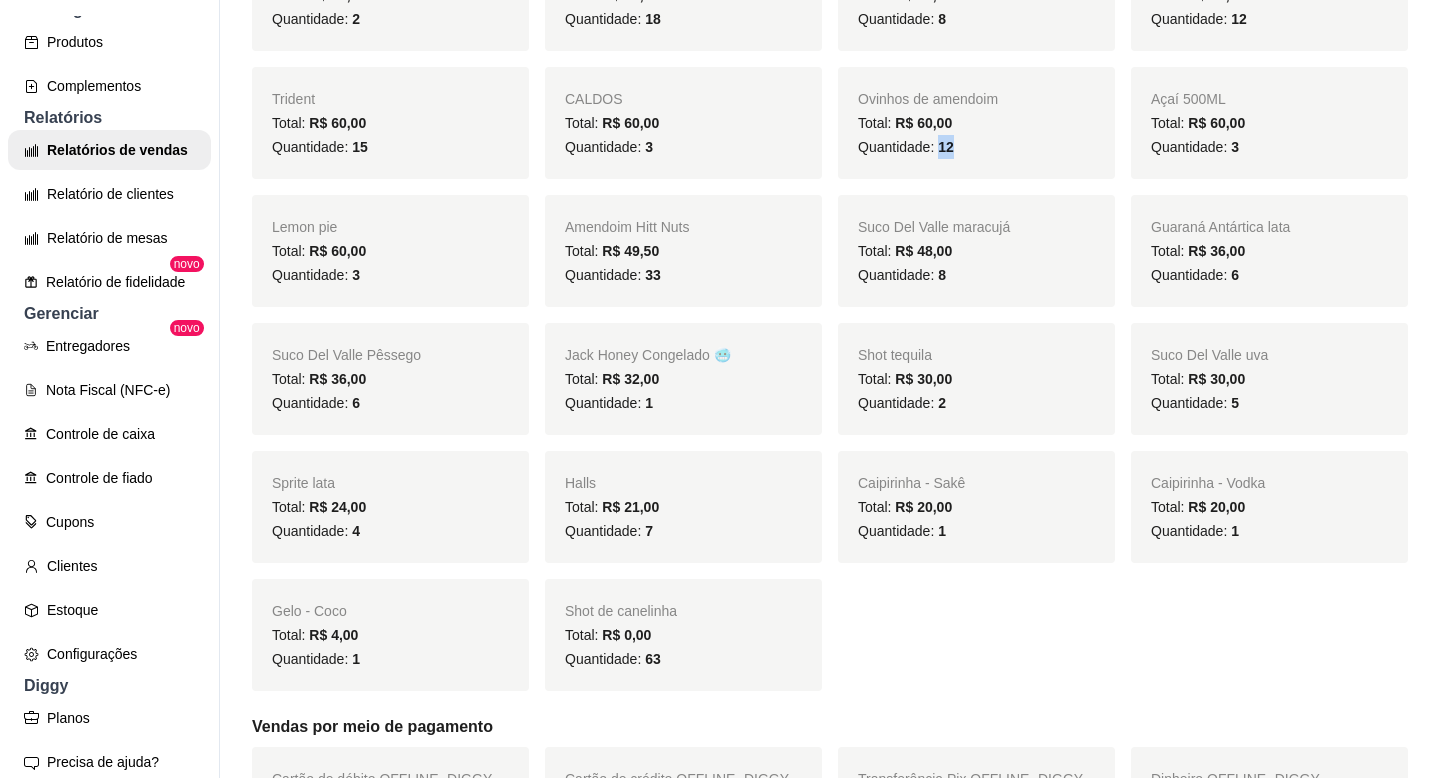 click on "12" at bounding box center (946, 147) 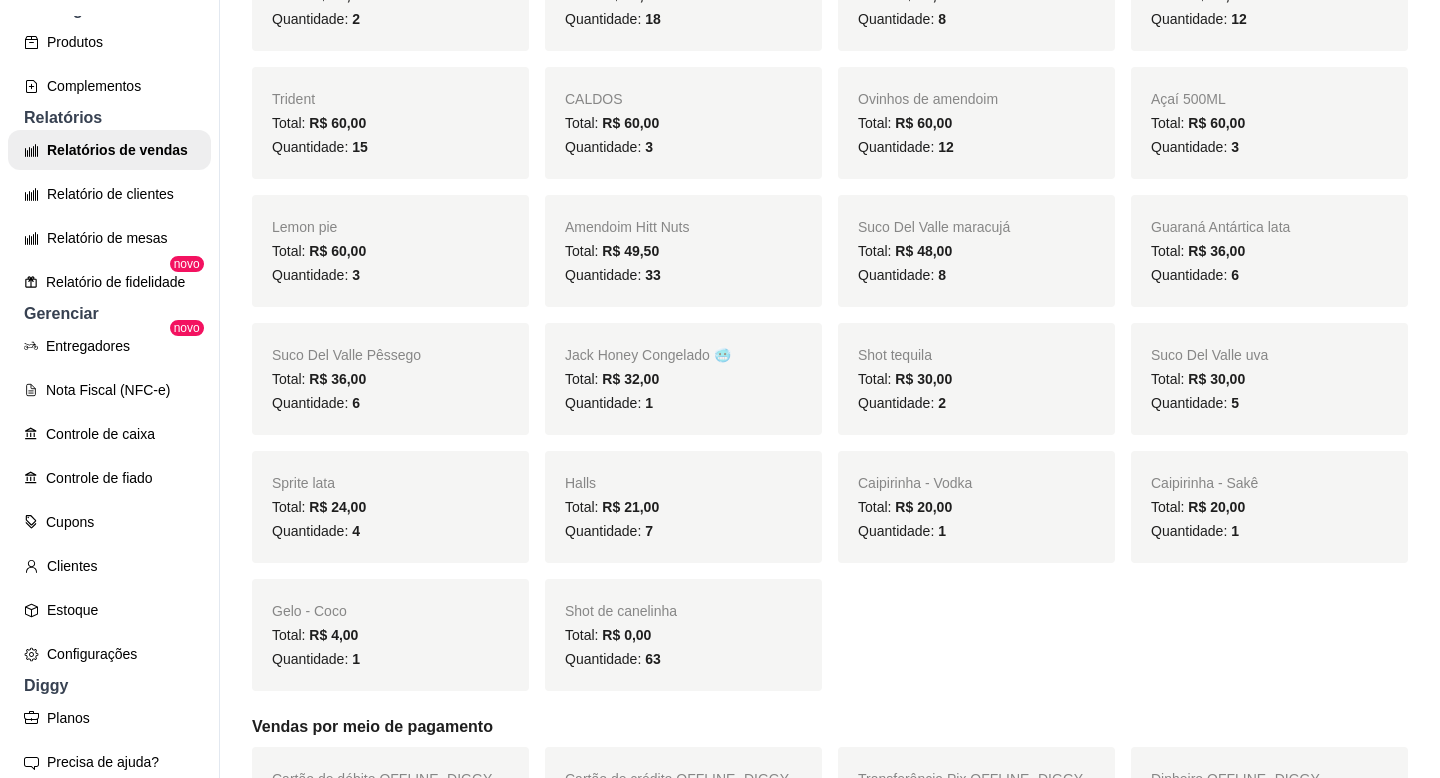 drag, startPoint x: 353, startPoint y: 271, endPoint x: 366, endPoint y: 271, distance: 13 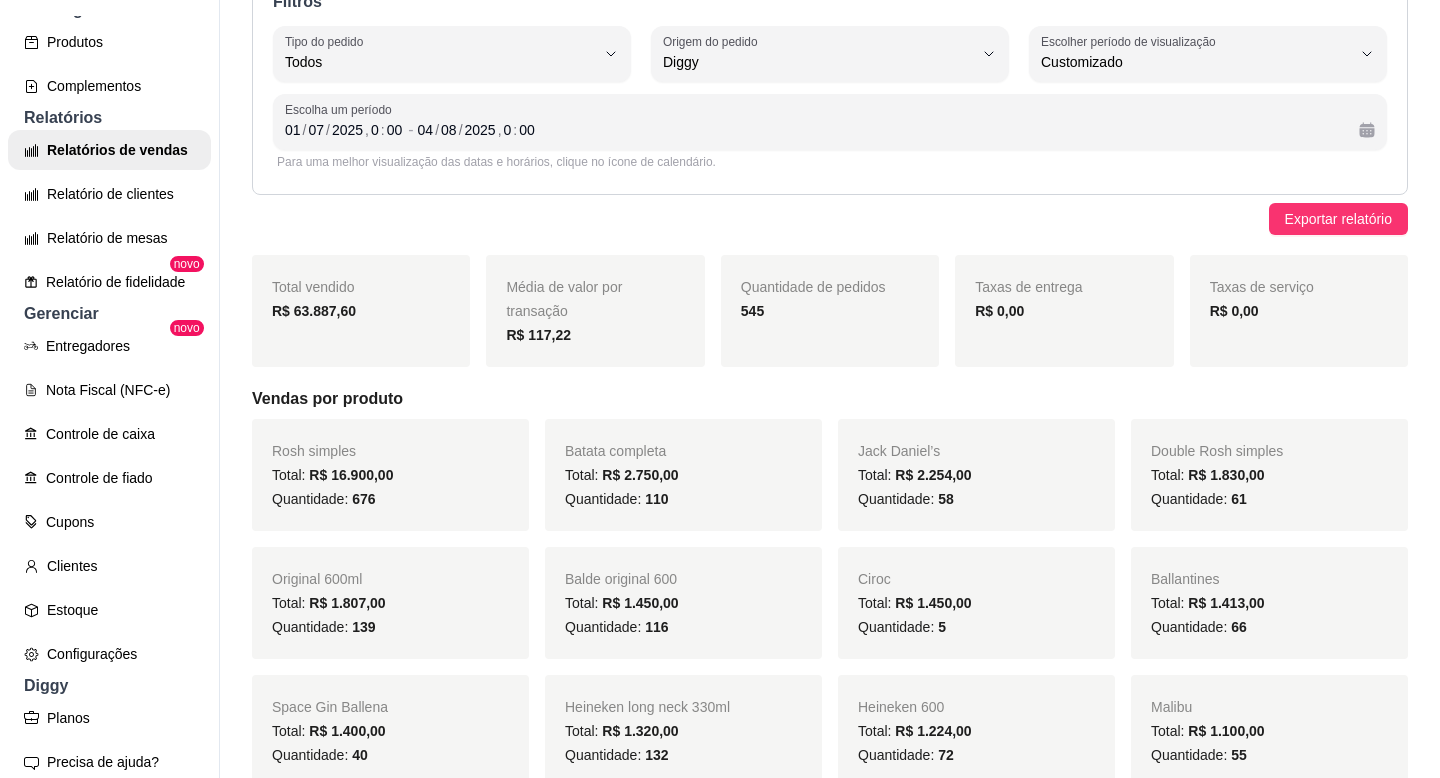 scroll, scrollTop: 57, scrollLeft: 0, axis: vertical 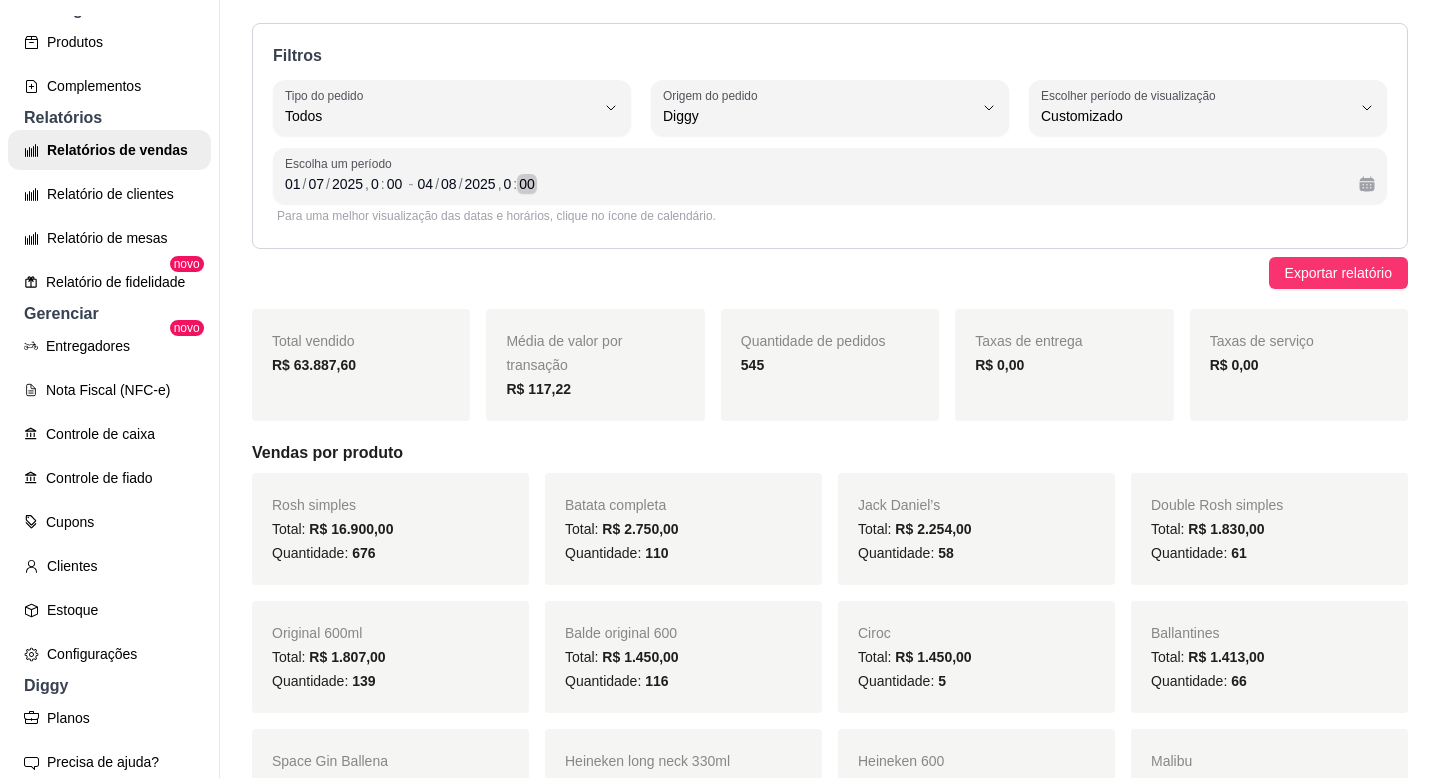 click on "00" at bounding box center [527, 184] 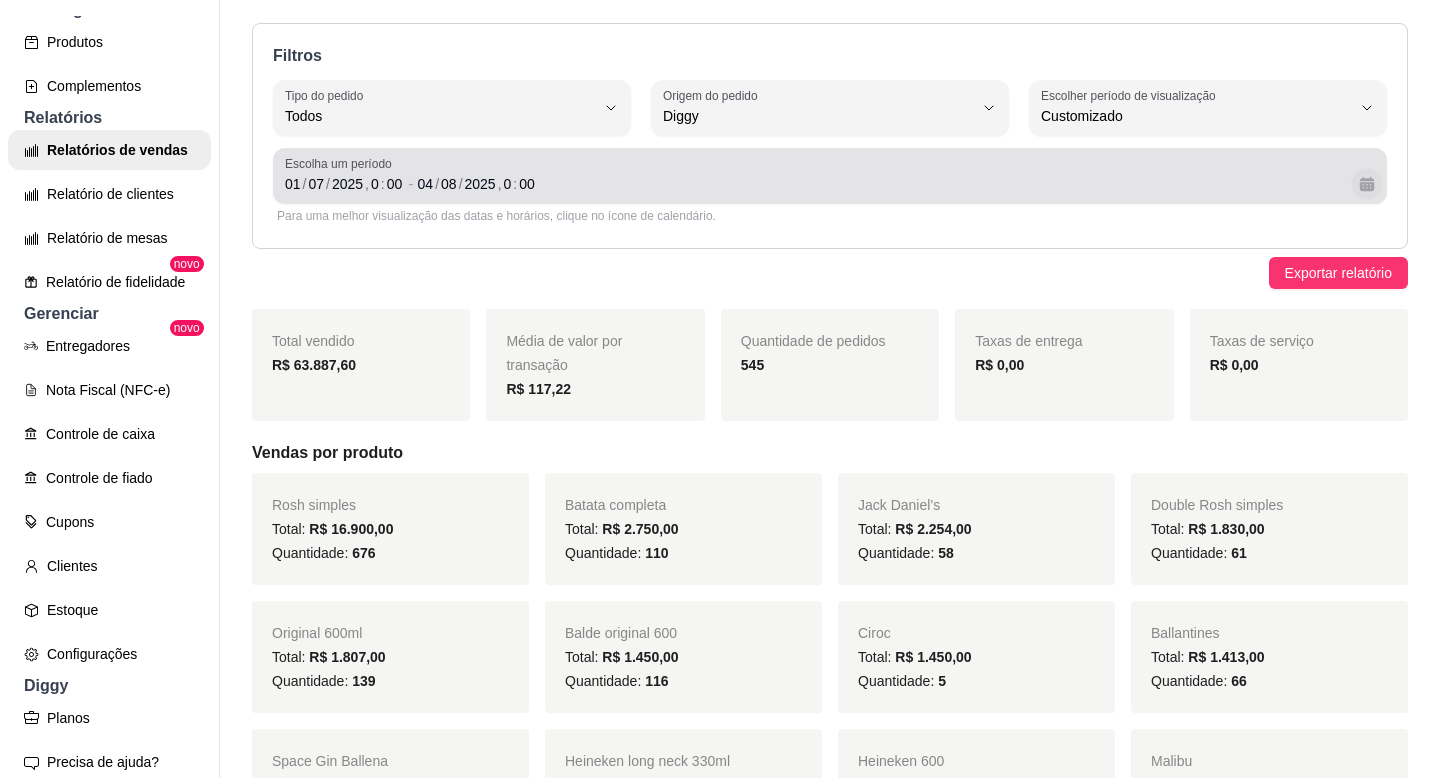 click at bounding box center [1366, 183] 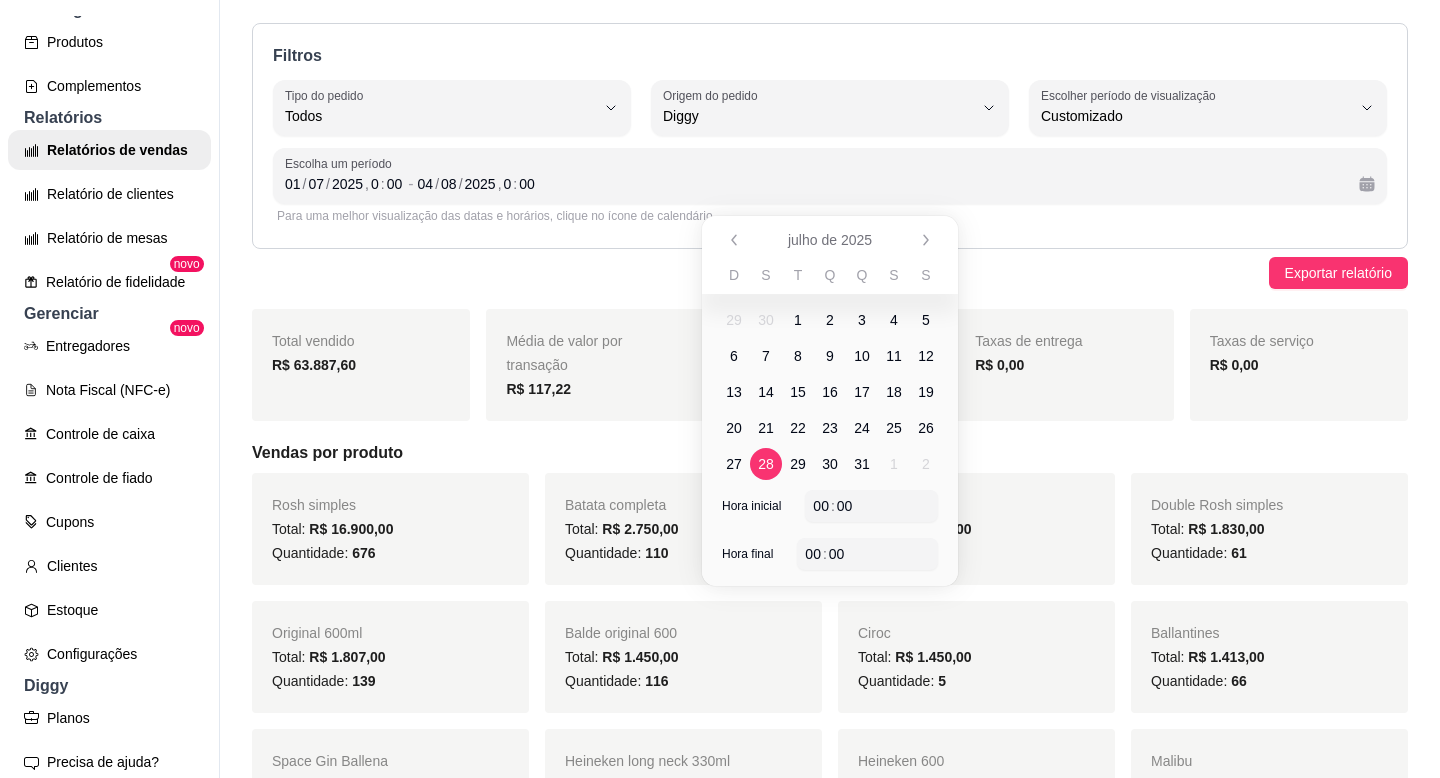 click on "28" at bounding box center [766, 464] 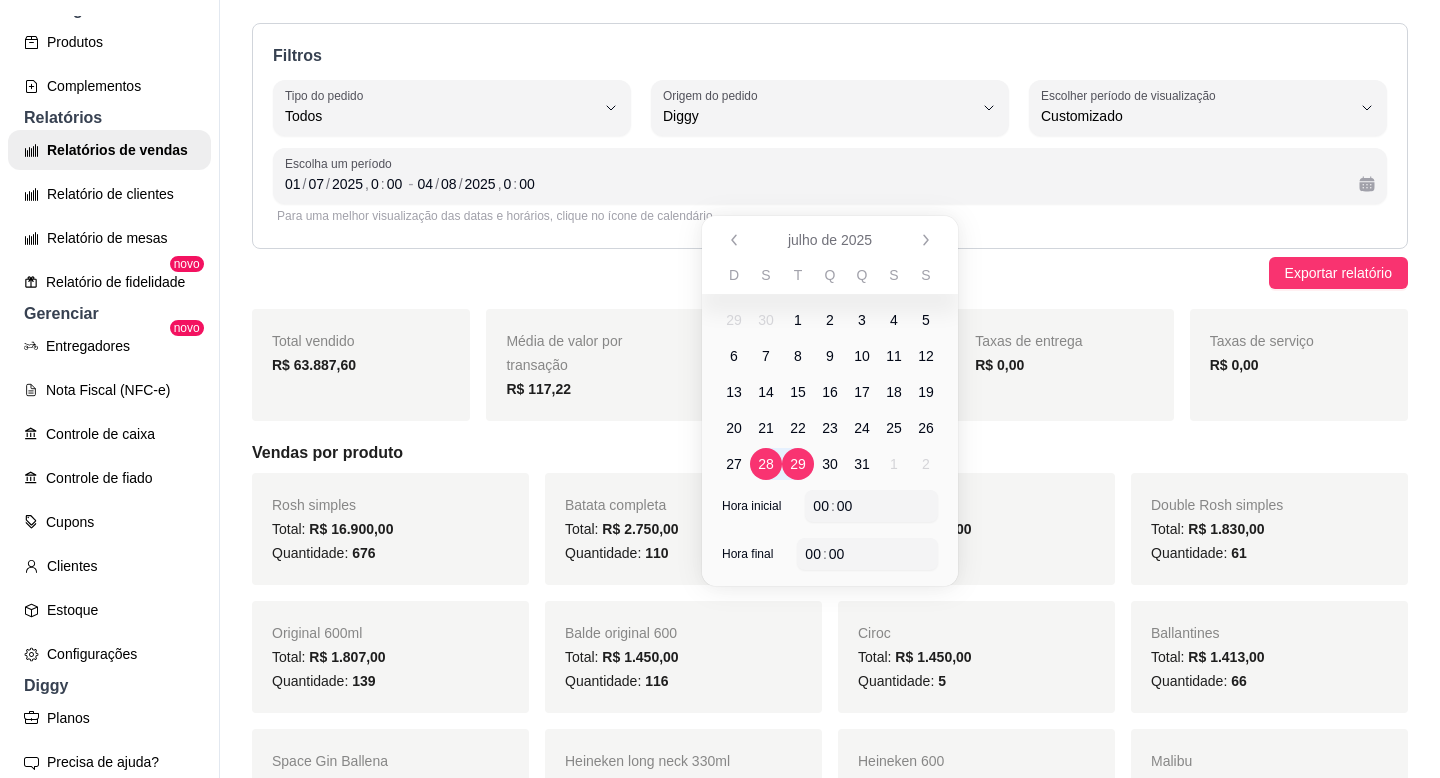 click on "29" at bounding box center [798, 464] 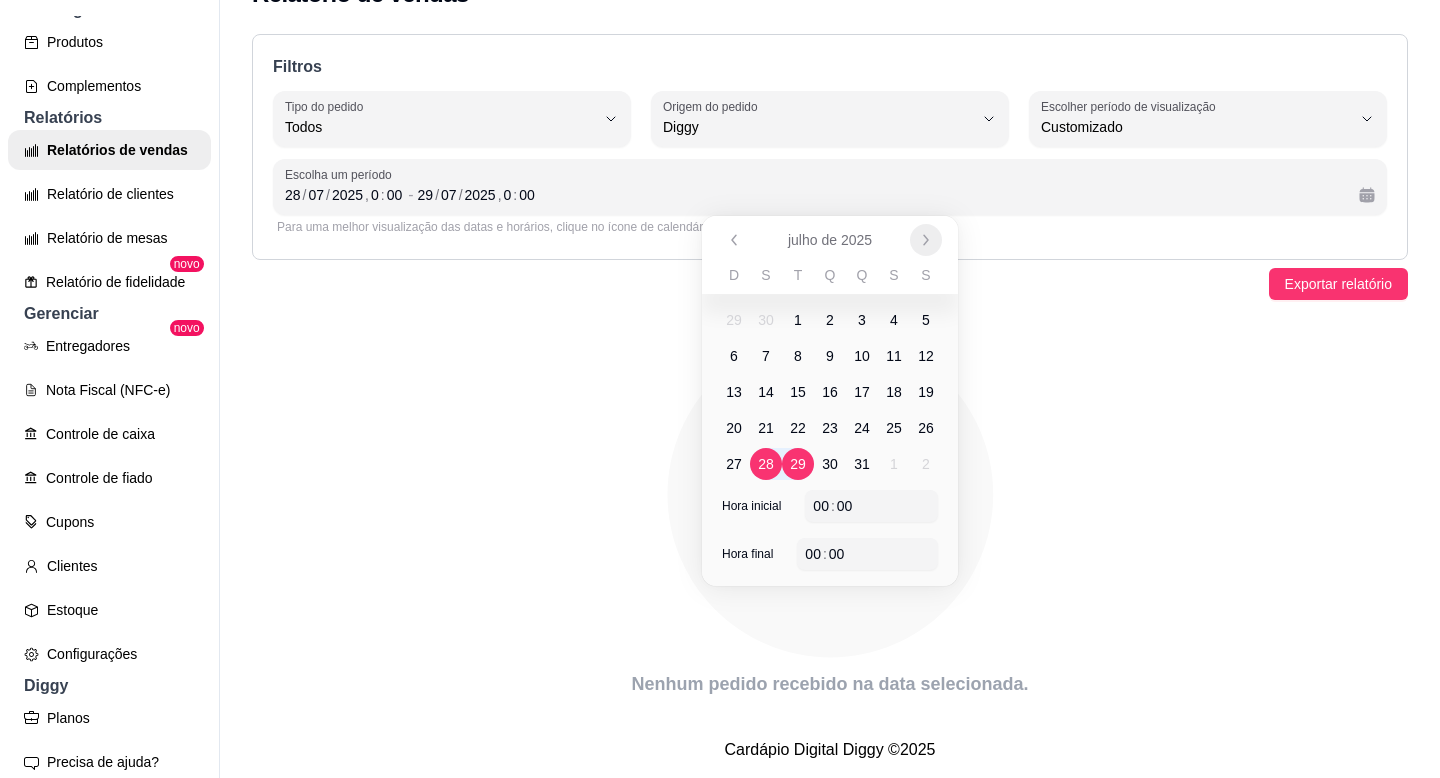 scroll, scrollTop: 46, scrollLeft: 0, axis: vertical 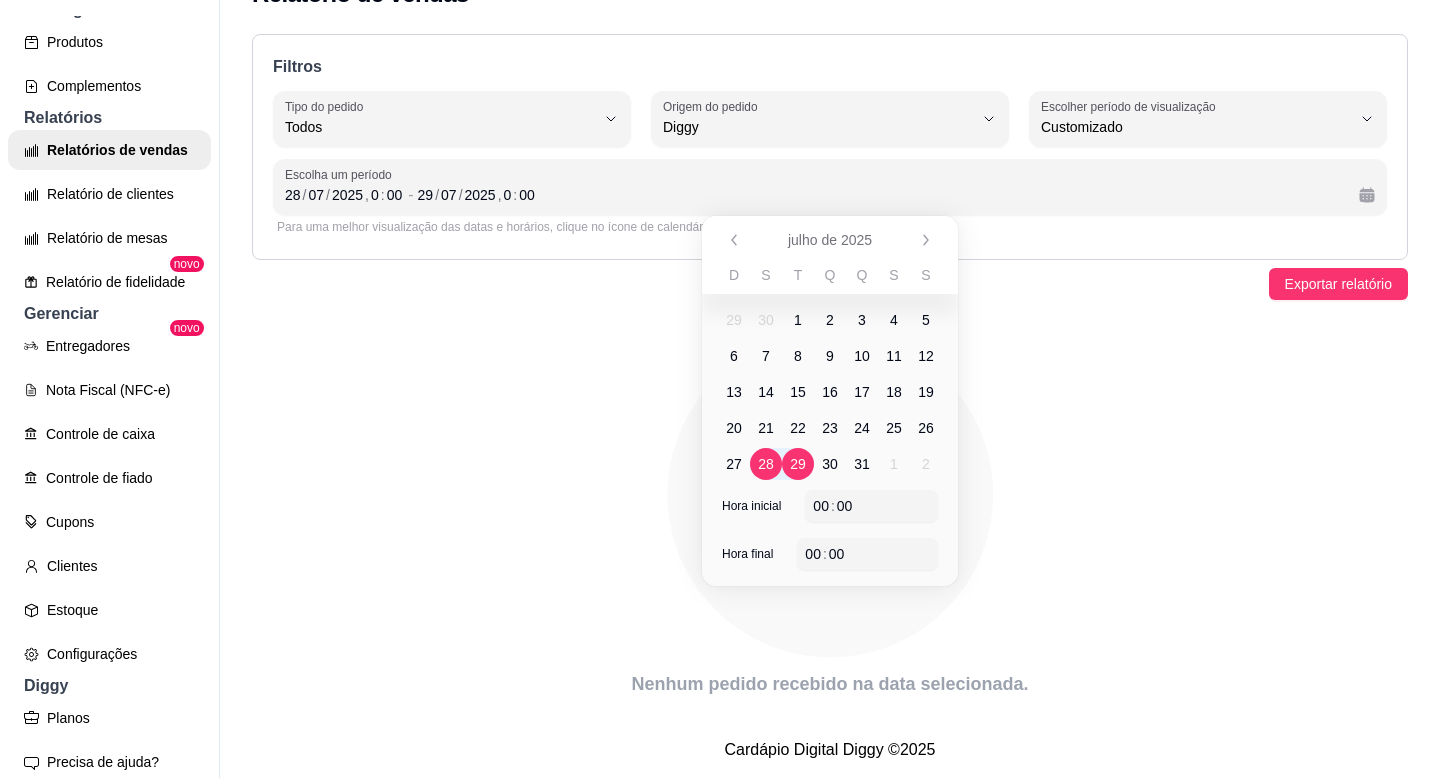 click on "29" at bounding box center (798, 464) 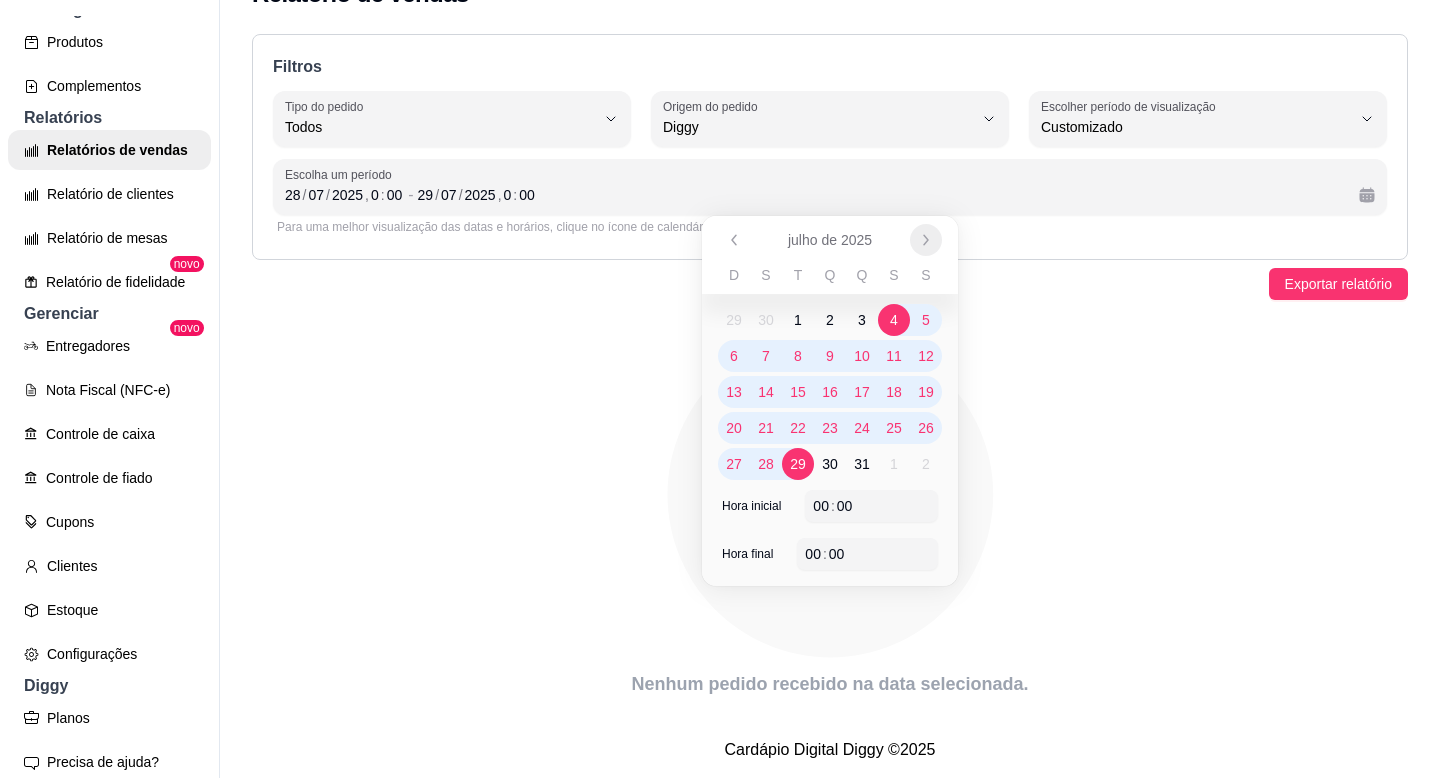 click at bounding box center (926, 240) 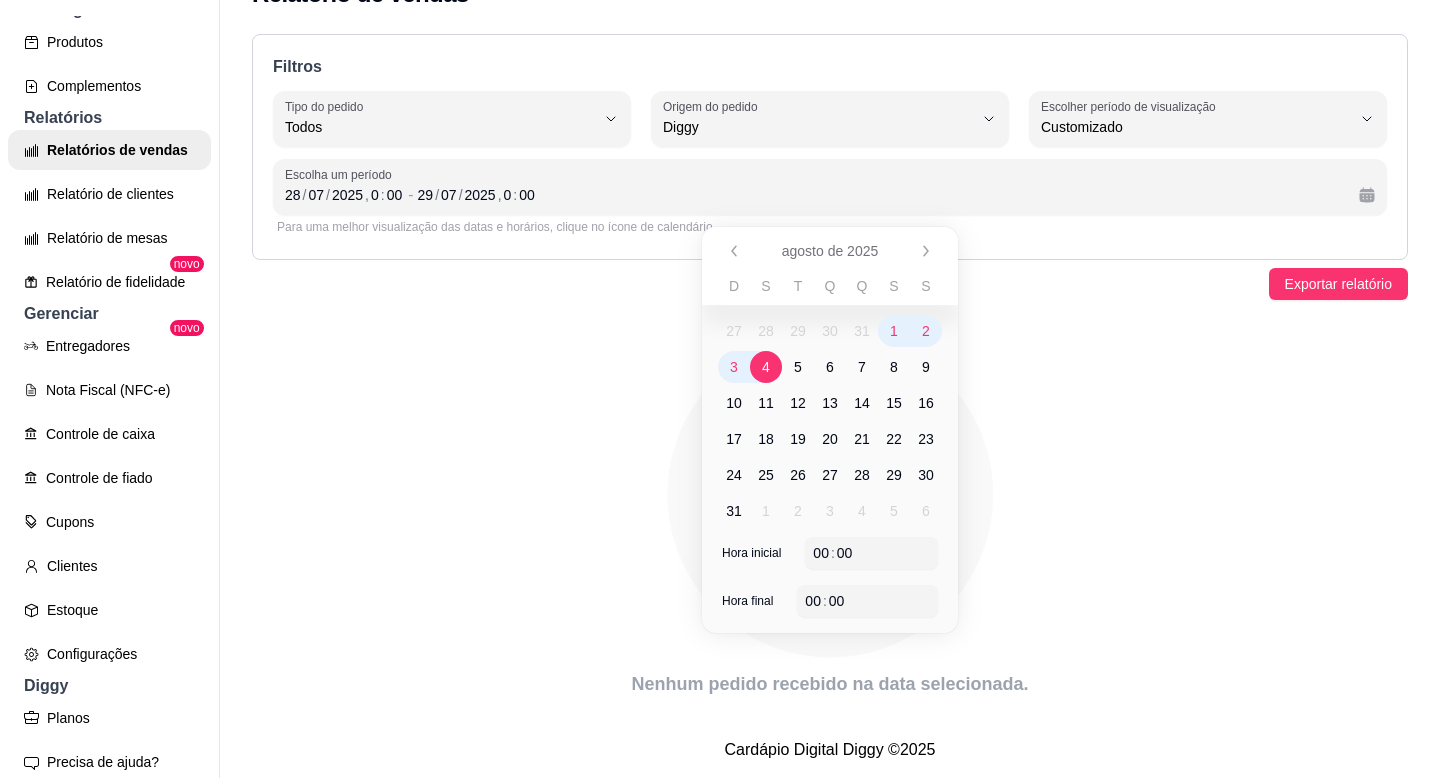 click on "4" at bounding box center [766, 367] 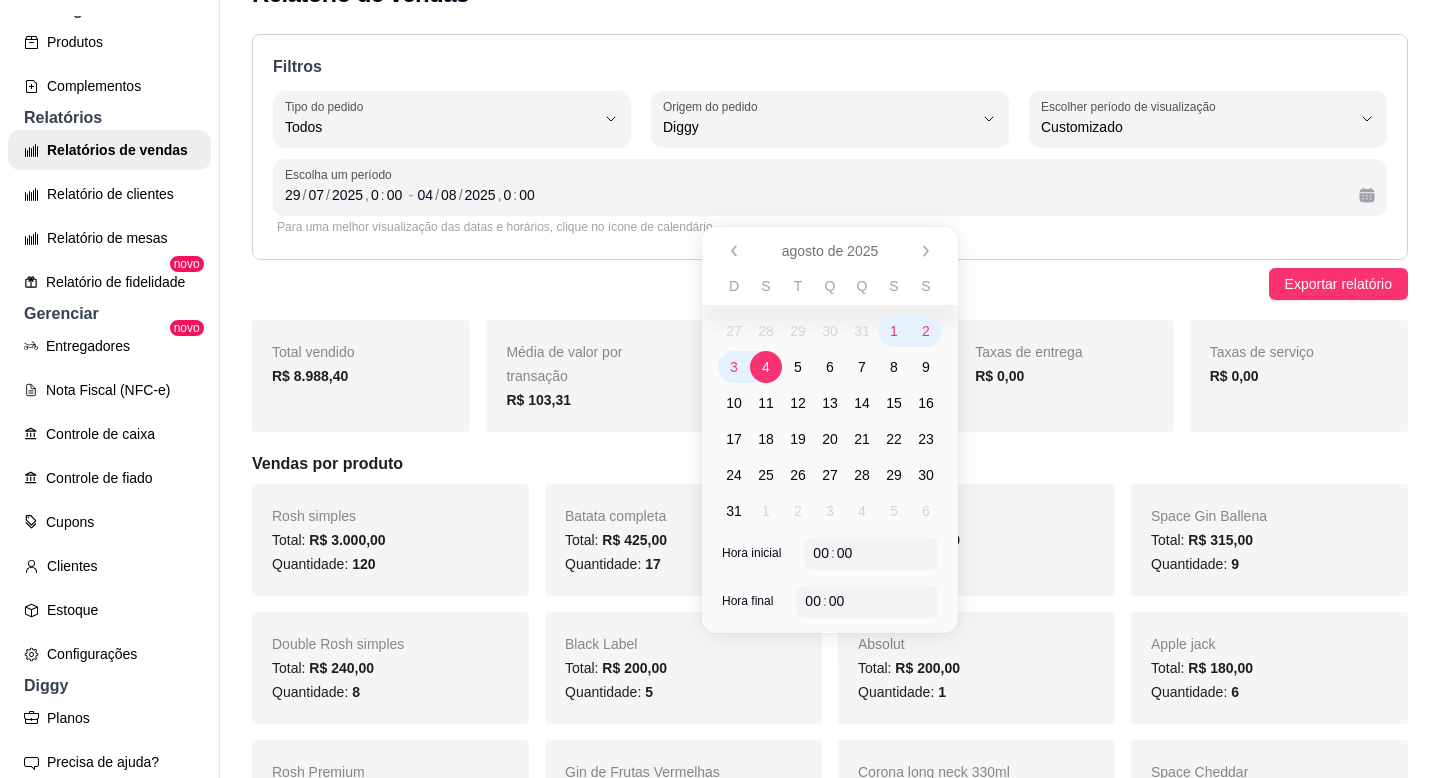 scroll, scrollTop: 57, scrollLeft: 0, axis: vertical 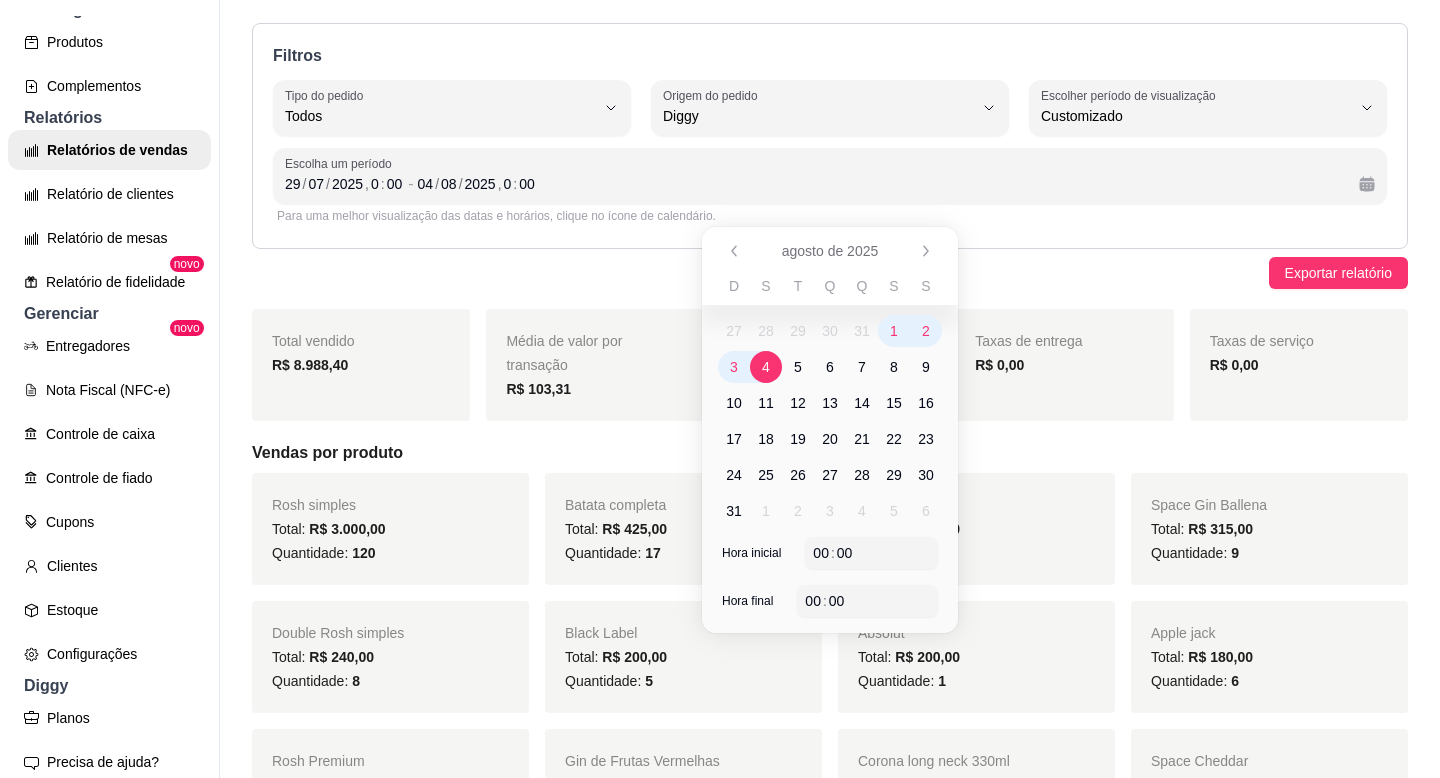 click on "Total vendido R$ [VALUE] Média de valor por transação R$ [VALUE] Quantidade de pedidos [QUANTITY] Taxas de entrega R$ [VALUE] Taxas de serviço R$ [VALUE] Vendas por produto Rosh simples  Total:   R$ [VALUE] Quantidade:   [QUANTITY] Batata completa Total:   R$ [VALUE] Quantidade:   [QUANTITY] Original 600ml Total:   R$ [VALUE] Quantidade:   [QUANTITY] Space Gin Ballena Total:   R$ [VALUE] Quantidade:   [QUANTITY] Double Rosh simples Total:   R$ [VALUE] Quantidade:   [QUANTITY] Black Label  Total:   R$ [VALUE] Quantidade:   [QUANTITY] Absolut Total:   R$ [VALUE] Quantidade:   [QUANTITY] Apple jack Total:   R$ [VALUE] Quantidade:   [QUANTITY] Rosh Premium Total:   R$ [VALUE] Quantidade:   [QUANTITY] Gin de Frutas Vermelhas  Total:   R$ [VALUE] Quantidade:   [QUANTITY] Corona long neck 330ml Total:   R$ [VALUE] Quantidade:   [QUANTITY] Space Cheddar Total:   R$ [VALUE] Quantidade:   [QUANTITY] Caipirinha - Velho barreiro Total:   R$ [VALUE] Quantidade:   [QUANTITY] Gin Rocks + Redbull  Total:   R$ [VALUE] Quantidade:   [QUANTITY] Jack Daniel’s Total:   R$ [VALUE] Quantidade:   [QUANTITY] Heineken long neck 330ml Total:   R$ [VALUE]   [QUANTITY]" at bounding box center [830, 3011] 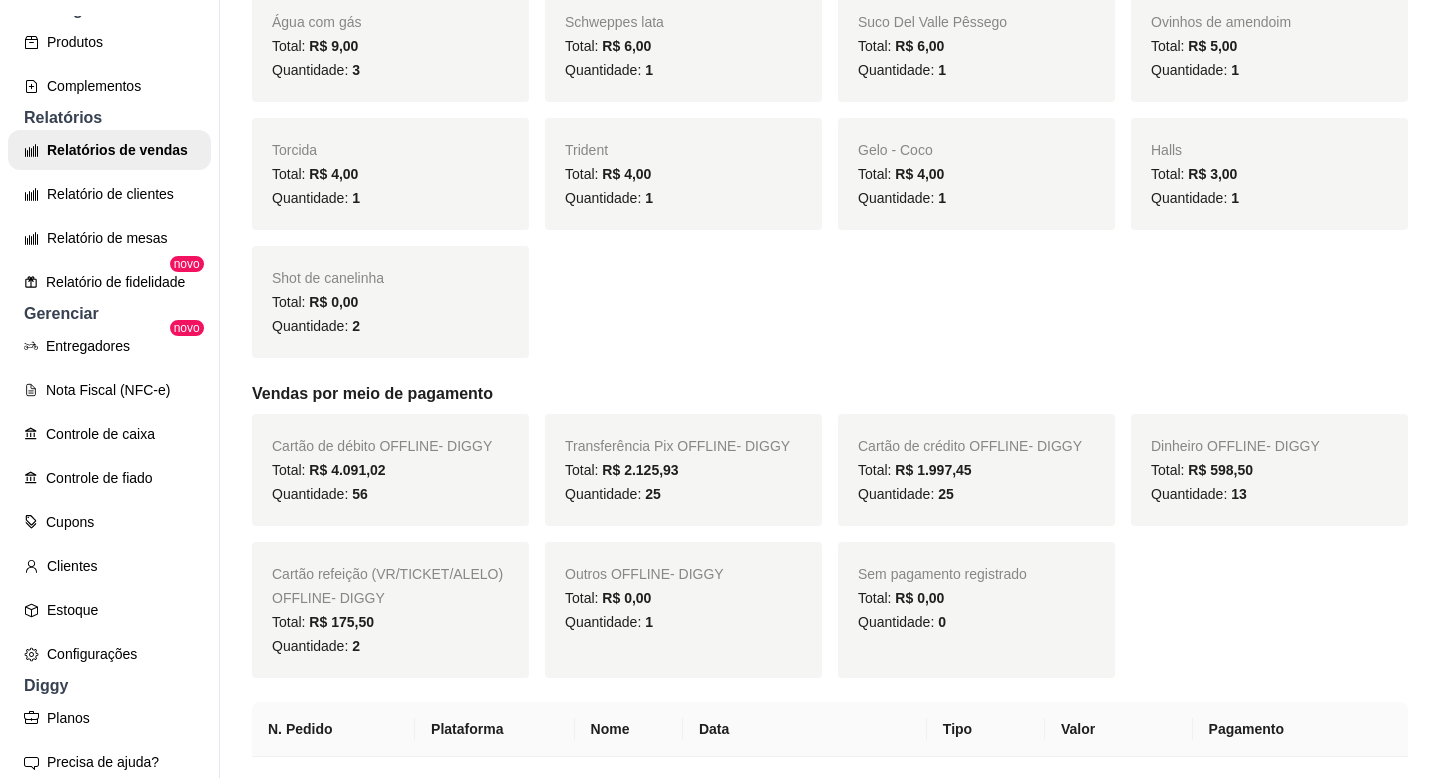 scroll, scrollTop: 2470, scrollLeft: 0, axis: vertical 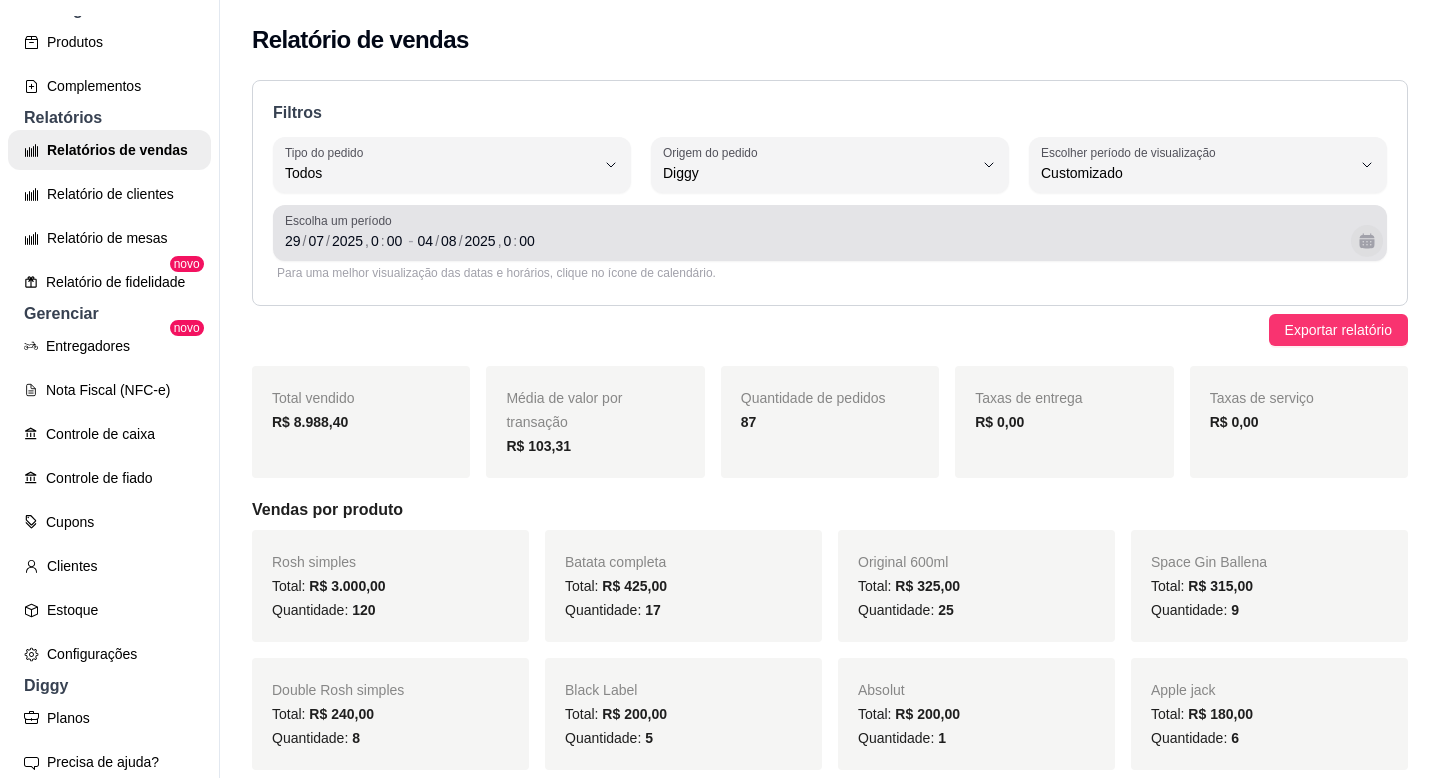 click on "Escolha um período [DATE] ,  0 : 00 - [DATE] ,  0 : 00" at bounding box center [830, 233] 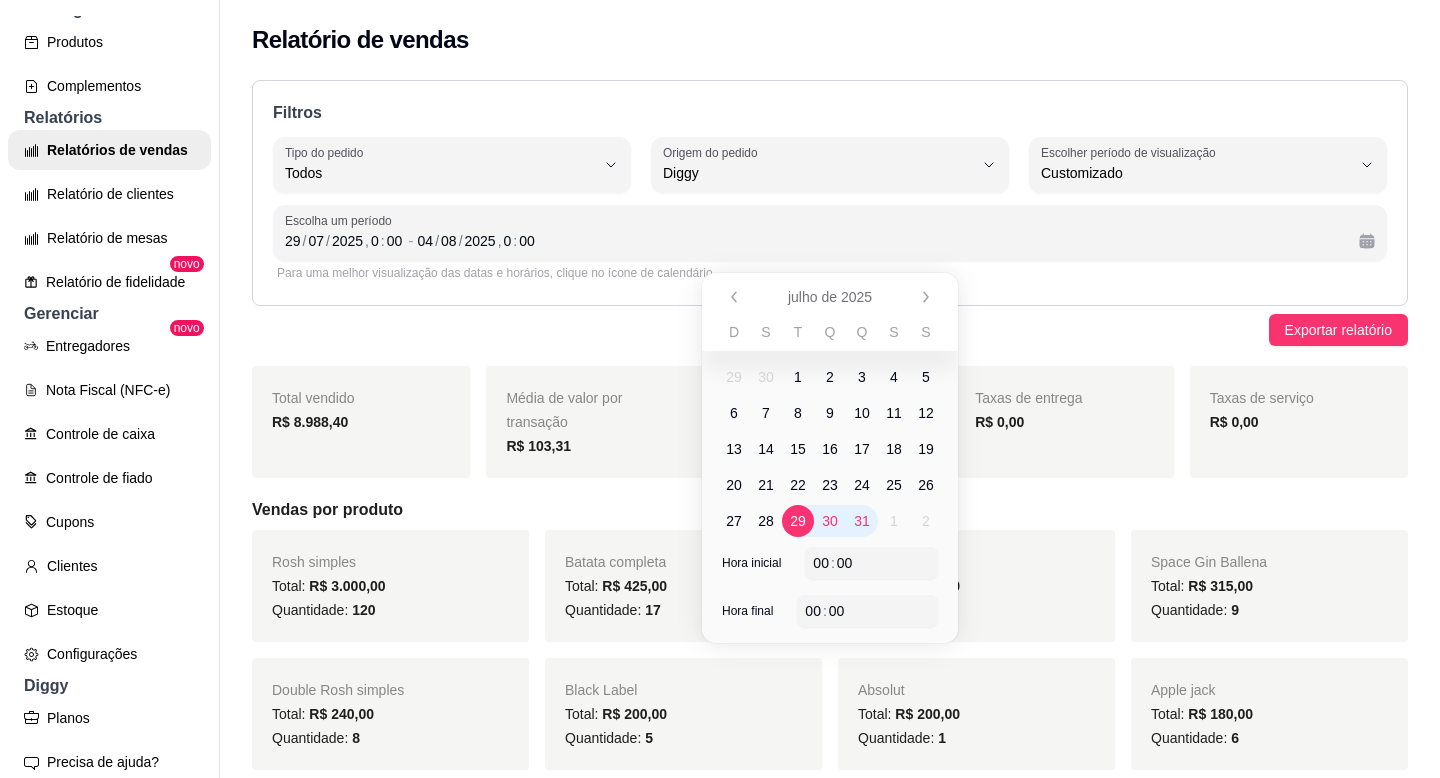 click on "1" at bounding box center [798, 377] 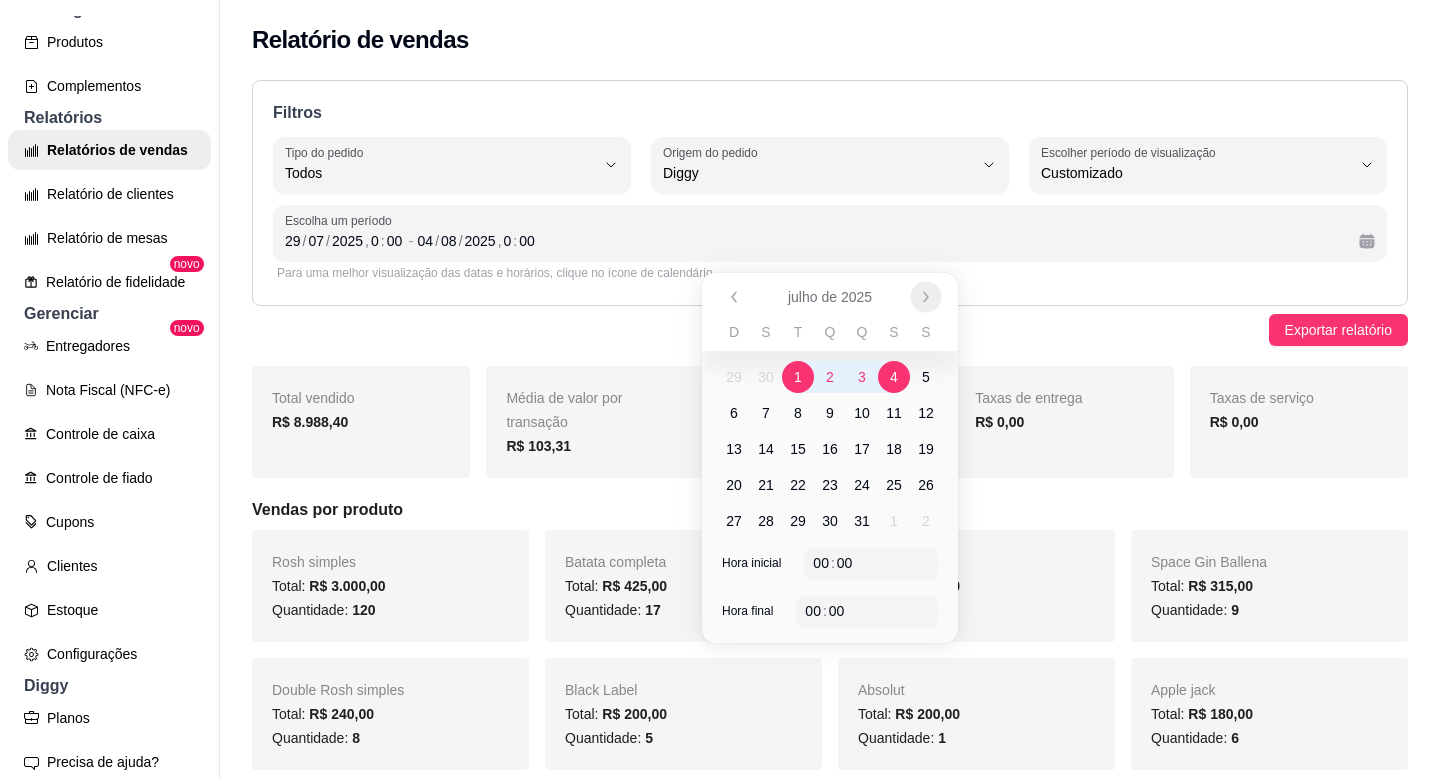 click 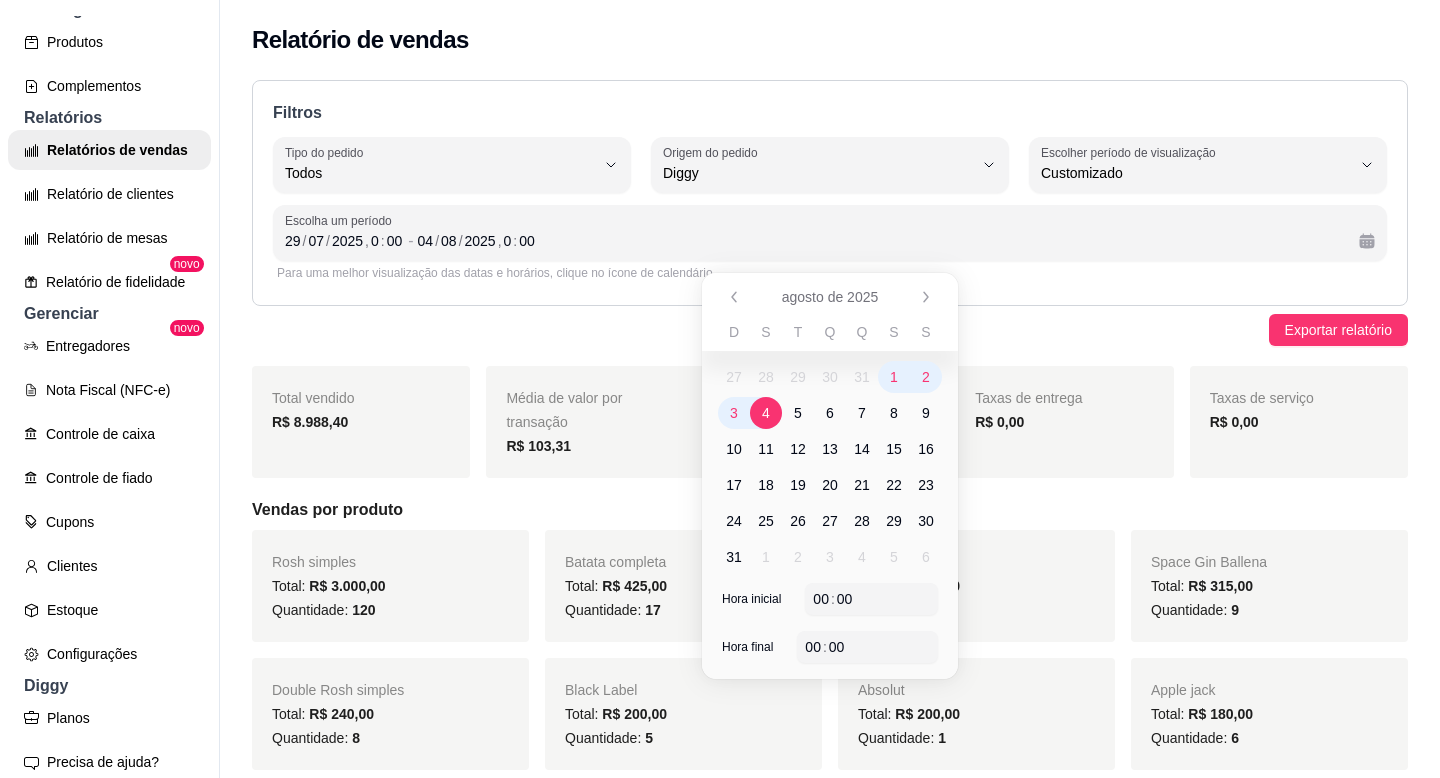 click on "4" at bounding box center (766, 413) 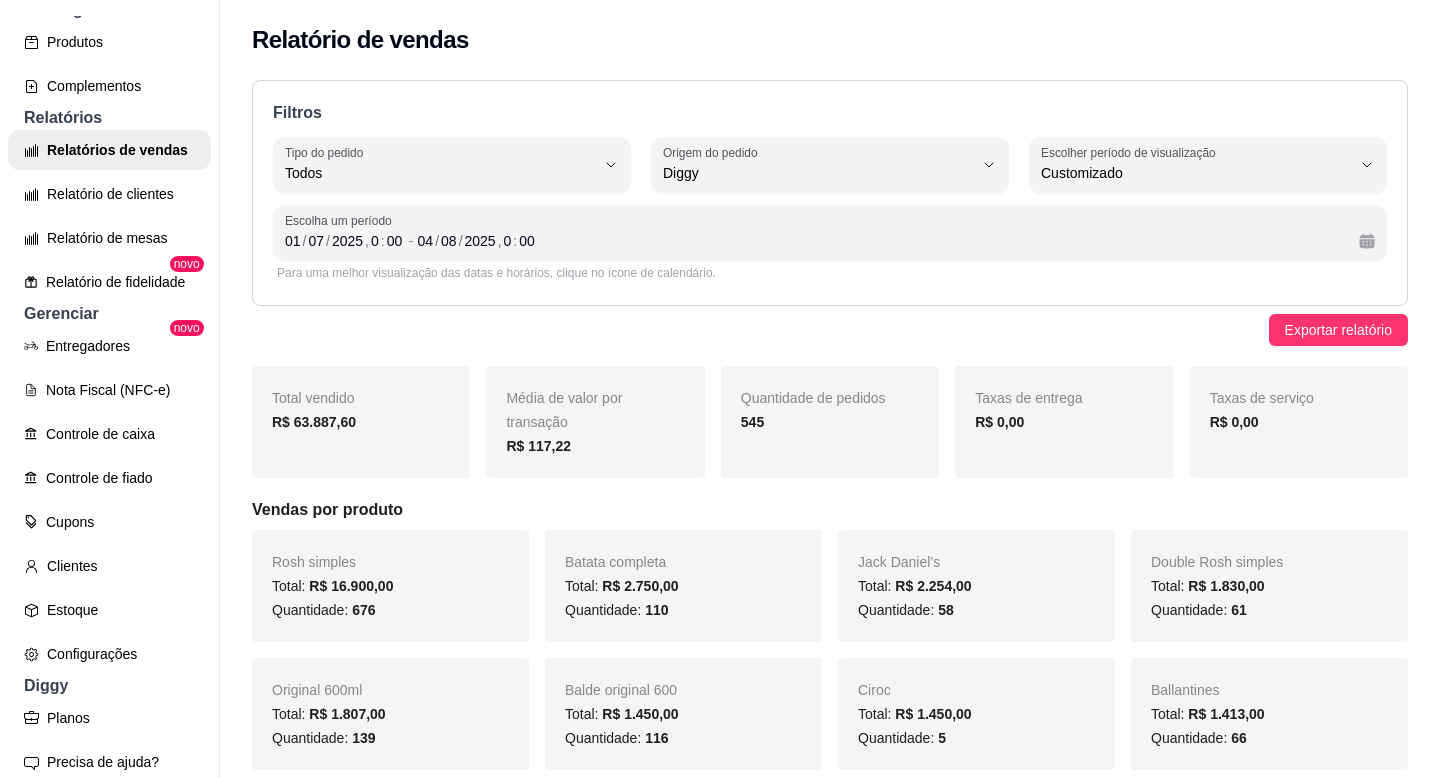 click on "Exportar relatório" at bounding box center [830, 330] 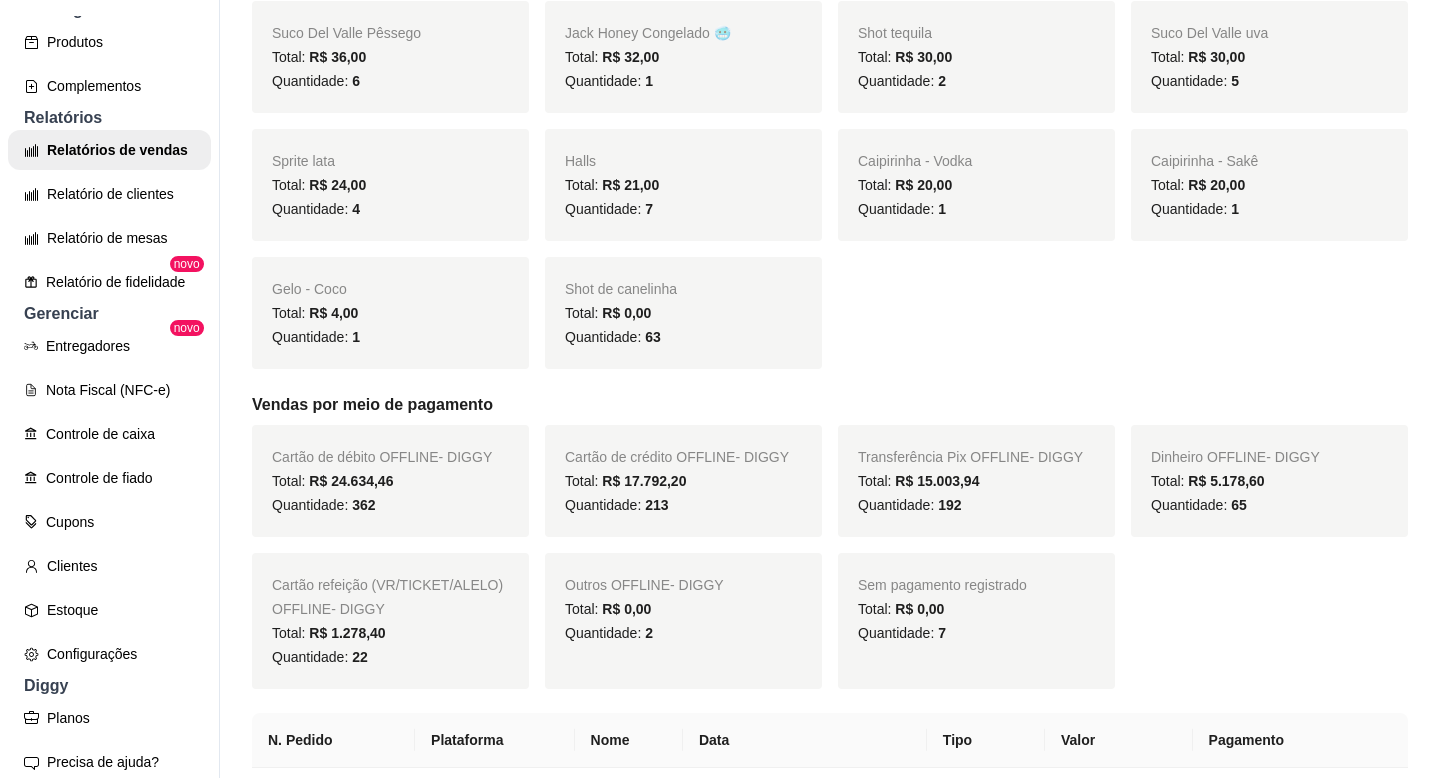 scroll, scrollTop: 3602, scrollLeft: 0, axis: vertical 